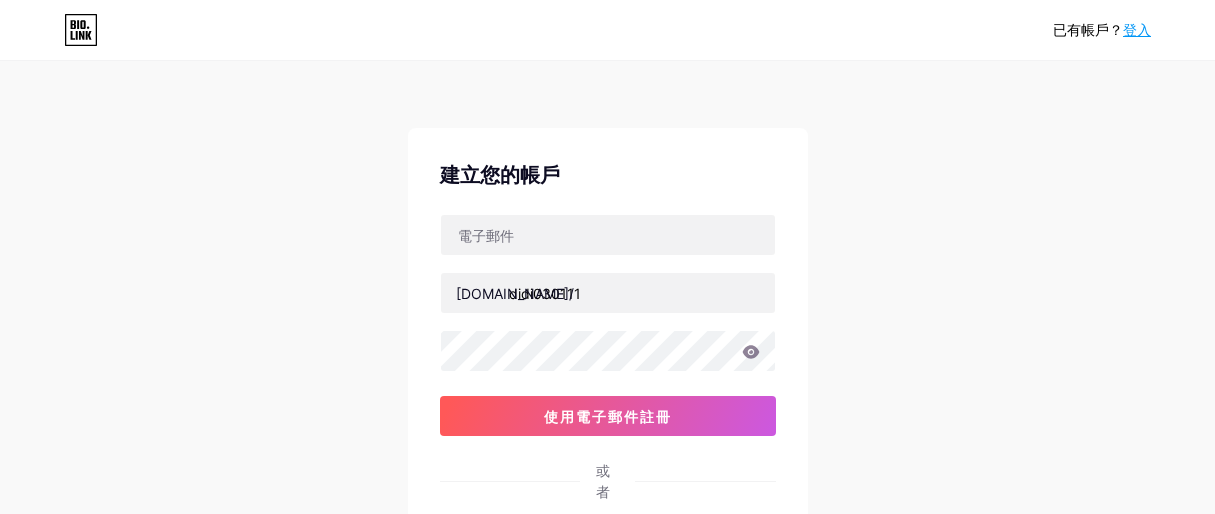 scroll, scrollTop: 0, scrollLeft: 0, axis: both 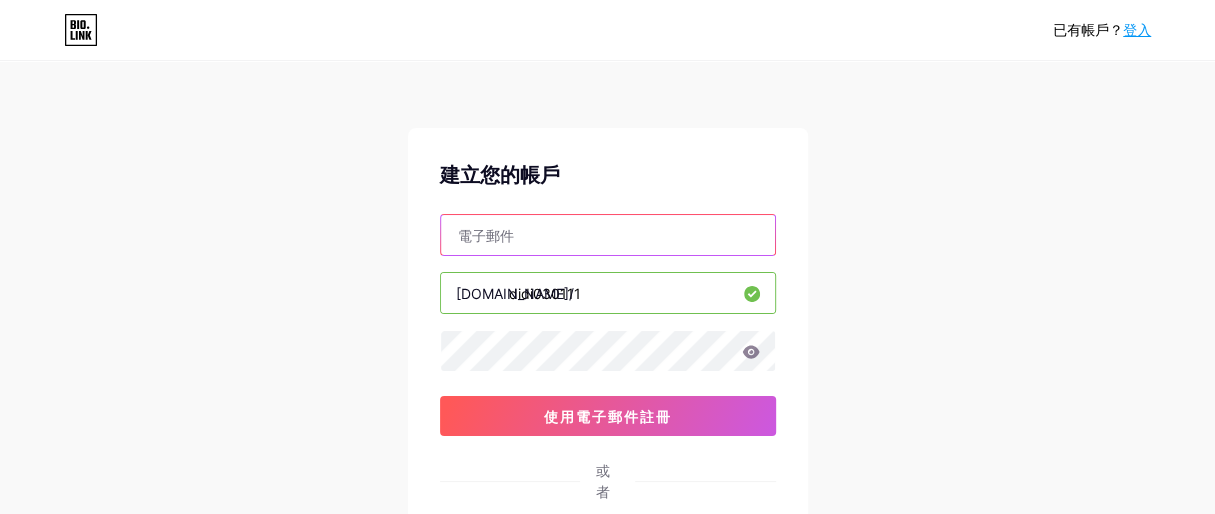 click at bounding box center [608, 235] 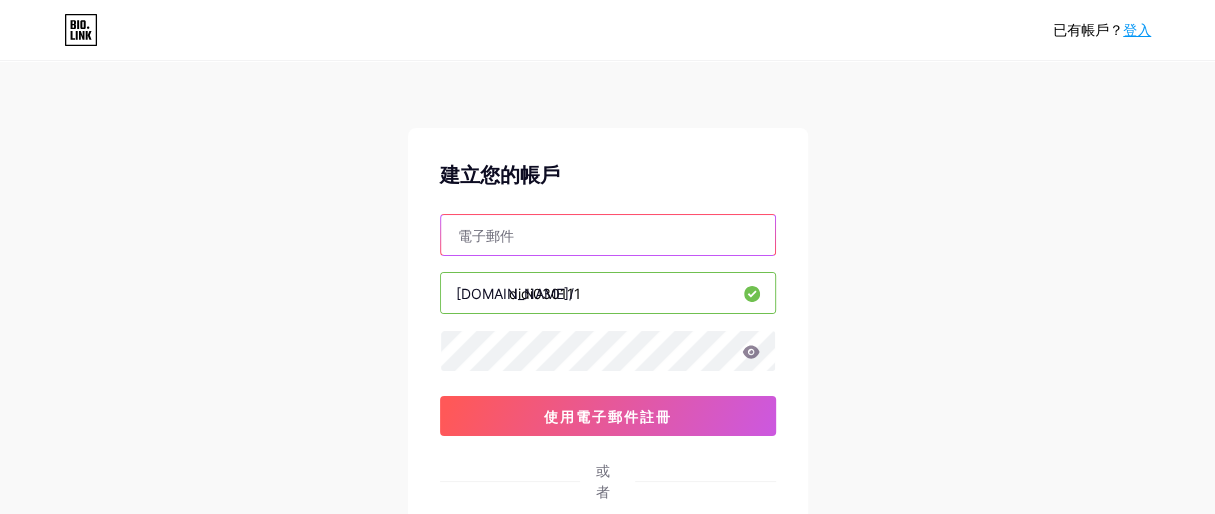 type on "[EMAIL_ADDRESS][DOMAIN_NAME]" 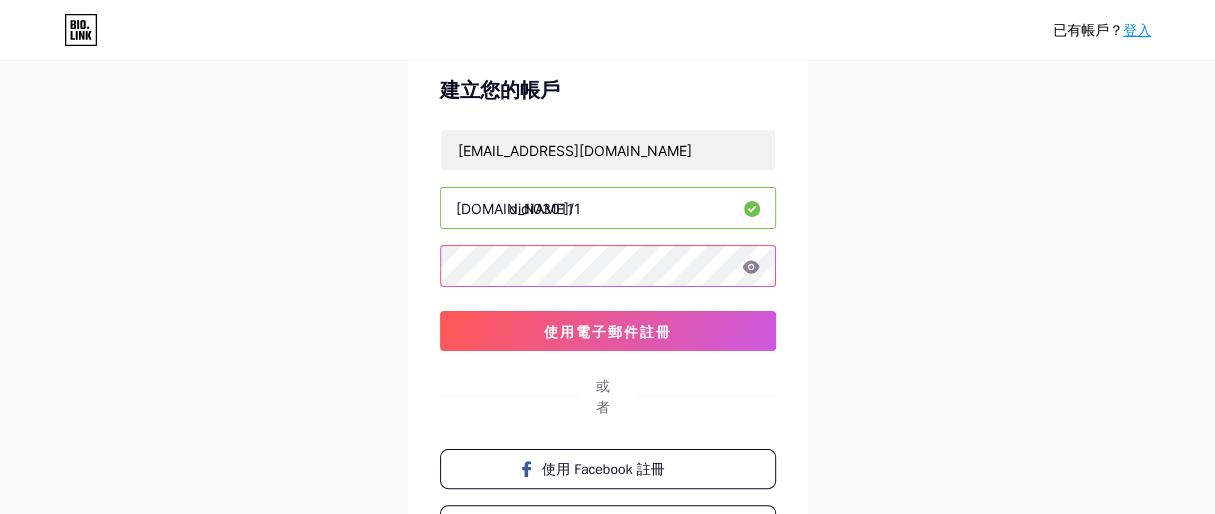 scroll, scrollTop: 0, scrollLeft: 0, axis: both 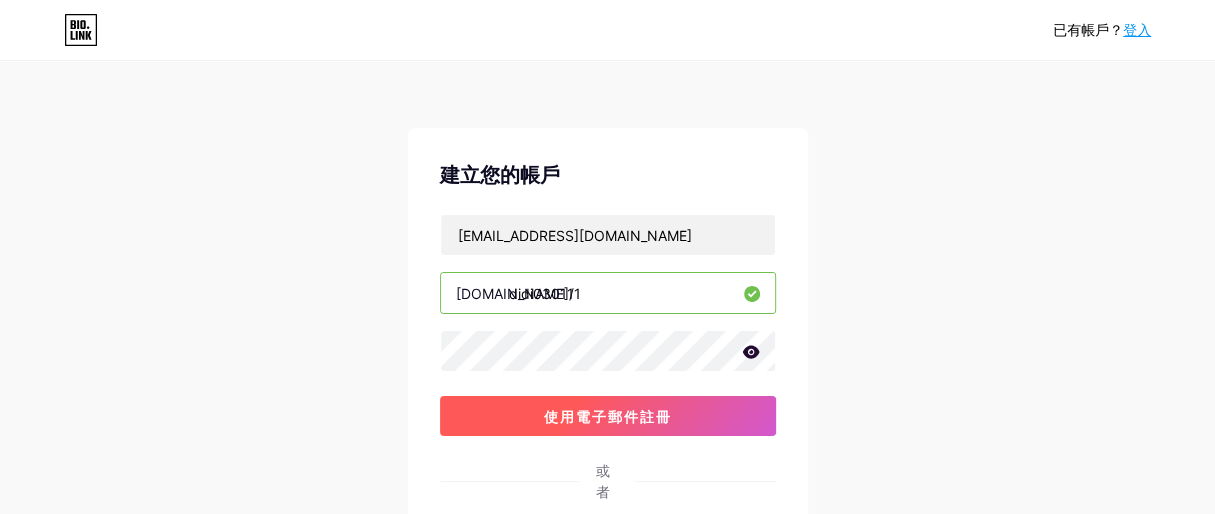 click on "使用電子郵件註冊" at bounding box center [608, 416] 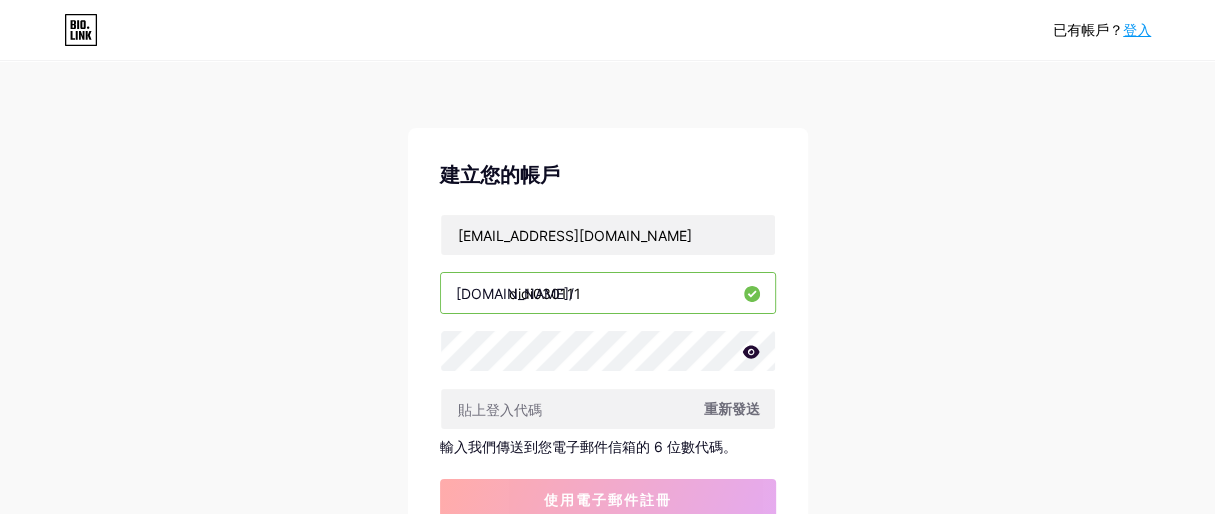 scroll, scrollTop: 99, scrollLeft: 0, axis: vertical 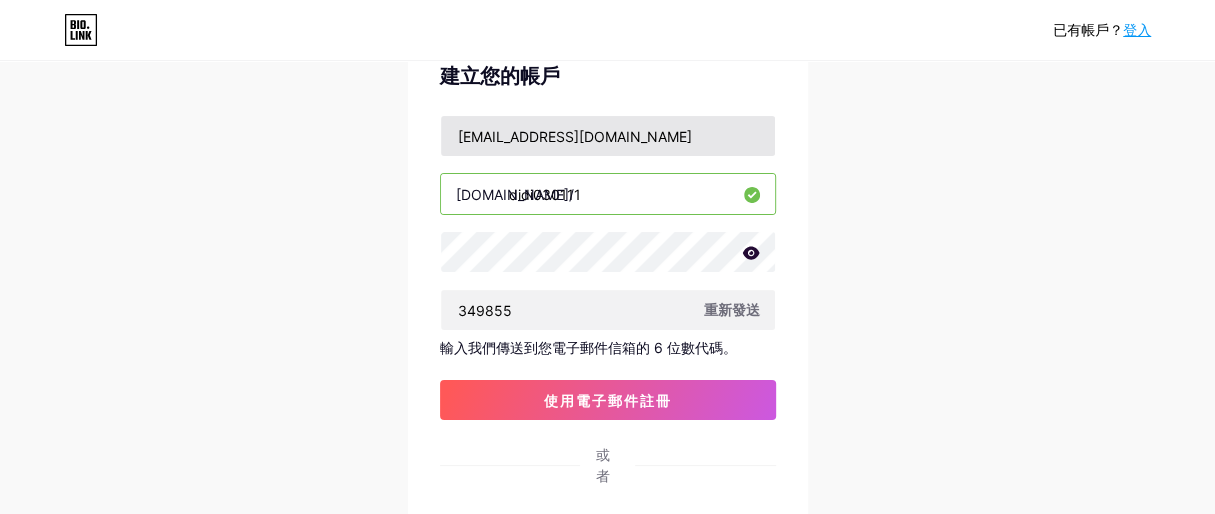 type on "349855" 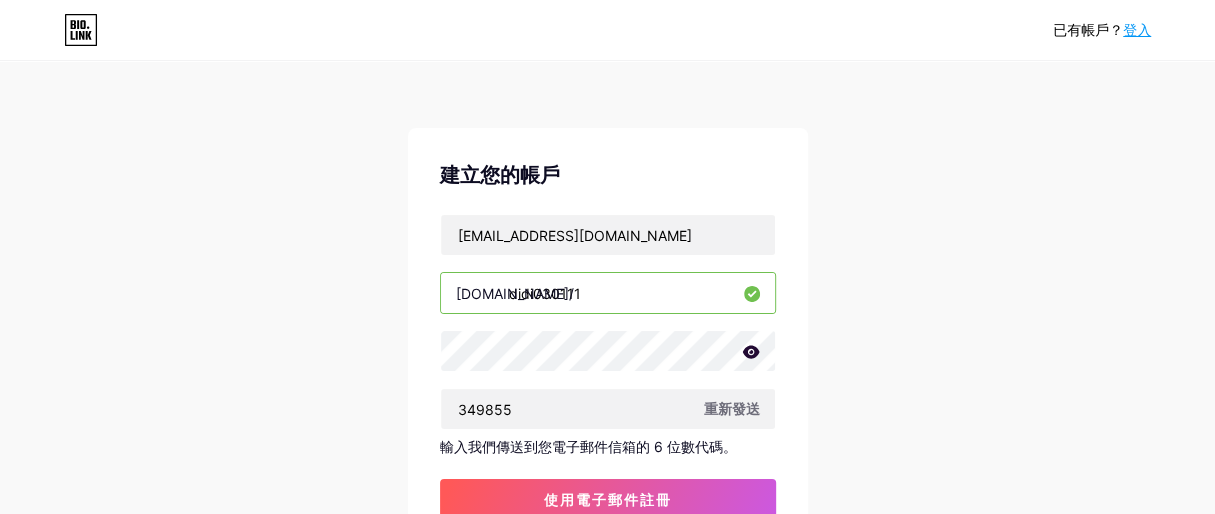 scroll, scrollTop: 99, scrollLeft: 0, axis: vertical 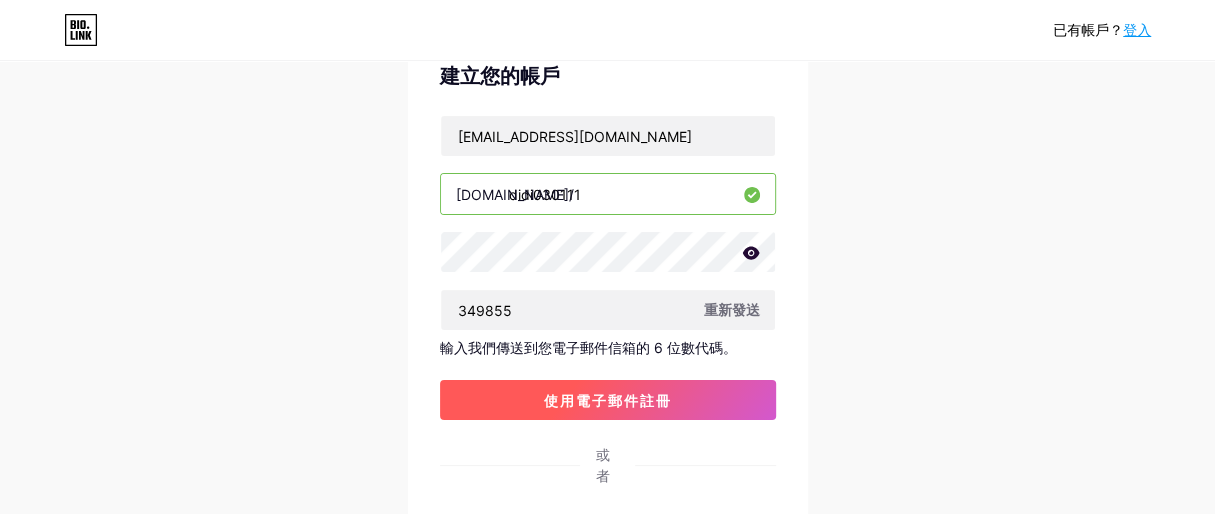 click on "使用電子郵件註冊" at bounding box center [608, 400] 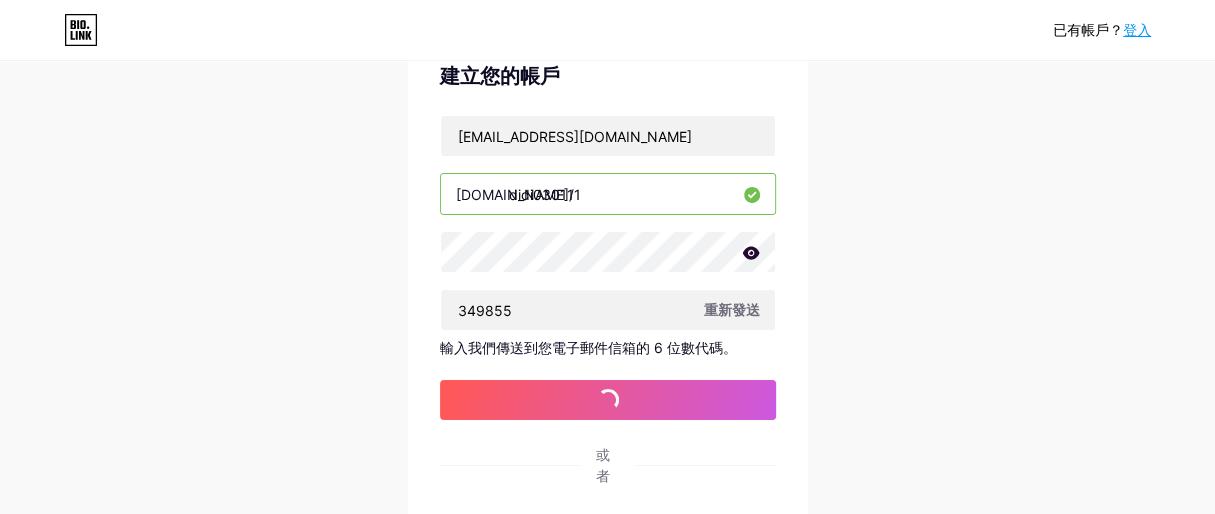 scroll, scrollTop: 0, scrollLeft: 0, axis: both 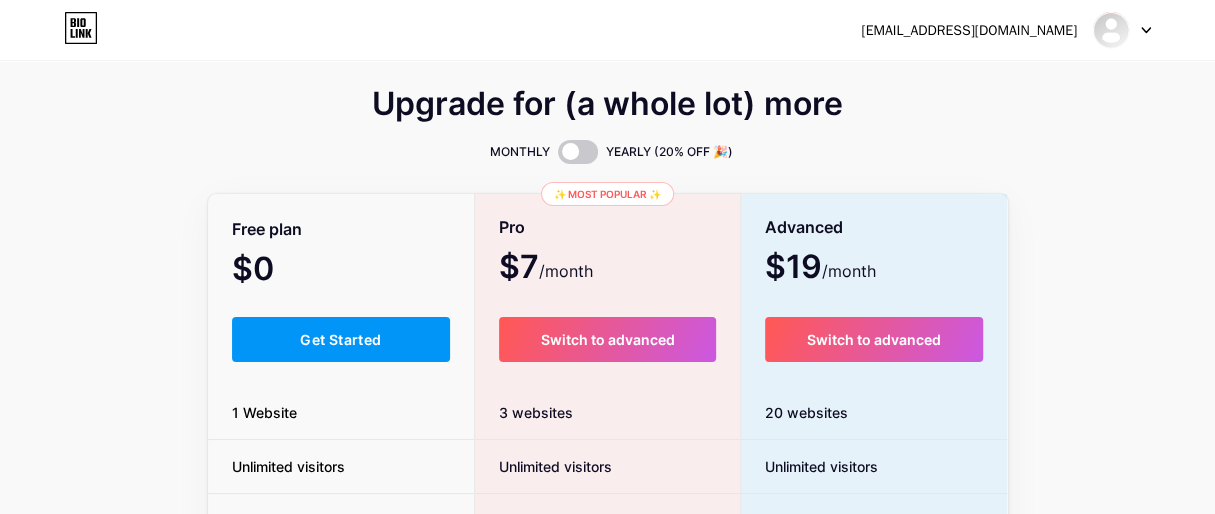click on "Upgrade for (a whole lot) more
MONTHLY
YEARLY (20% OFF 🎉)
Free plan   $0   /month   Get Started     1 Website Unlimited visitors Themes & Apps Advanced Stats   ✨ Most popular ✨   Pro   $7   /month     Switch to advanced      3 websites
Unlimited visitors     Themes & Apps     Advanced Stats     Custom domain        Host it on your own personal domain    Build email list        Collect emails of your visitors and send them email updates    Publish blog posts        Start a blog in seconds, powered by a powerful editor    Verified badge        Add authenticity by showing a blue checkmark    Remove Bio Link branding        Remove all credits and make it fully white-label      Advanced   $19   /month     Switch to advanced      20 websites
Unlimited visitors     Themes & Apps     Advanced Stats     Custom domain        Host it on your own personal domain    Build email list         Publish blog posts         Verified badge" at bounding box center [607, 497] 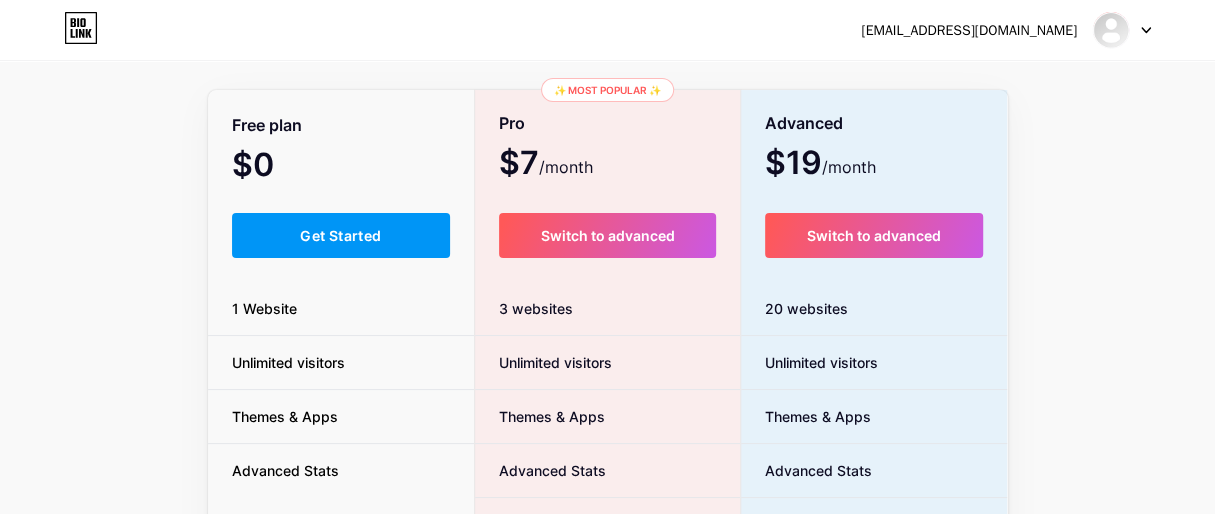 scroll, scrollTop: 64, scrollLeft: 0, axis: vertical 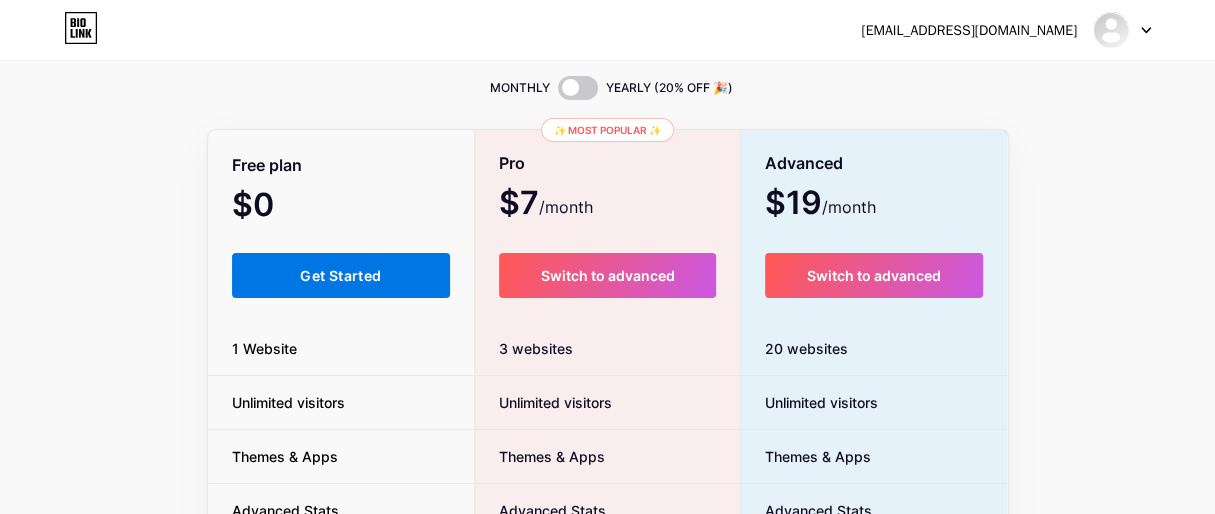 click on "Get Started" at bounding box center (340, 275) 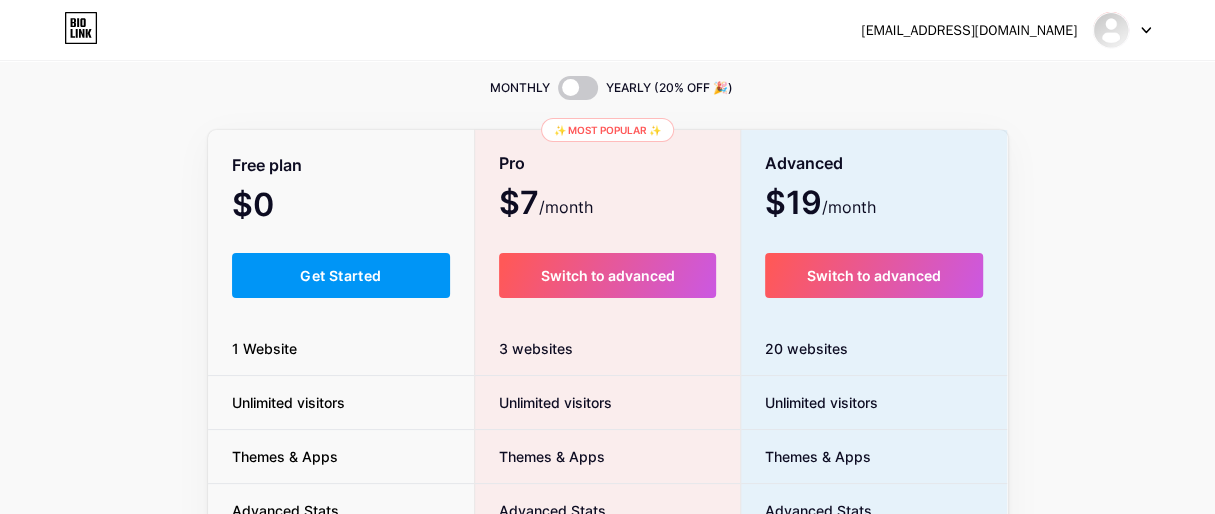 scroll, scrollTop: 0, scrollLeft: 0, axis: both 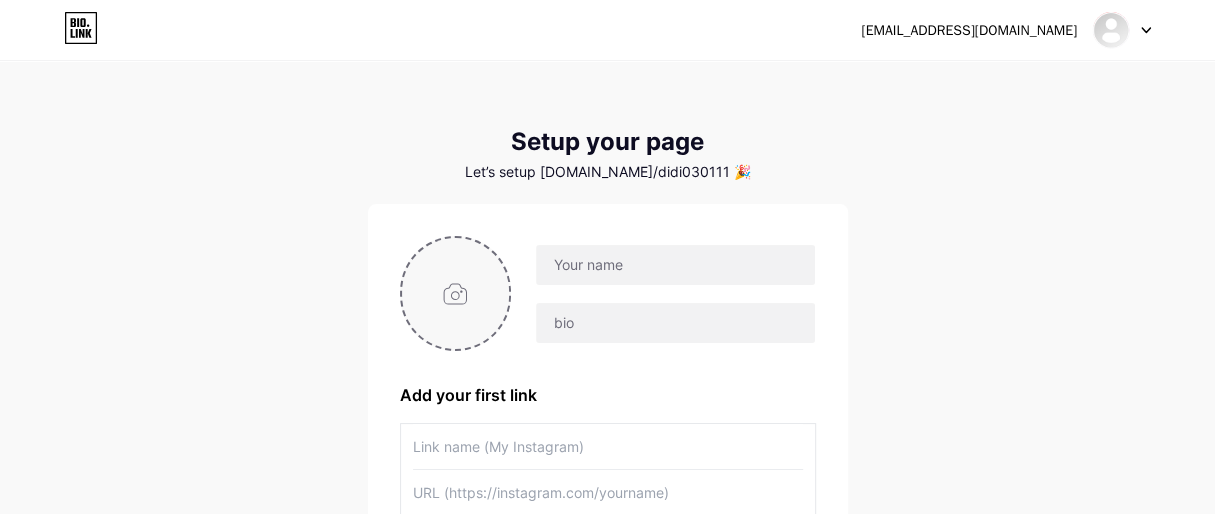 click at bounding box center [456, 293] 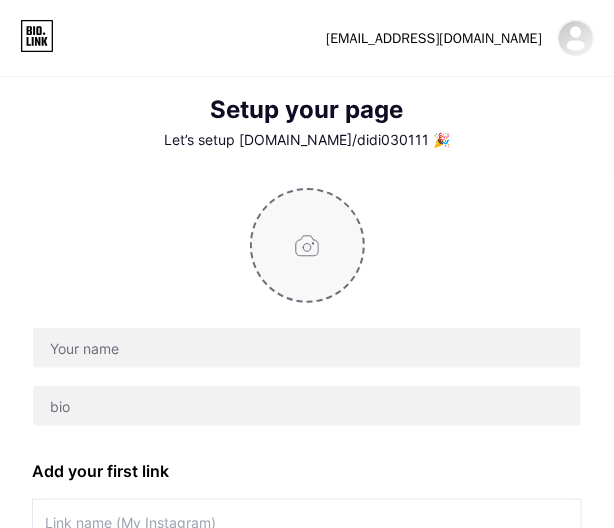 click at bounding box center [307, 245] 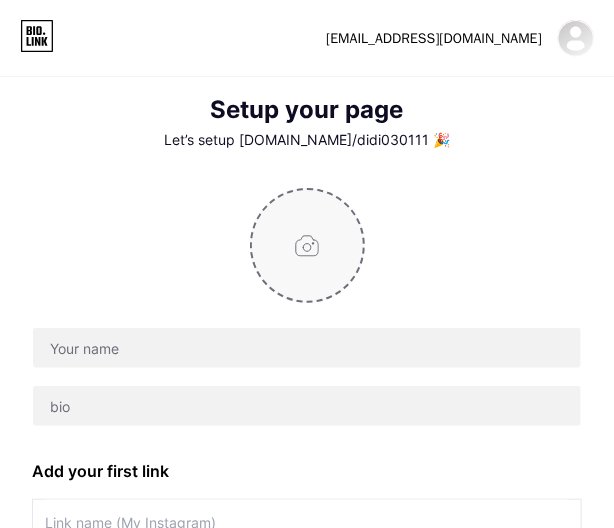 click at bounding box center (307, 245) 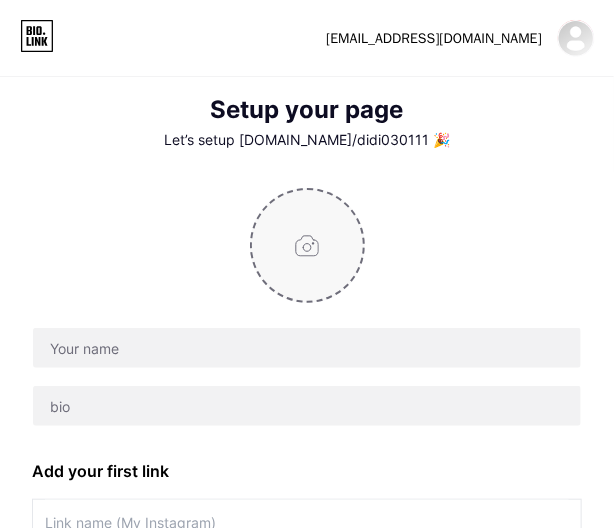 type on "C:\fakepath\Photoroom-20250130_222050 (1).png" 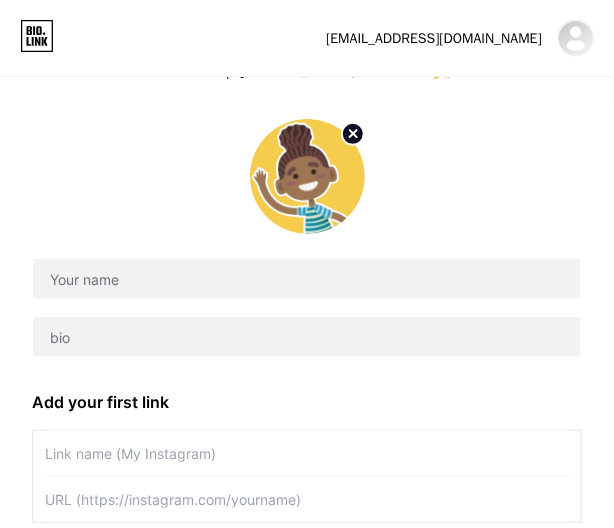 scroll, scrollTop: 99, scrollLeft: 0, axis: vertical 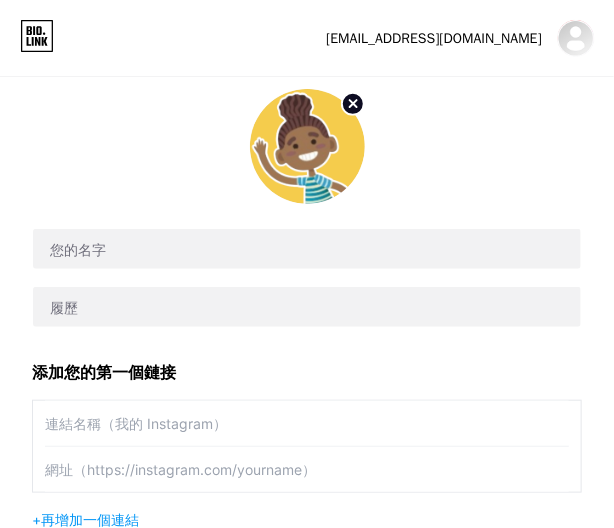 click at bounding box center [307, 208] 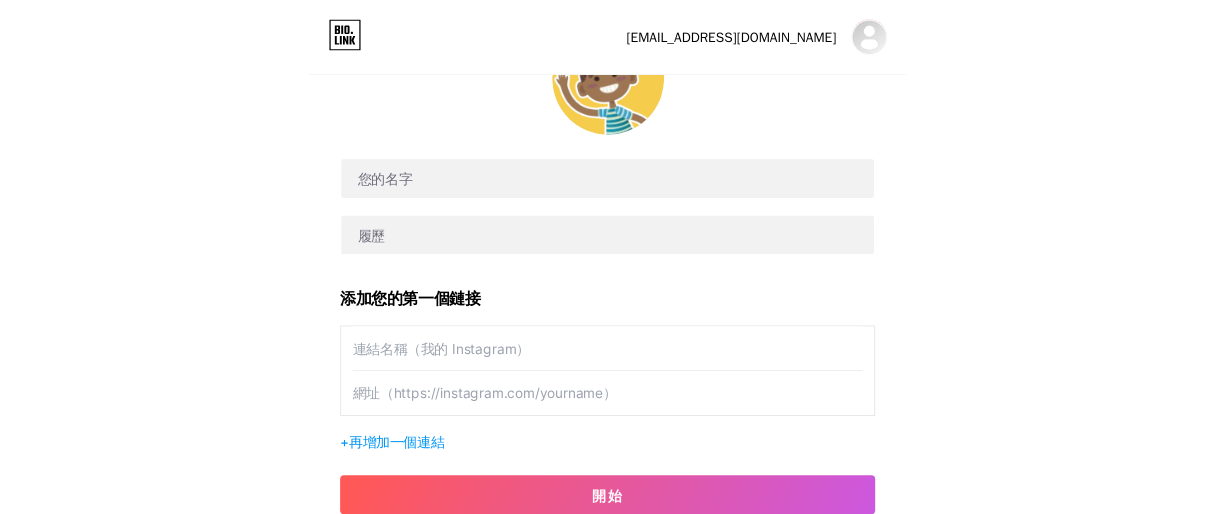 scroll, scrollTop: 194, scrollLeft: 0, axis: vertical 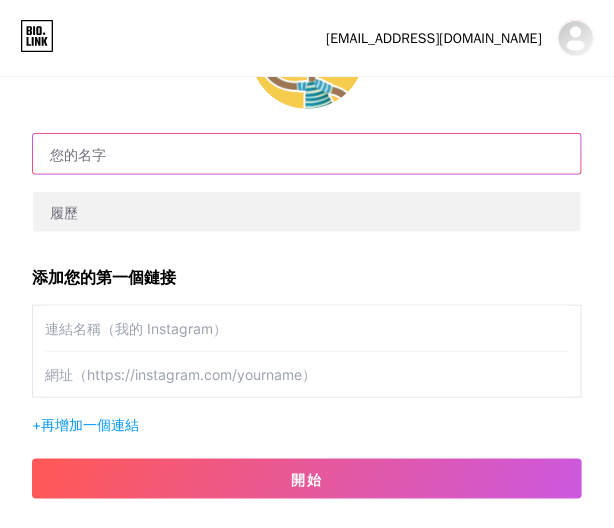 click at bounding box center [307, 154] 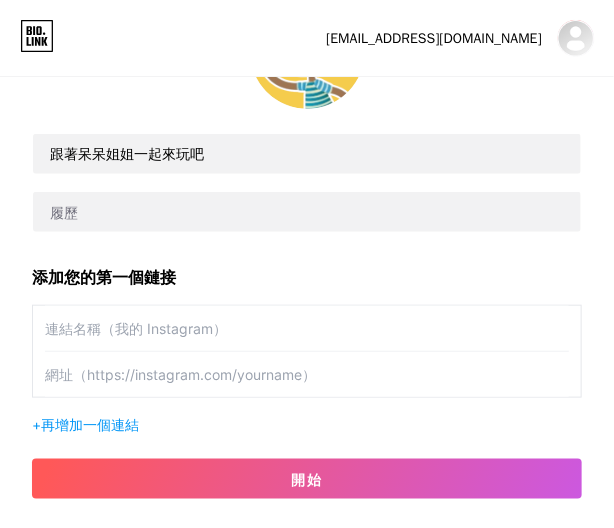 click at bounding box center [307, 328] 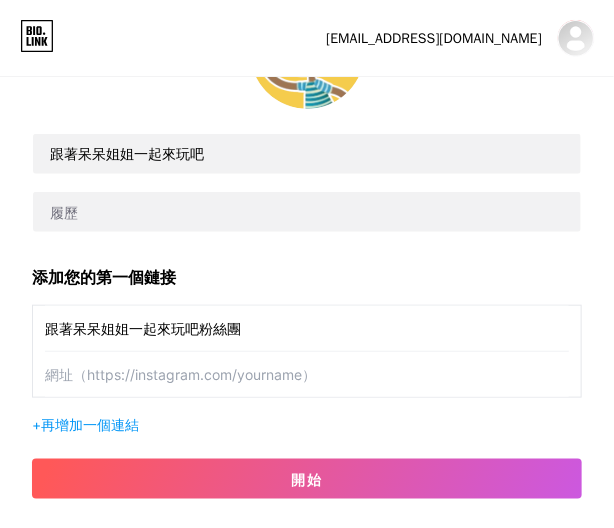 type on "跟著呆呆姐姐一起來玩吧粉絲團" 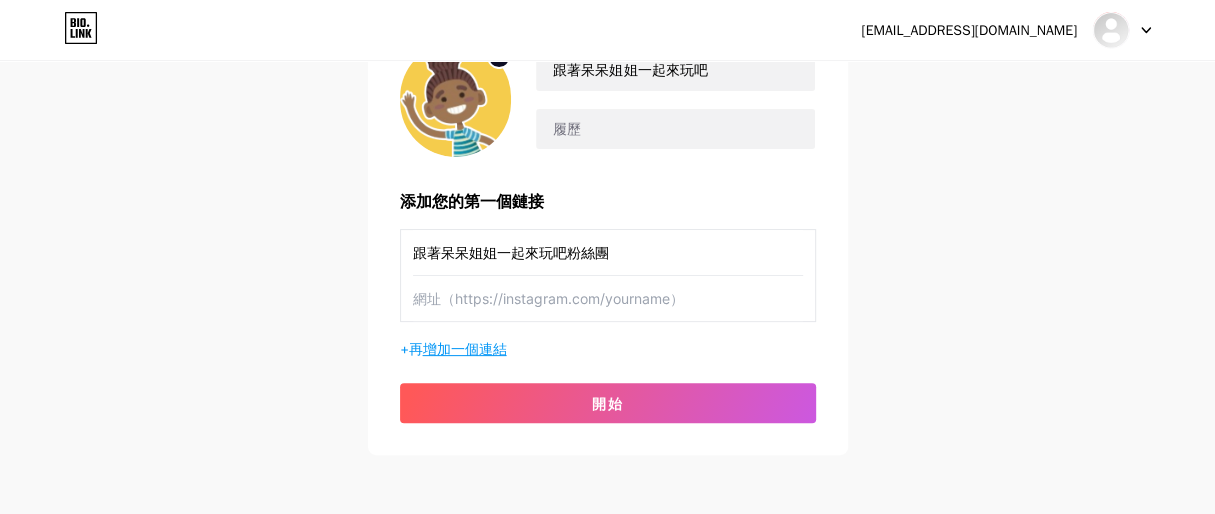 click on "增加一個連結" at bounding box center (465, 348) 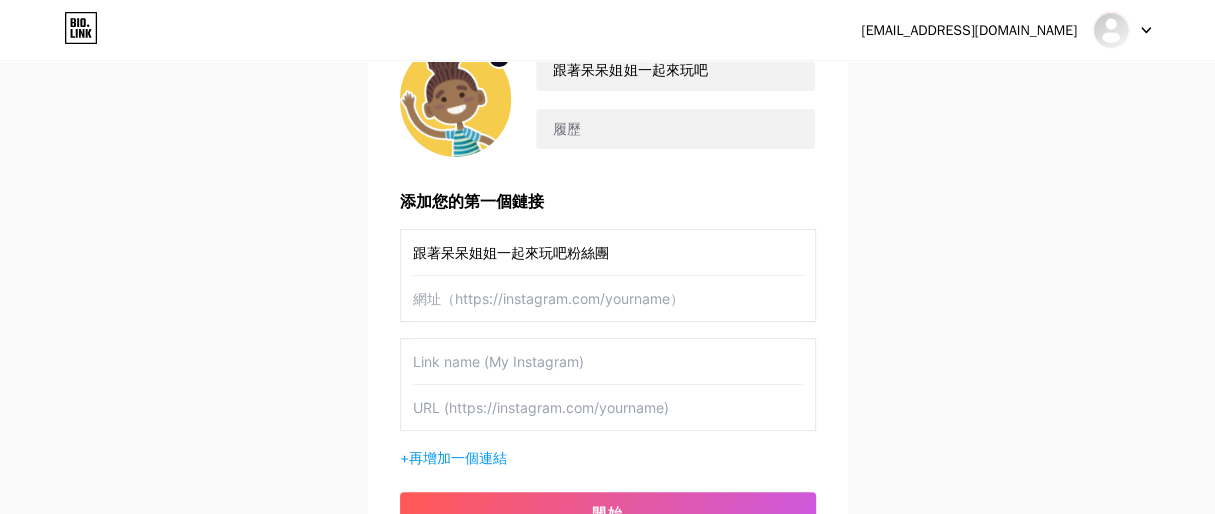 click at bounding box center (608, 298) 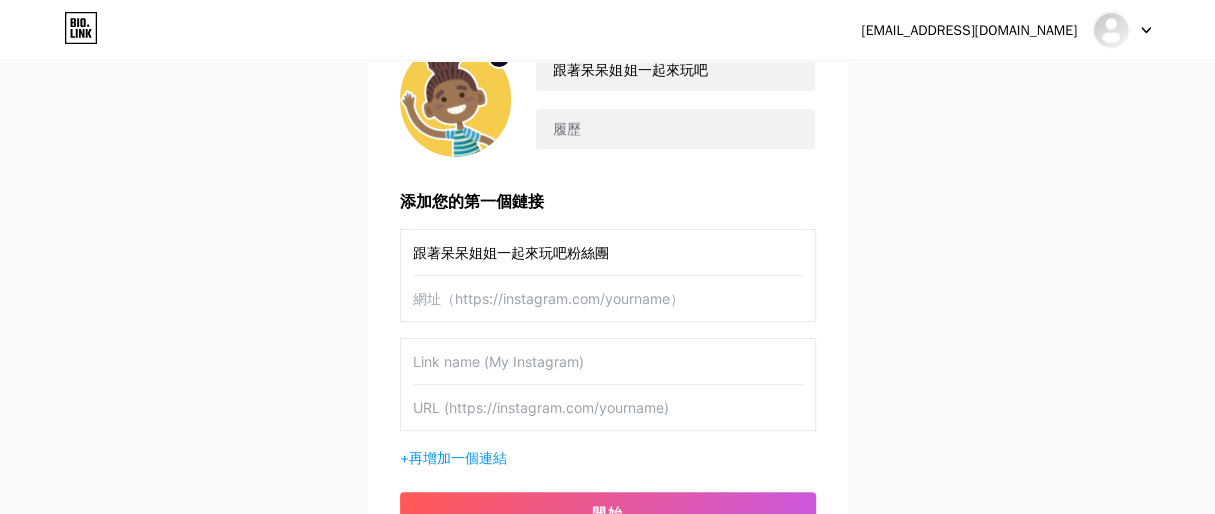 click at bounding box center [608, 298] 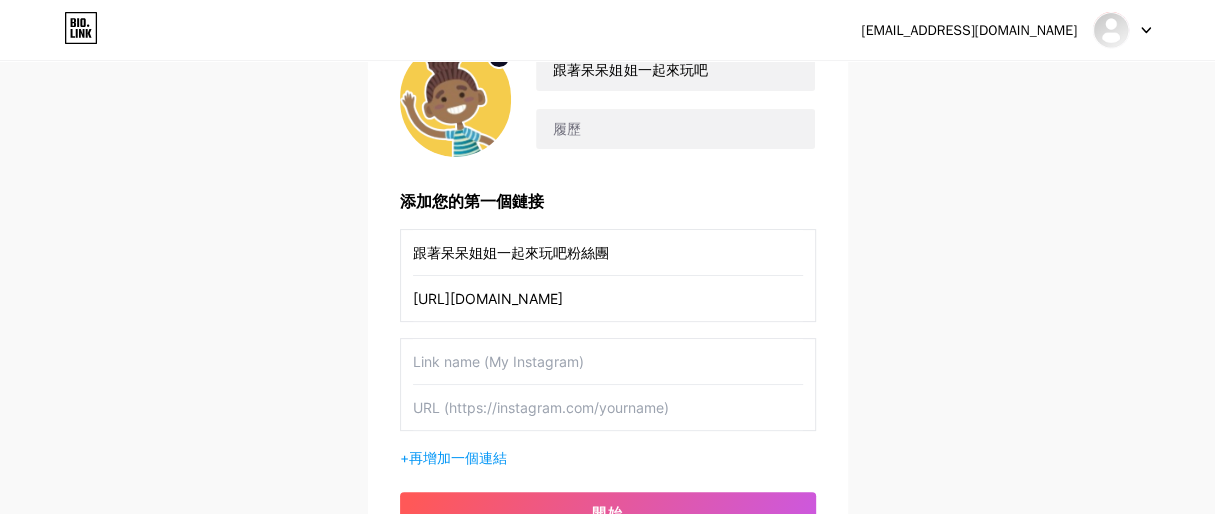 scroll, scrollTop: 0, scrollLeft: 17, axis: horizontal 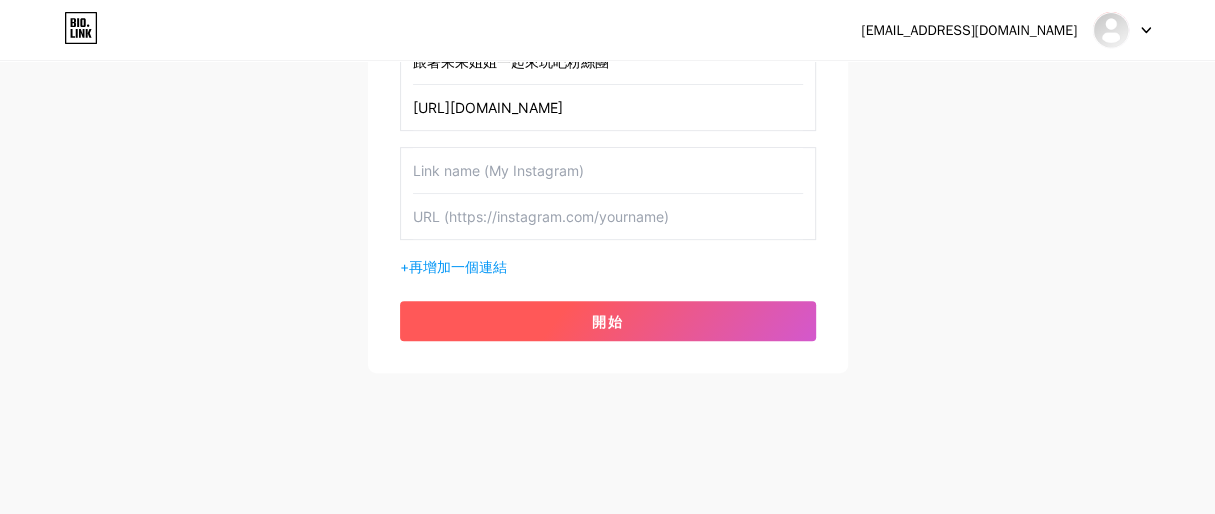 type on "[URL][DOMAIN_NAME]" 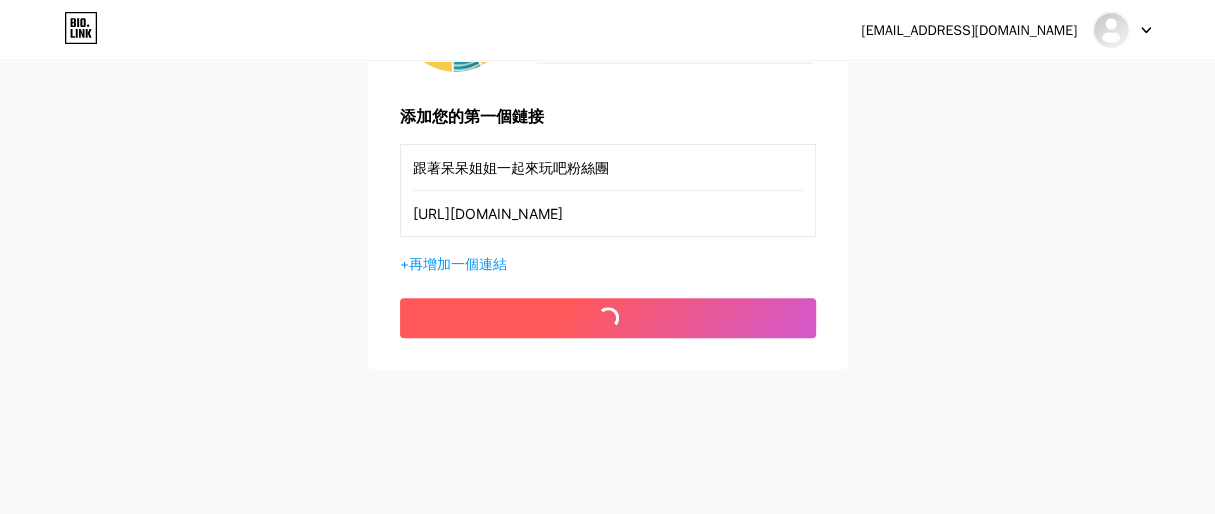 scroll, scrollTop: 277, scrollLeft: 0, axis: vertical 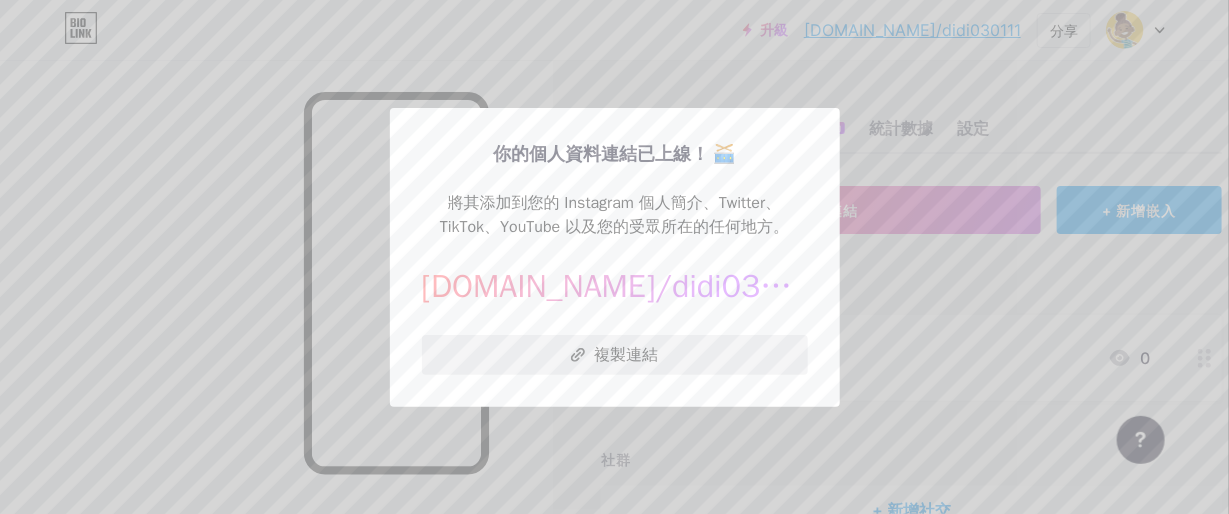click on "複製連結" at bounding box center (626, 354) 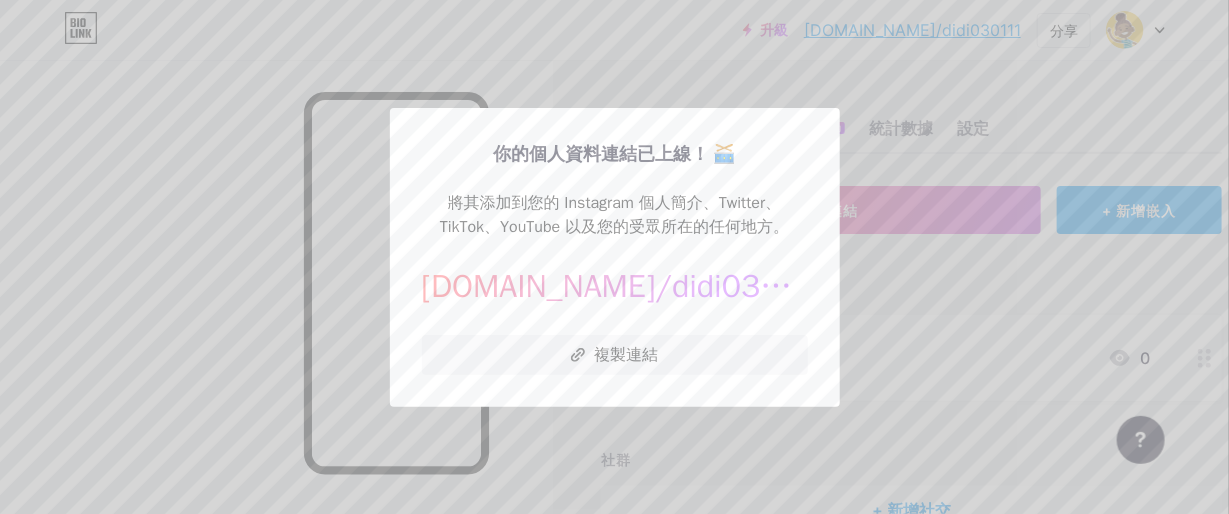 click at bounding box center (614, 257) 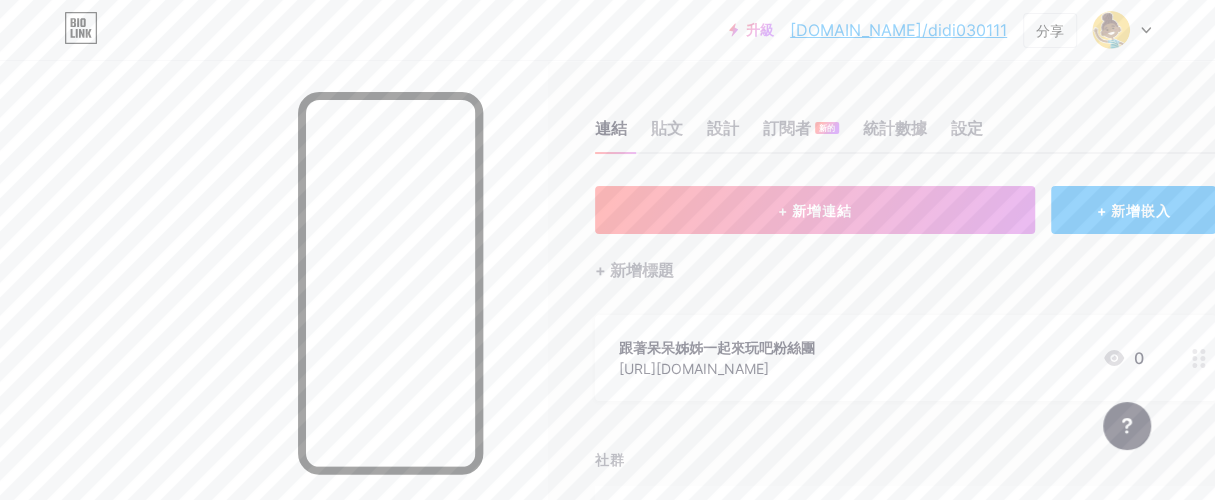 click on "[URL][DOMAIN_NAME]" at bounding box center [694, 368] 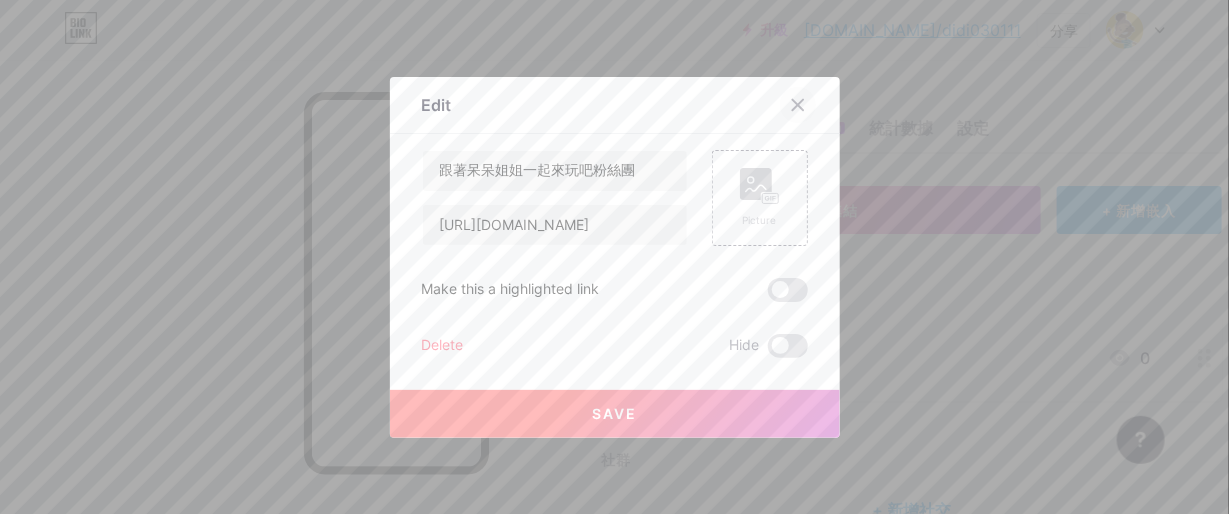 click 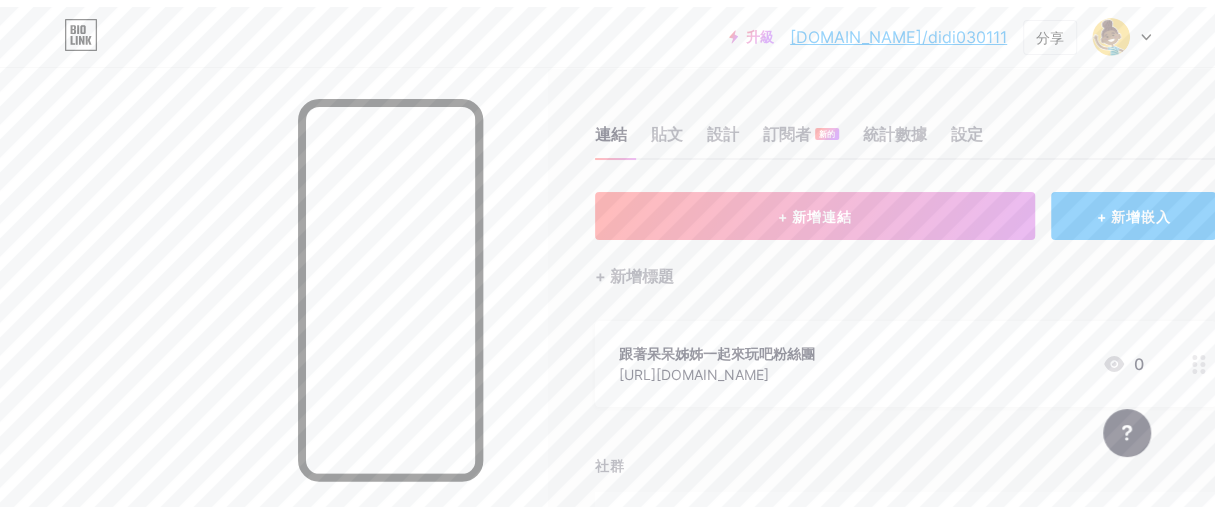 scroll, scrollTop: 0, scrollLeft: 0, axis: both 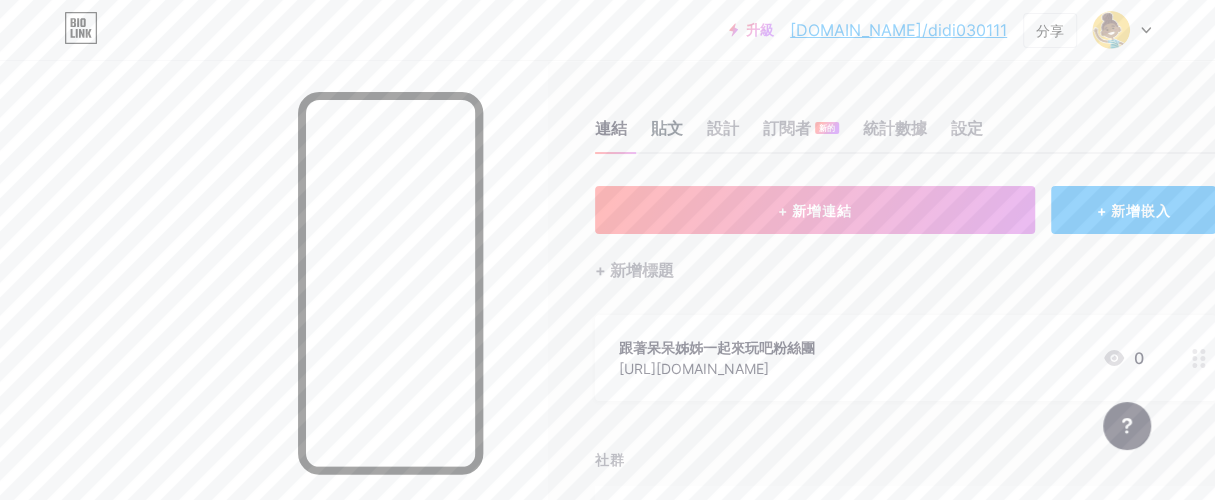 click on "貼文" at bounding box center (667, 128) 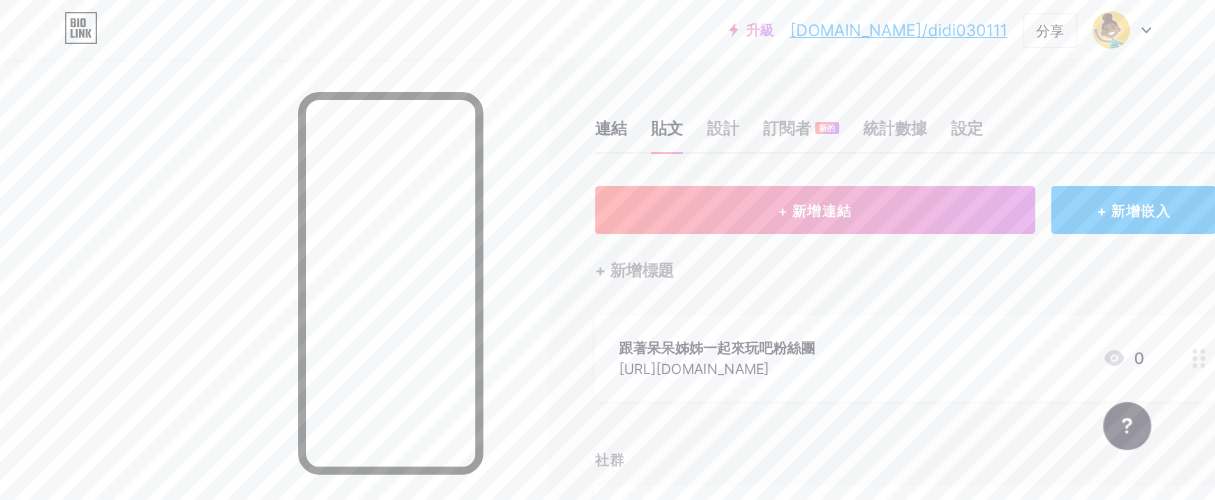 click on "連結
貼文
設計
訂閱者
新的
統計數據
設定" at bounding box center [905, 119] 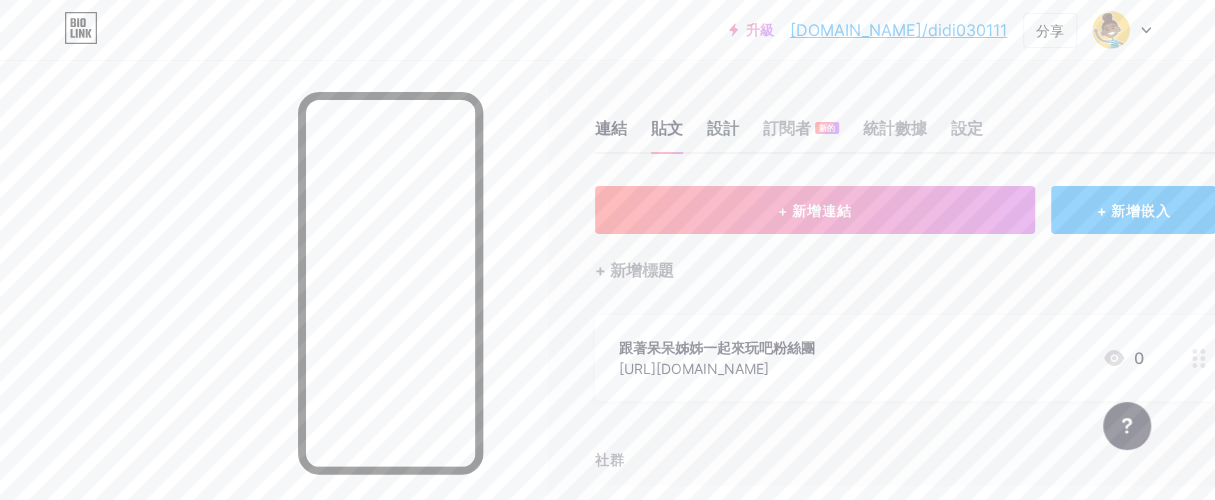 click on "設計" at bounding box center (723, 128) 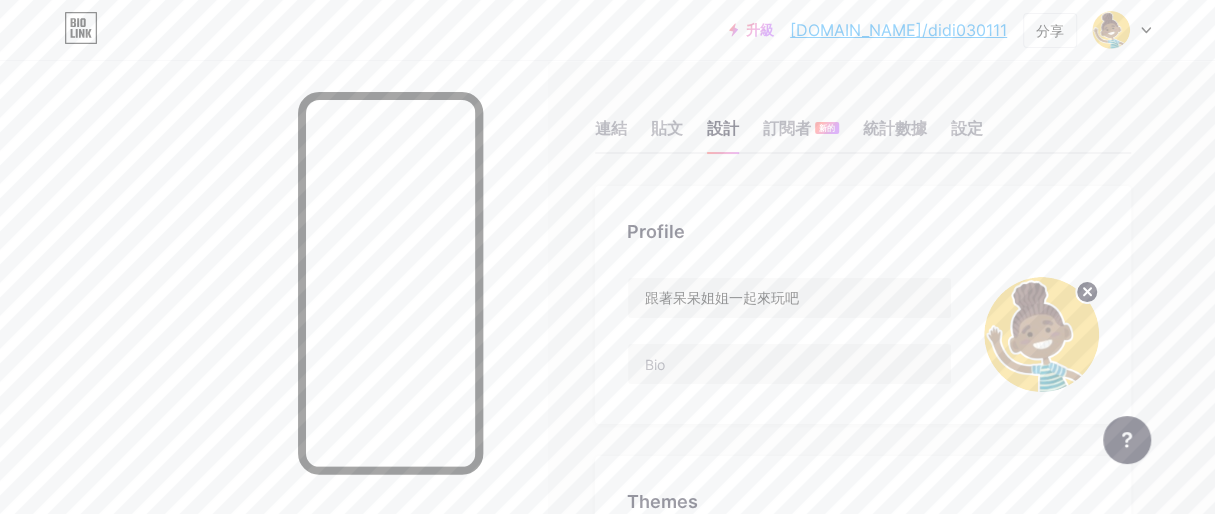 click on "Profile   跟著呆呆姐姐一起來玩吧" at bounding box center (863, 305) 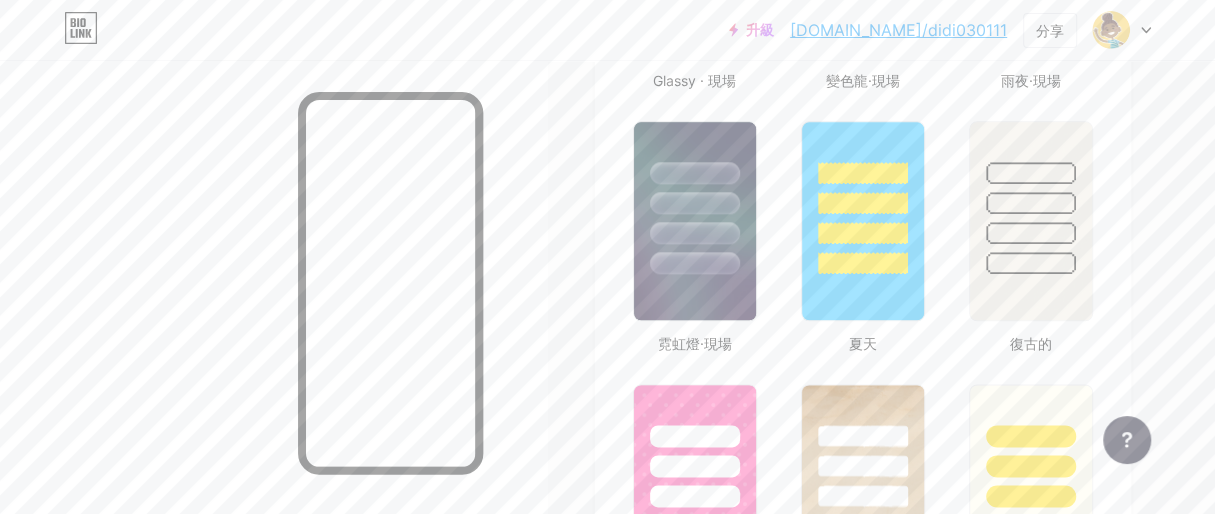scroll, scrollTop: 1299, scrollLeft: 0, axis: vertical 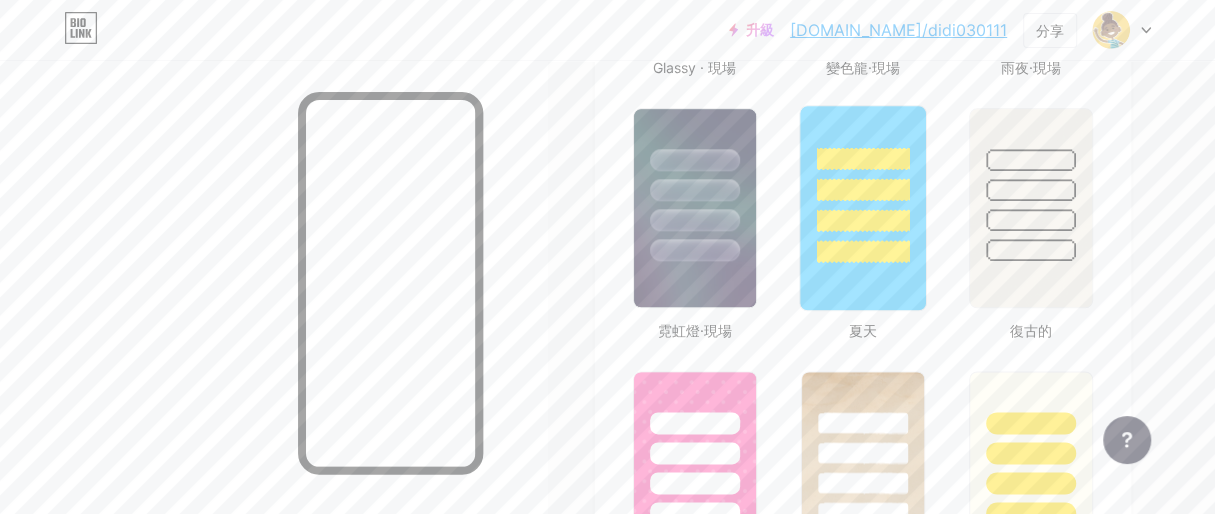 click at bounding box center [863, 184] 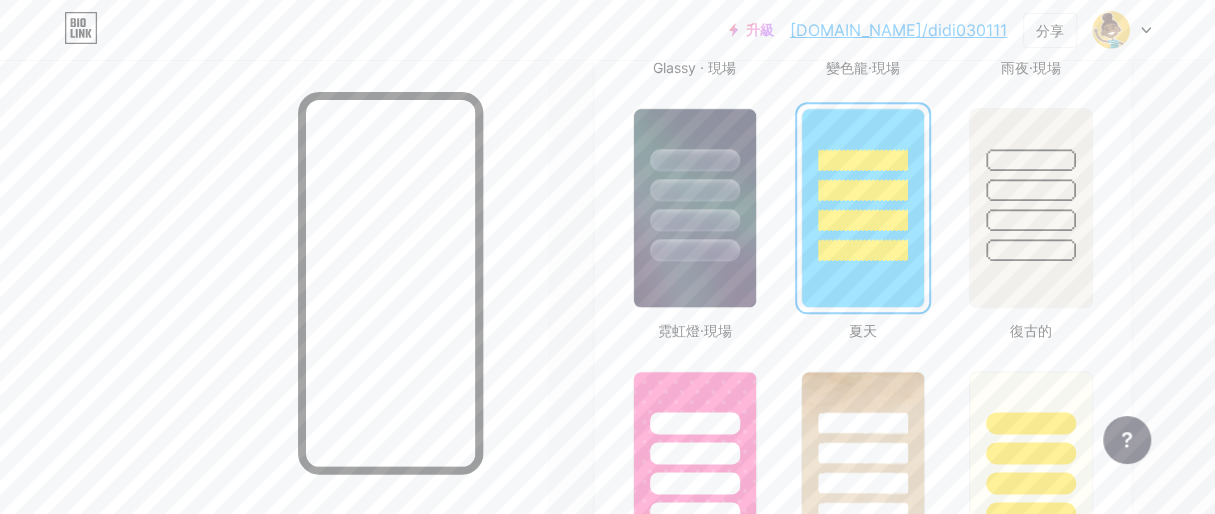 click at bounding box center (863, 220) 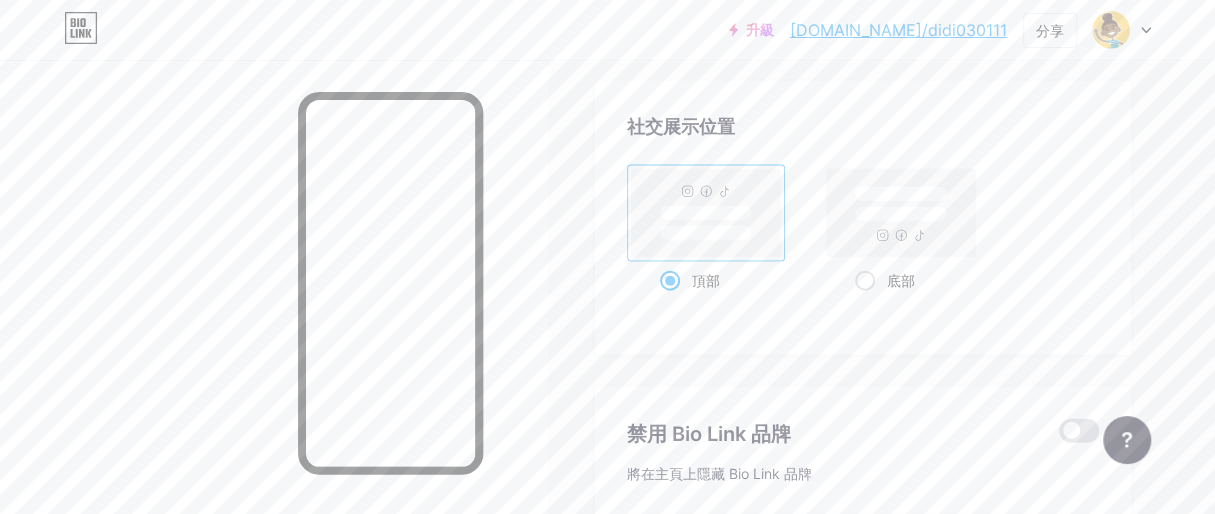 scroll, scrollTop: 2700, scrollLeft: 0, axis: vertical 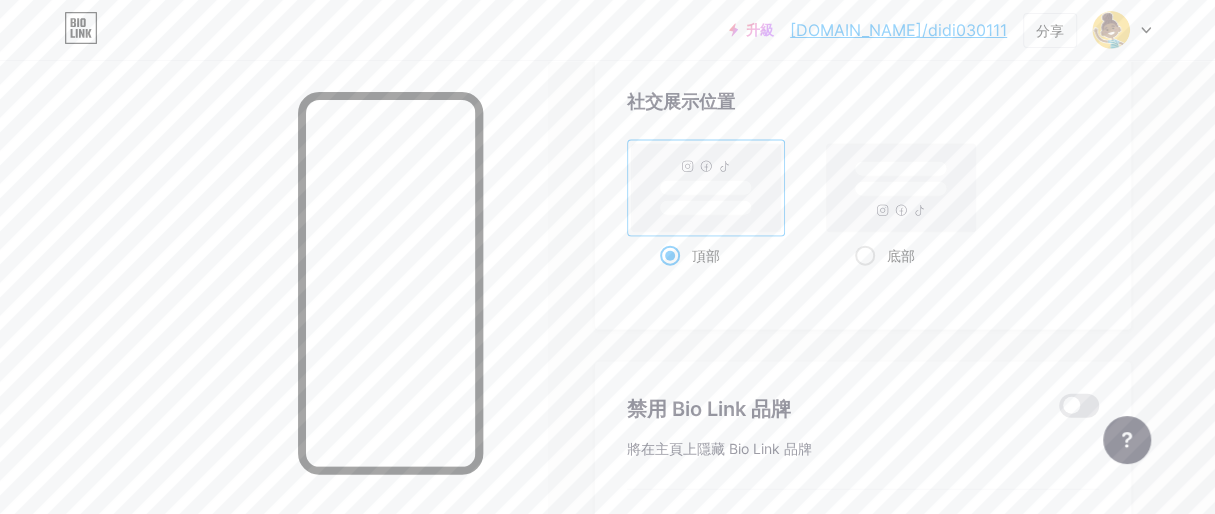 click 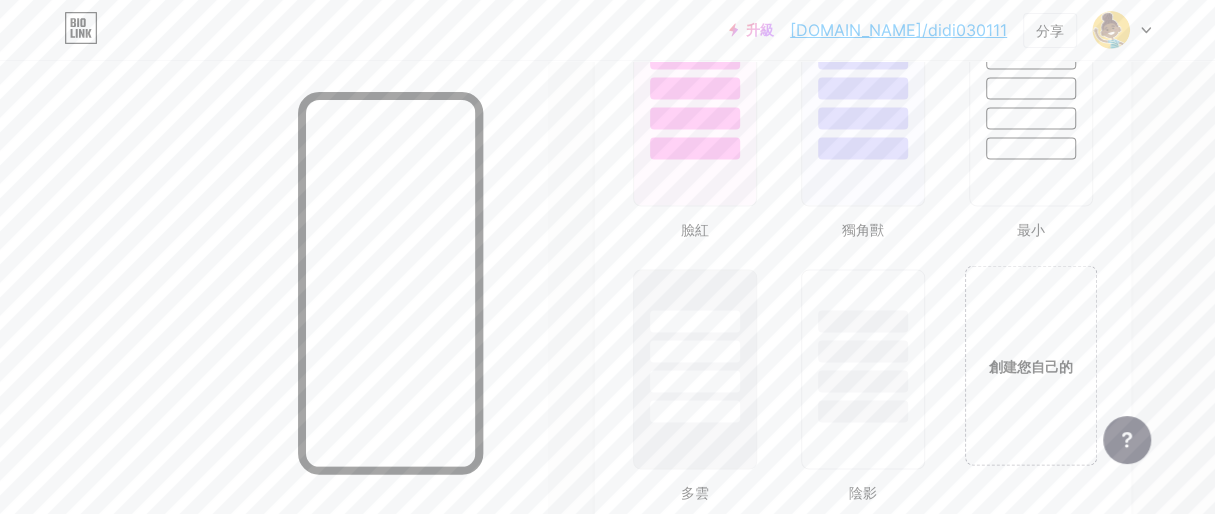 scroll, scrollTop: 2180, scrollLeft: 0, axis: vertical 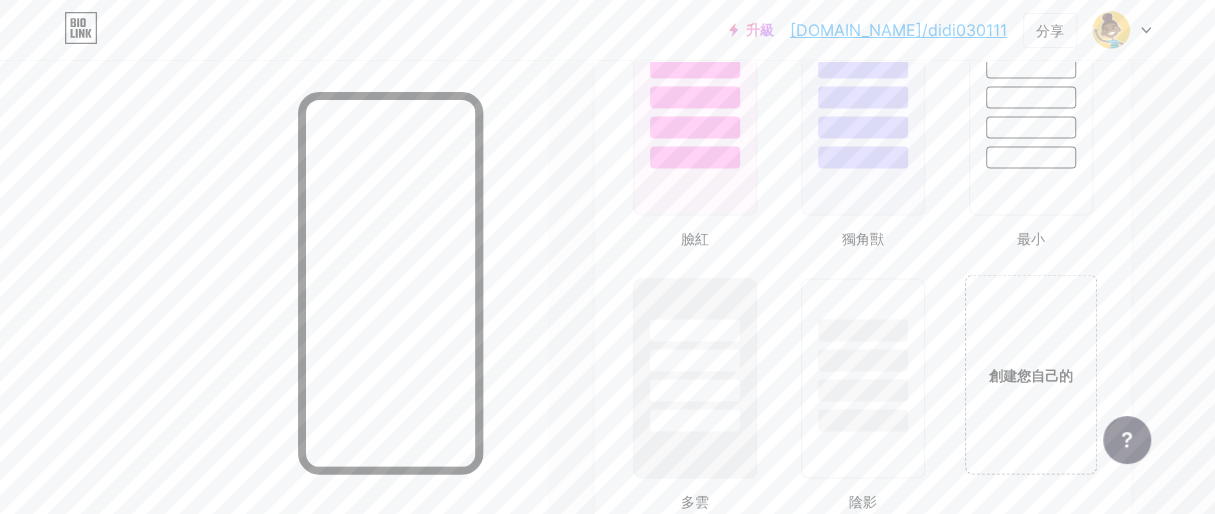 click on "基礎知識       碳       [DATE] 23       自豪       毛刺       冬季·現場       Glassy · 現場       變色龍·現場       雨夜·現場       霓虹燈·現場       夏天       復古的       草莓·現場       沙漠       陽光充足       秋天       葉子       晴空       臉紅       獨角獸       最小       多雲       陰影     創建您自己的" at bounding box center [863, -539] 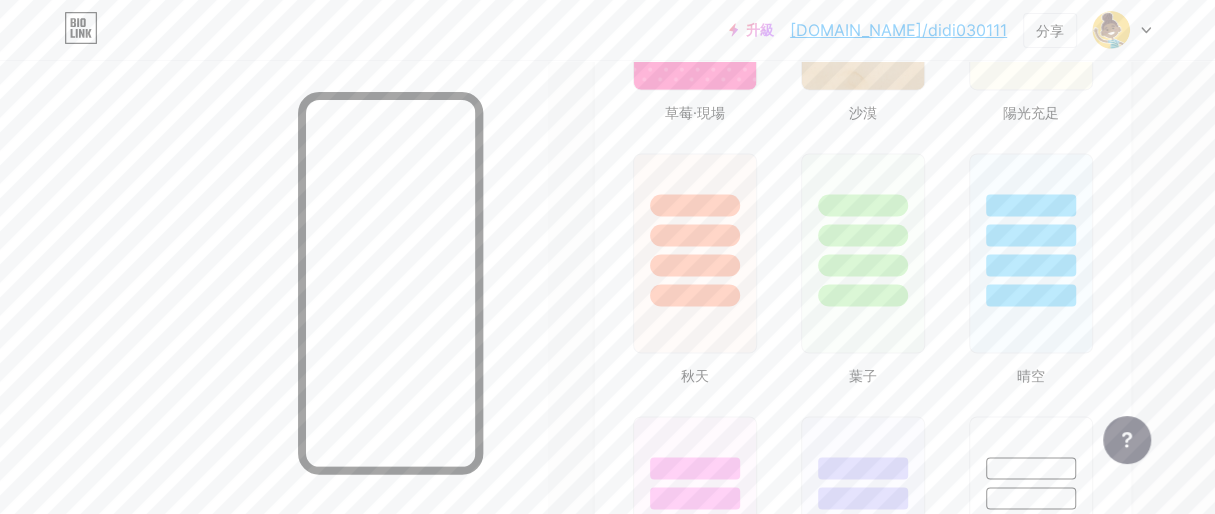 scroll, scrollTop: 2180, scrollLeft: 0, axis: vertical 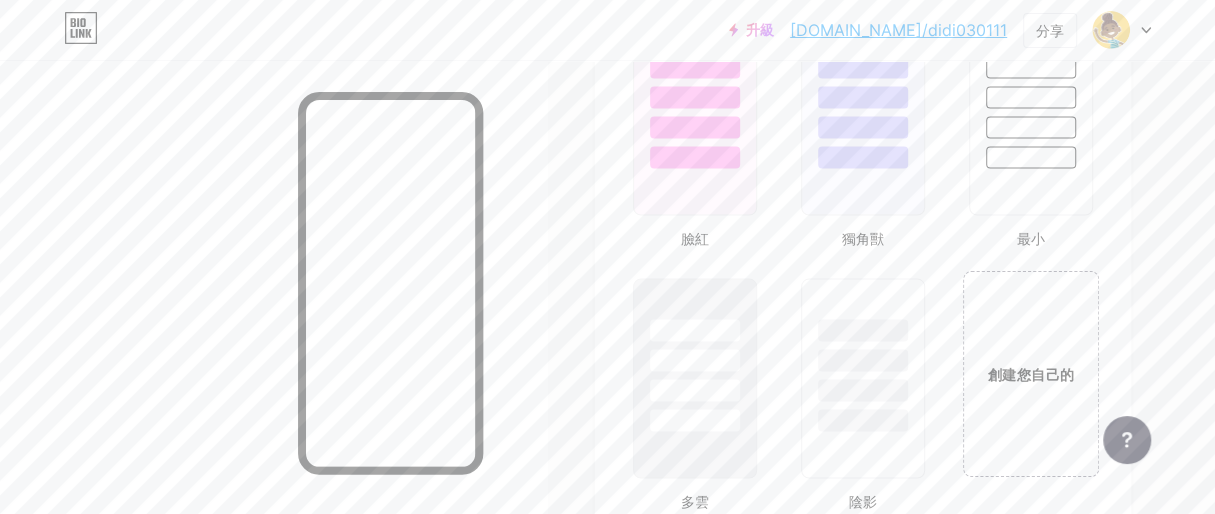click on "創建您自己的" at bounding box center [1031, 374] 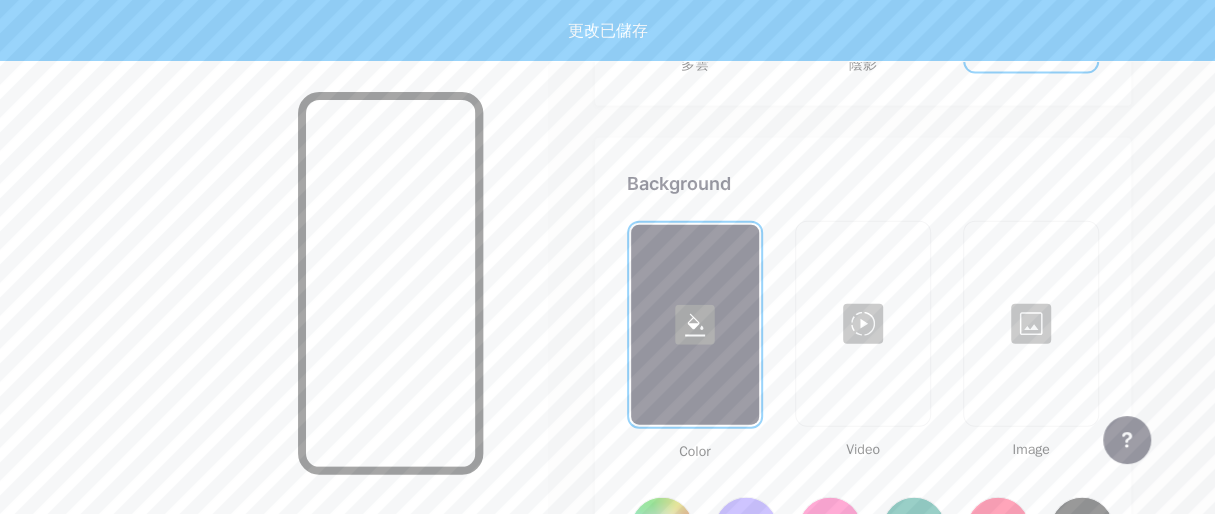 scroll, scrollTop: 2654, scrollLeft: 0, axis: vertical 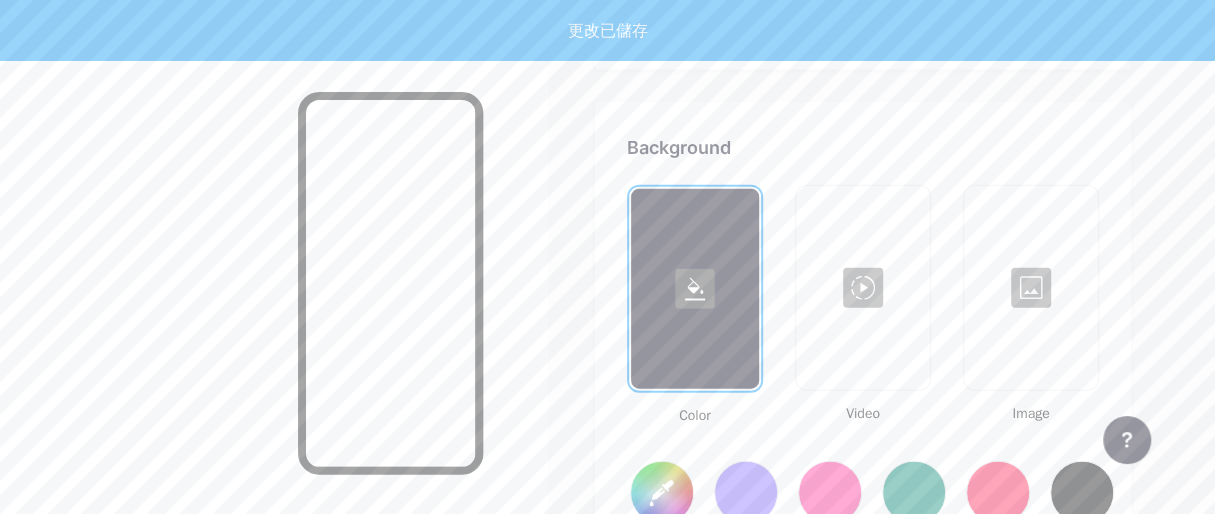 type on "#ffffff" 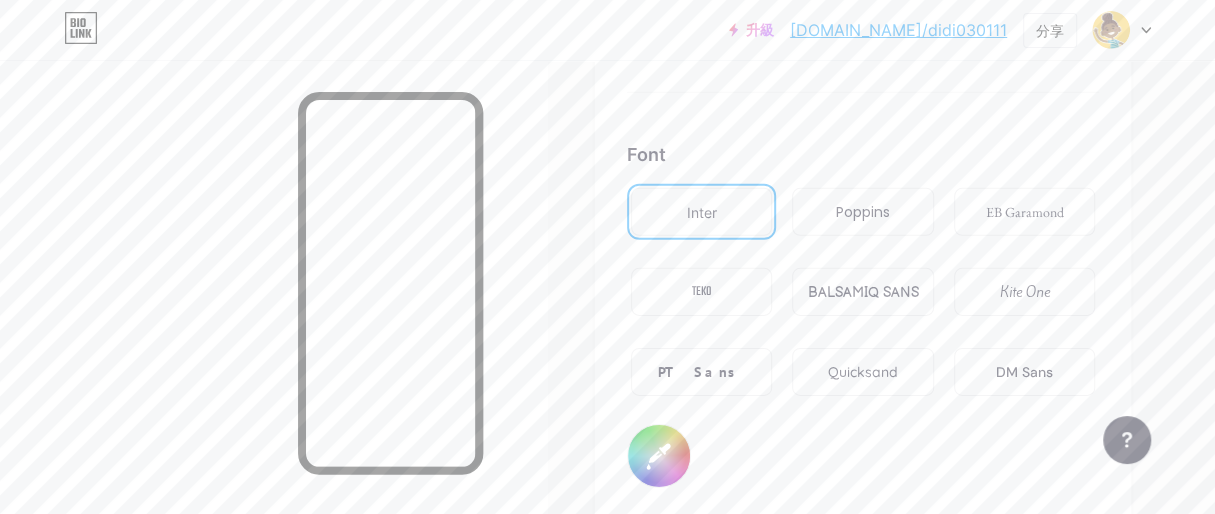 scroll, scrollTop: 3454, scrollLeft: 0, axis: vertical 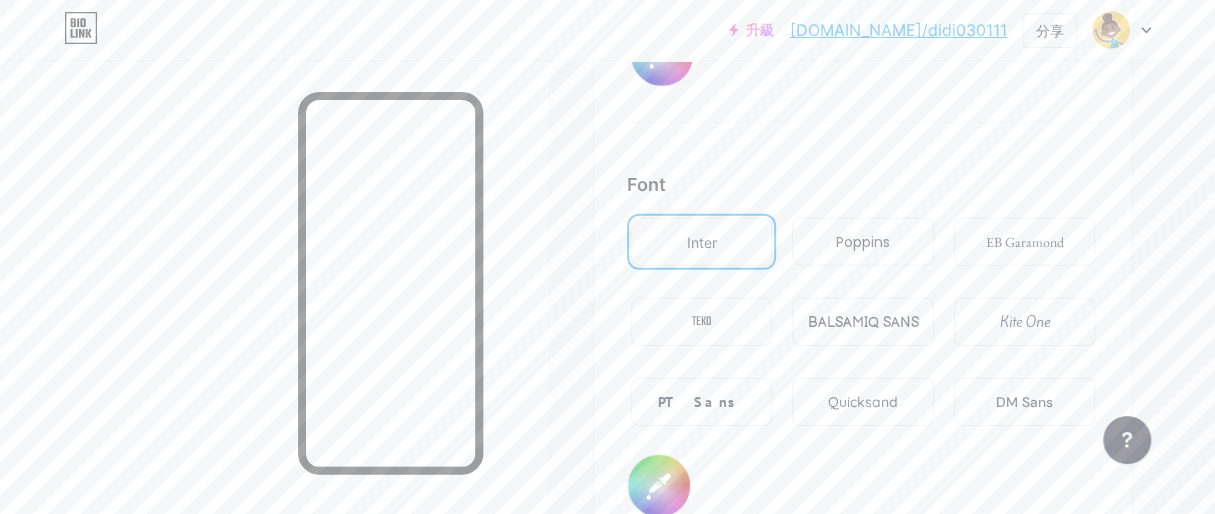 click on "Poppins" at bounding box center (863, 242) 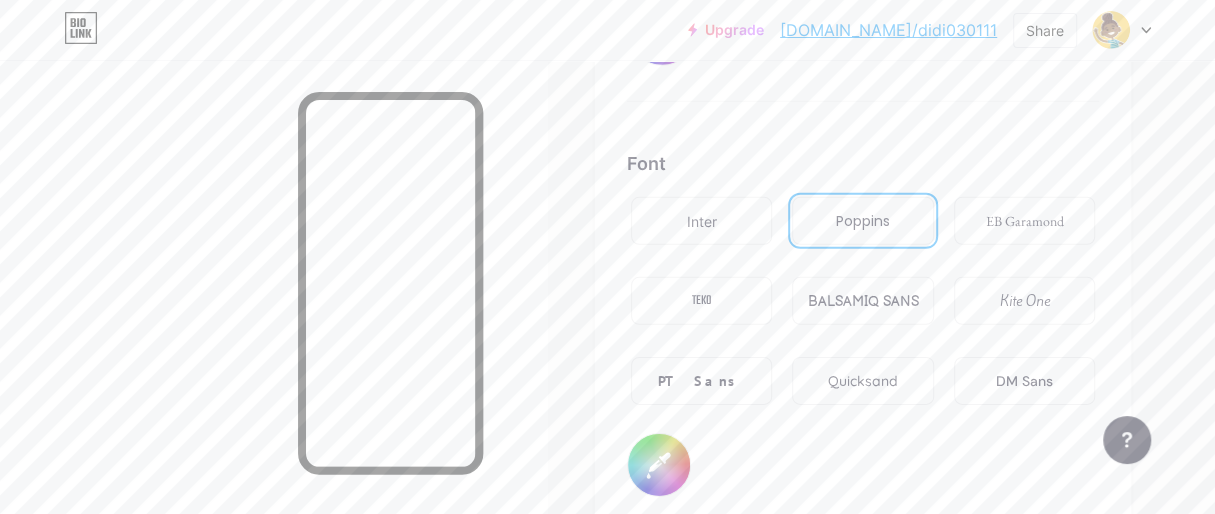 click on "Links
Posts
Design
Subscribers
NEW
Stats
Settings     Profile   跟著呆呆姐姐一起來玩吧                       Themes   Link in bio   Blog   Shop       Basics       Carbon       Xmas 23       Pride       Glitch       Winter · Live       Glassy · Live       Chameleon · Live       Rainy Night · Live       Neon · Live       Summer       Retro       Strawberry · Live       Desert       Sunny       Autumn       Leaf       Clear Sky       Blush       Unicorn       Minimal       Cloudy       Shadow     Create your own           Changes saved     Background         Color           Video             Image           #ffffff     Button       #000000   Font   Inter Poppins EB Garamond TEKO BALSAMIQ SANS Kite One PT Sans Quicksand DM Sans     #000000   Changes saved     Position to display socials                 Top                     Bottom
Disable Bio Link branding
Changes saved" at bounding box center [607, -1086] 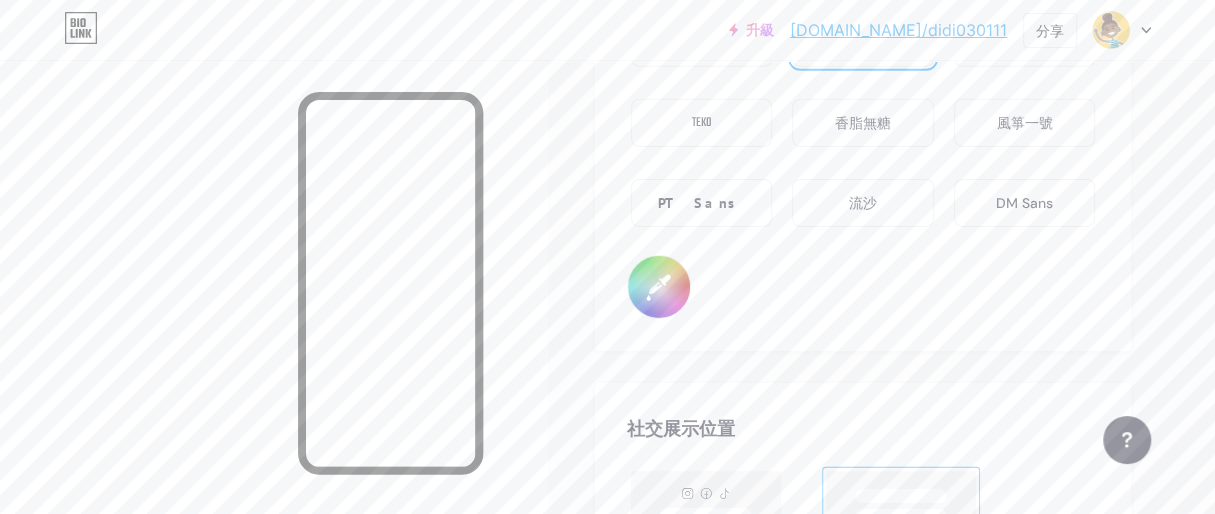scroll, scrollTop: 3654, scrollLeft: 0, axis: vertical 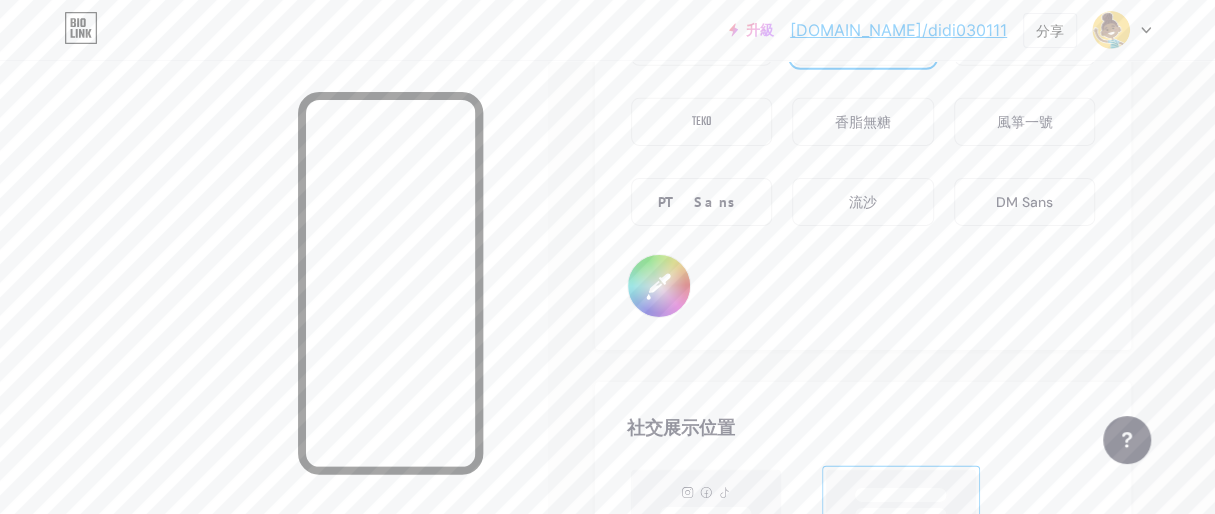 click on "香脂無糖" at bounding box center [863, 122] 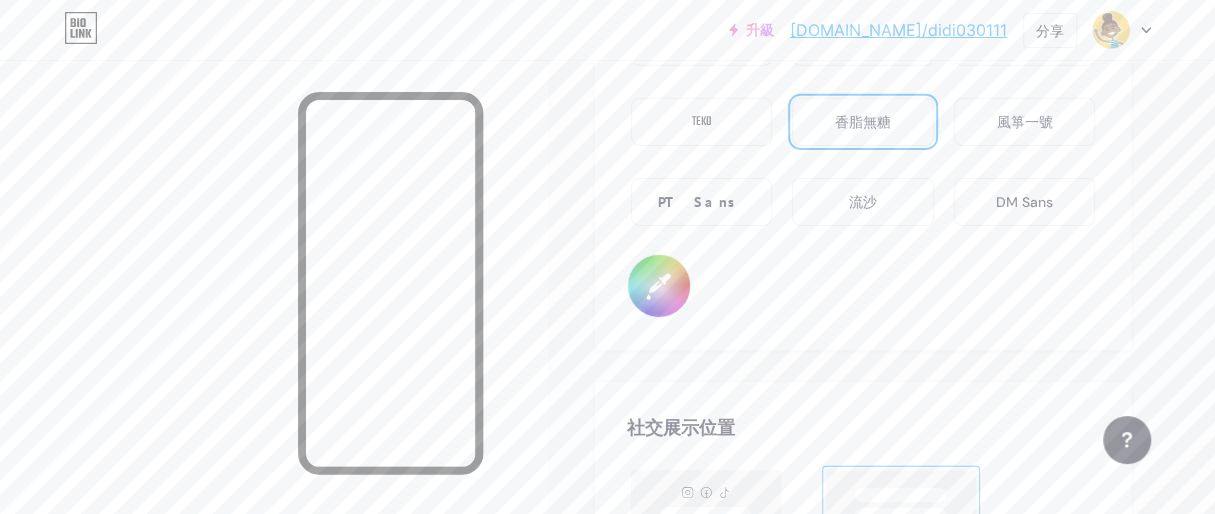 click on "流沙" at bounding box center (863, 202) 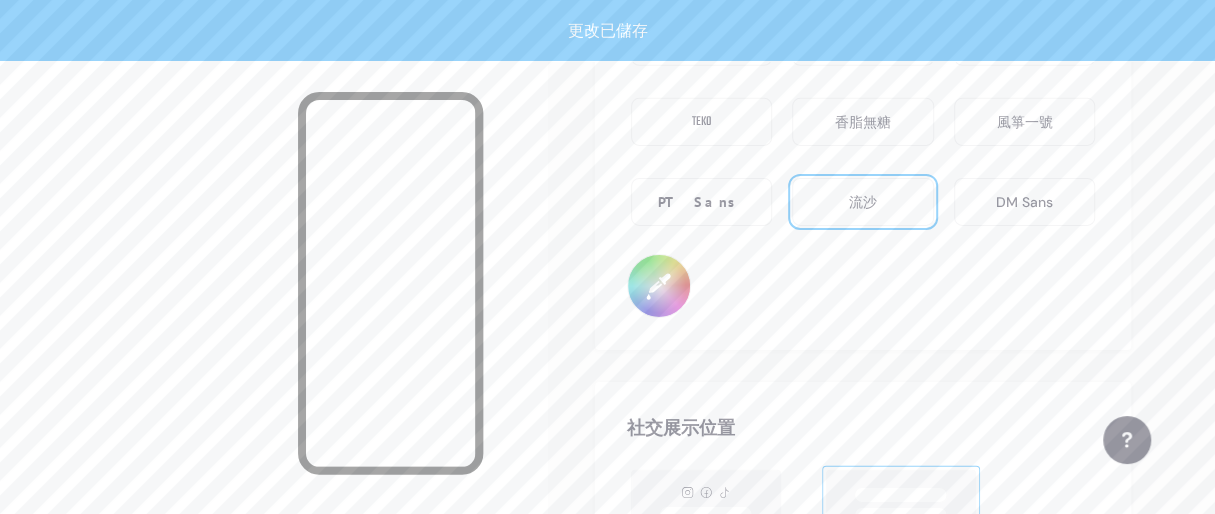 click on "風箏一號" at bounding box center [1024, 122] 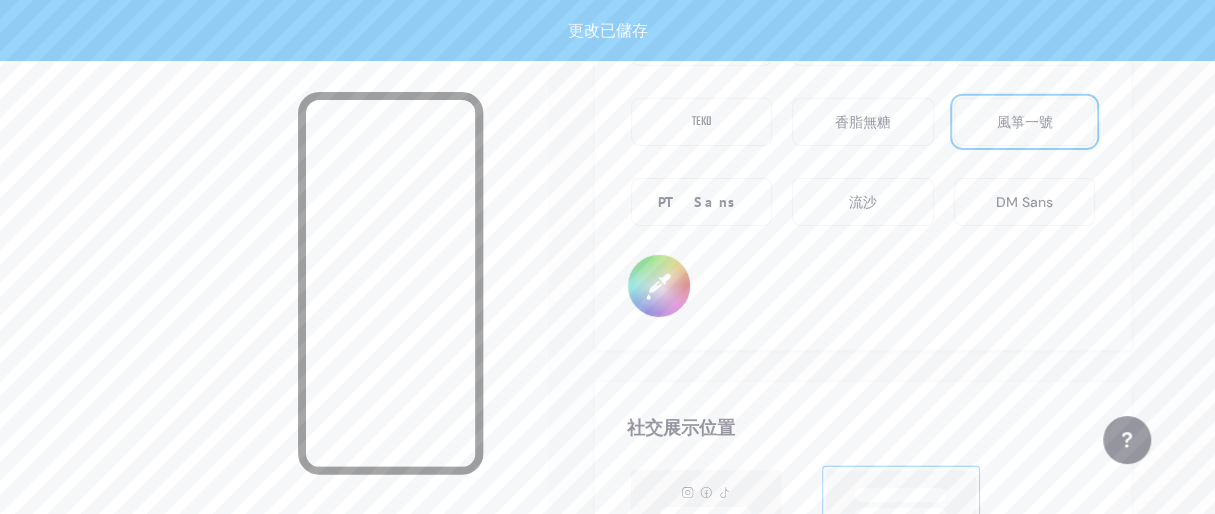 type on "#ffffff" 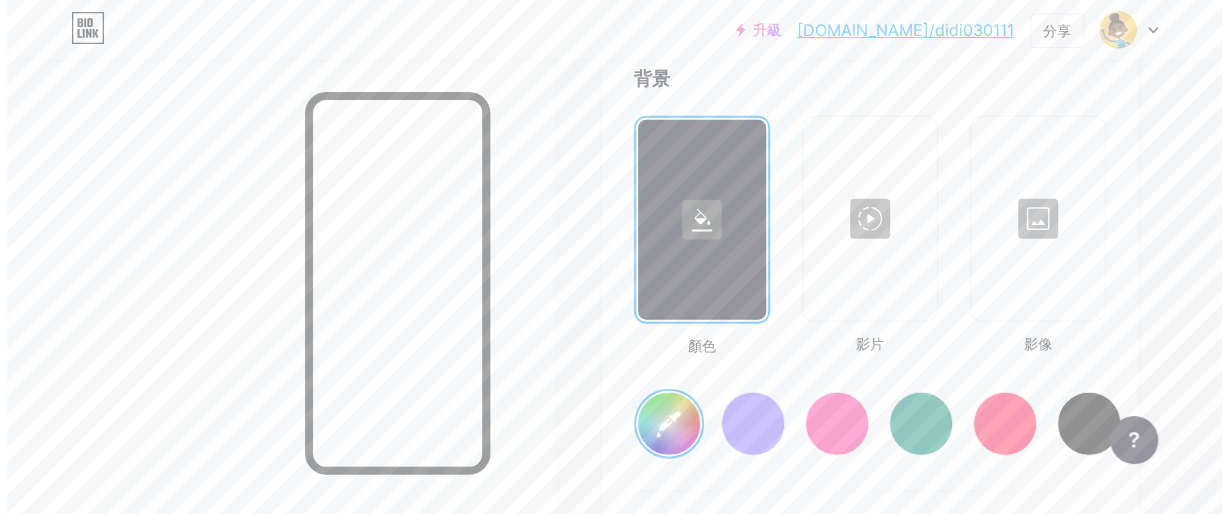 scroll, scrollTop: 2753, scrollLeft: 0, axis: vertical 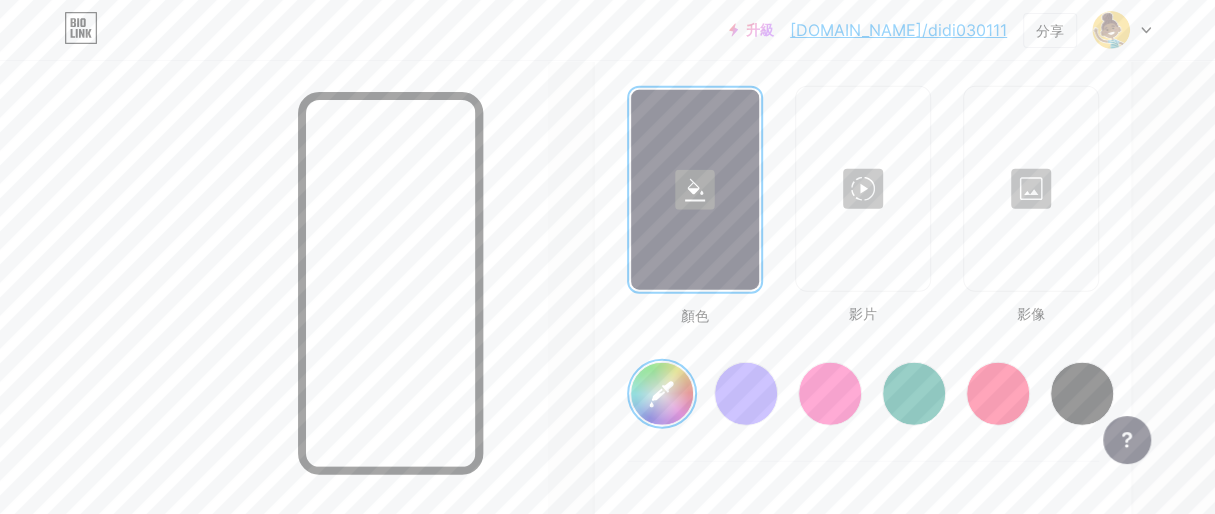 click at bounding box center (1031, 189) 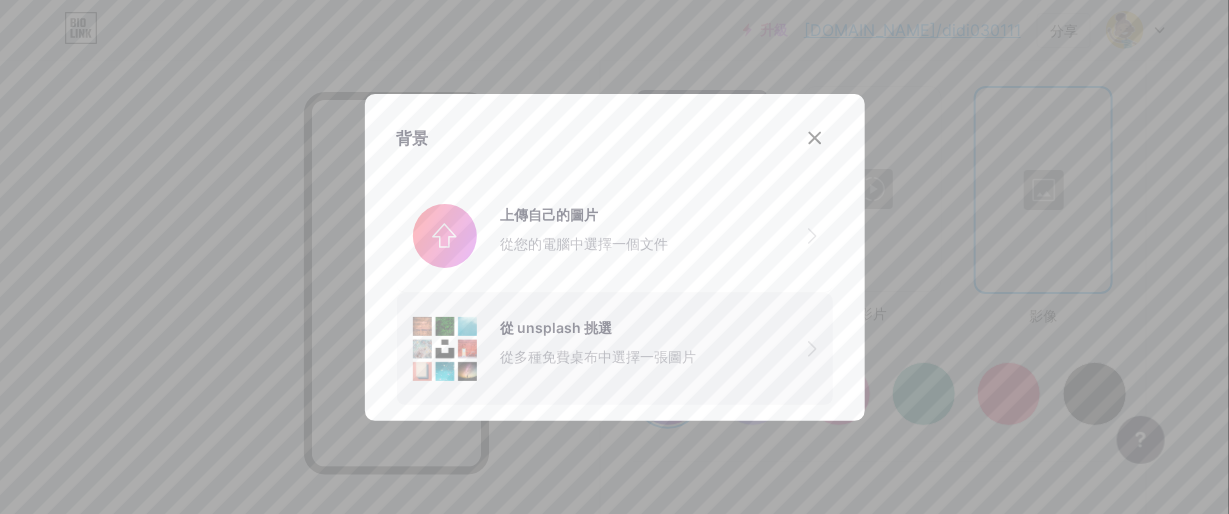 click 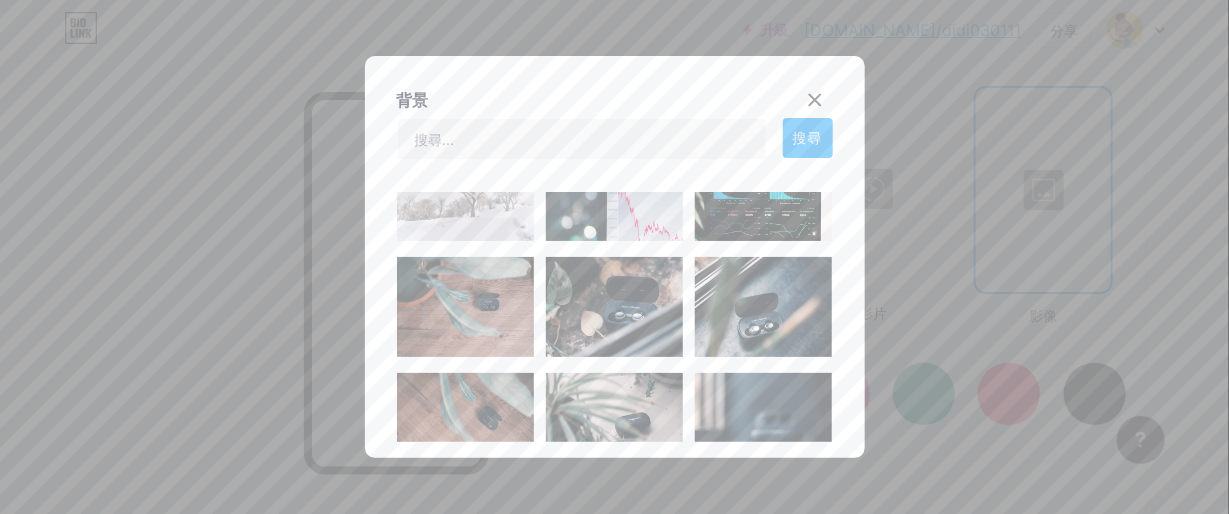 scroll, scrollTop: 3793, scrollLeft: 0, axis: vertical 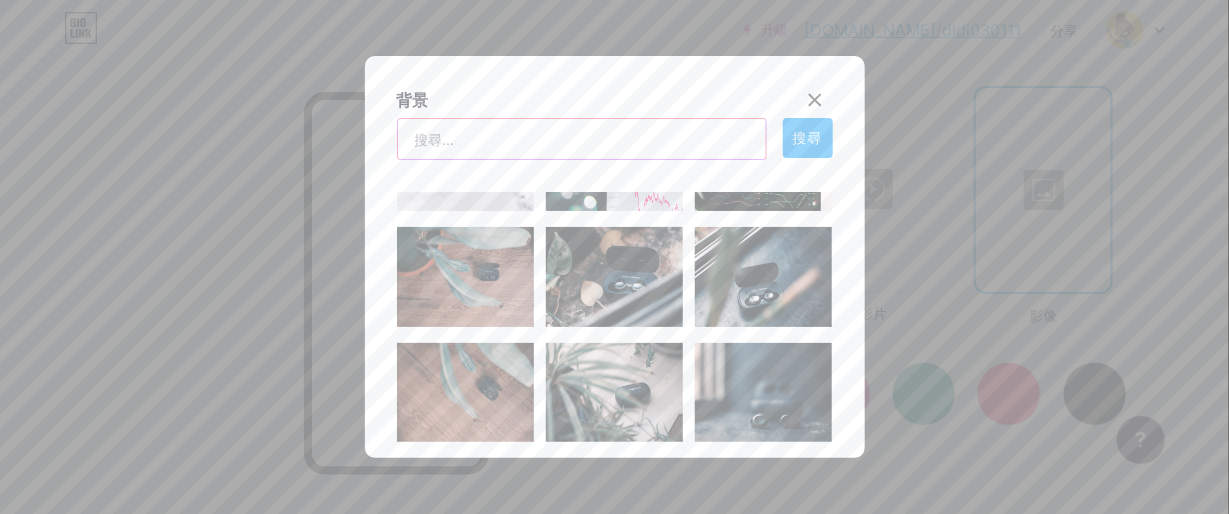 click at bounding box center (582, 139) 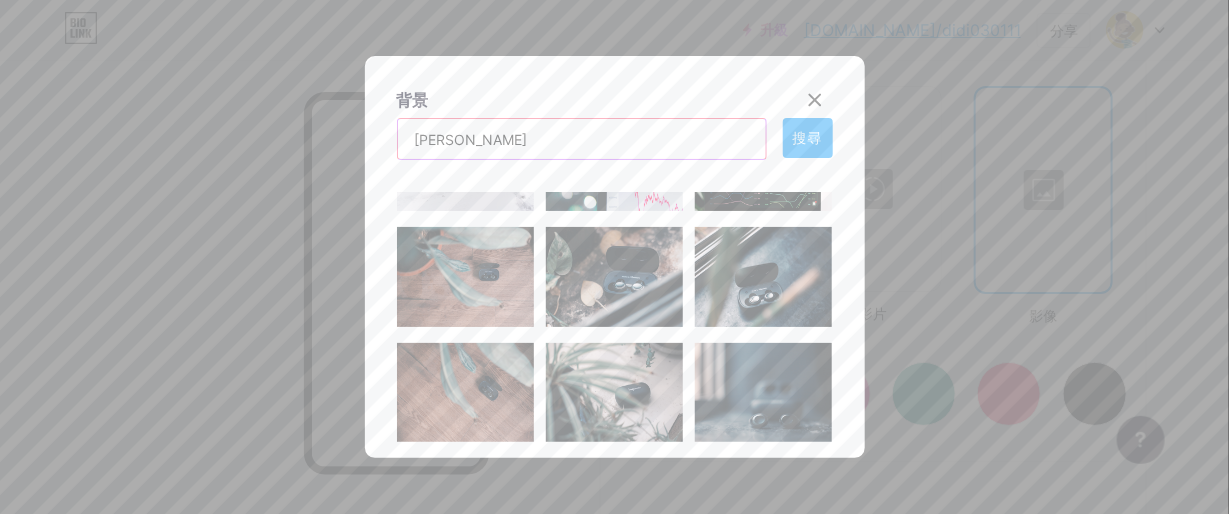 type on "[PERSON_NAME]" 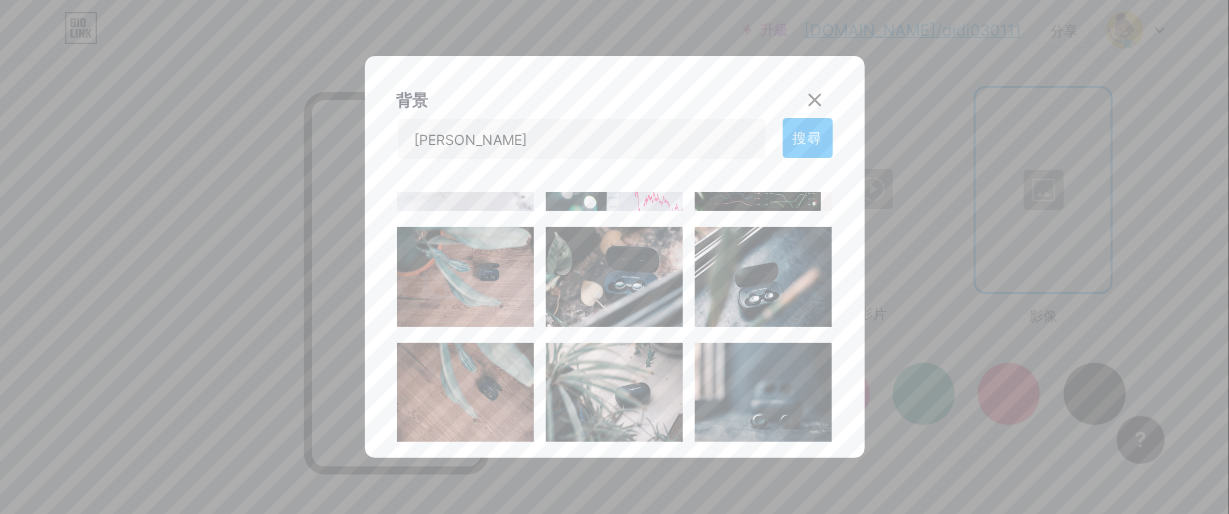 click on "搜尋" at bounding box center (808, 138) 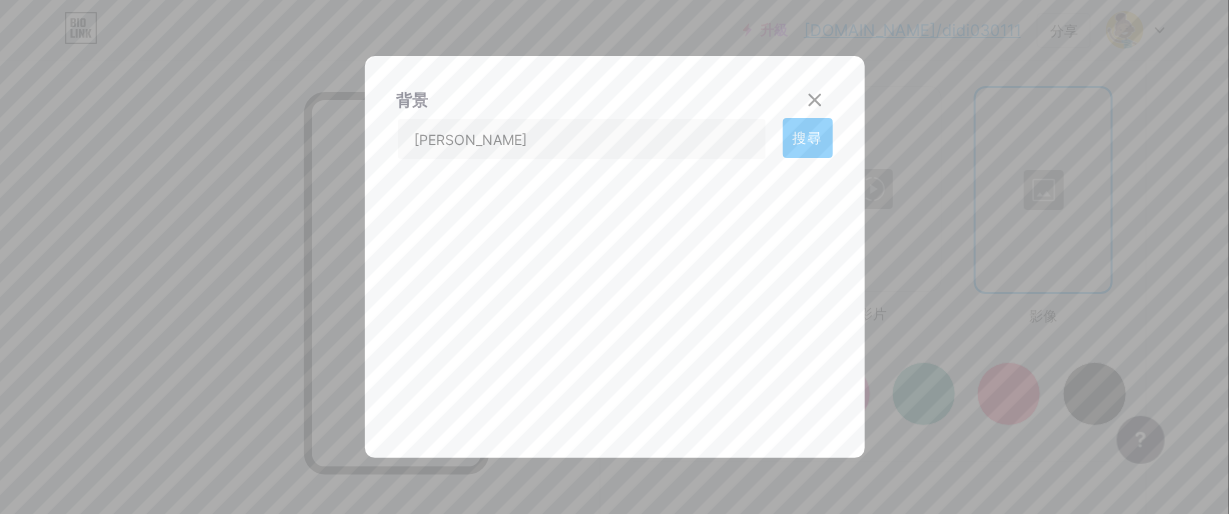 scroll, scrollTop: 0, scrollLeft: 0, axis: both 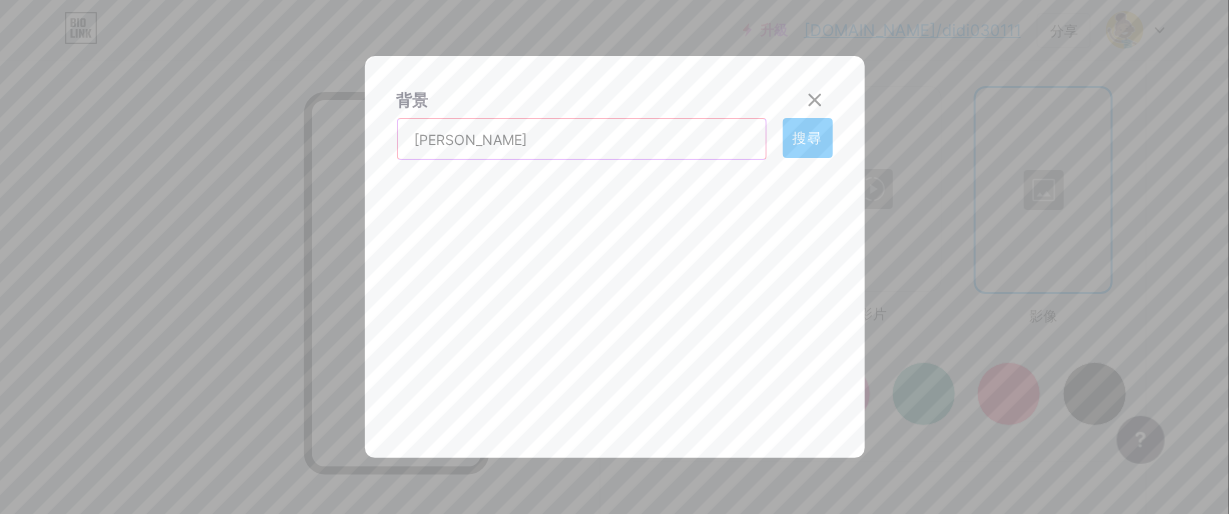 click on "[PERSON_NAME]" at bounding box center (582, 139) 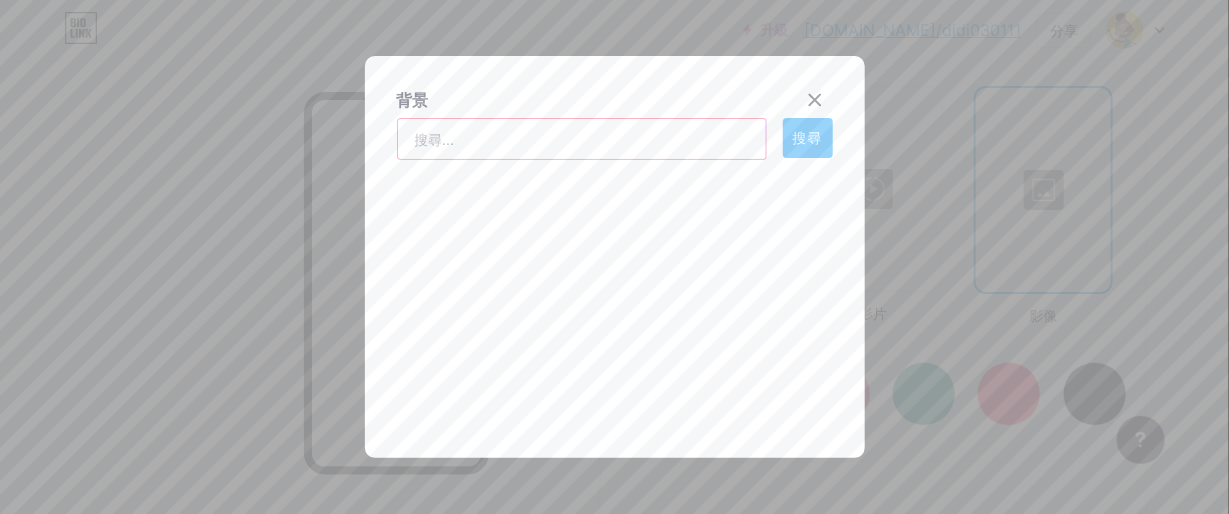 type 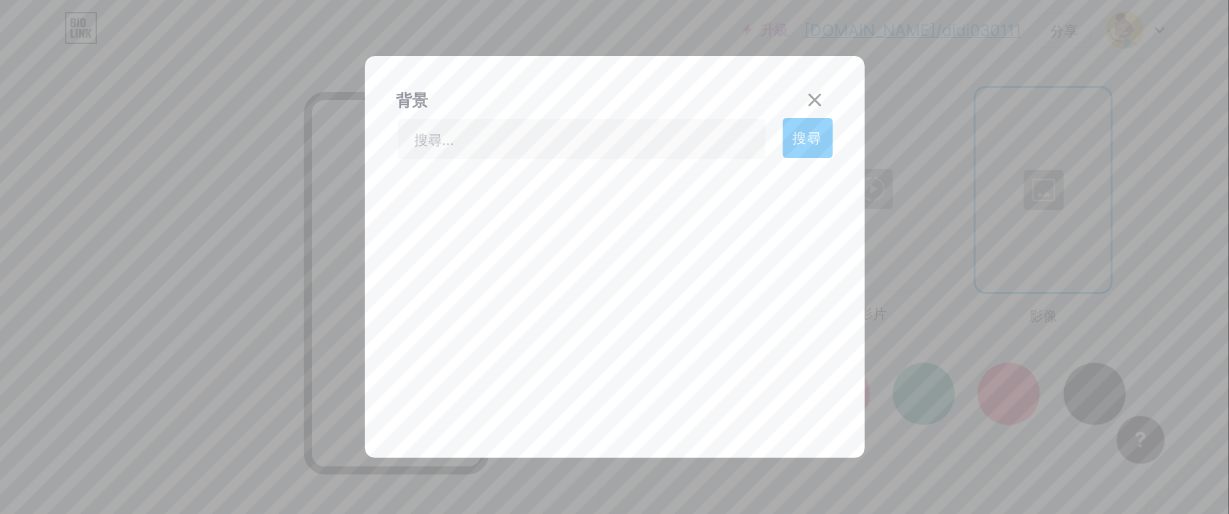 click on "搜尋" at bounding box center (808, 138) 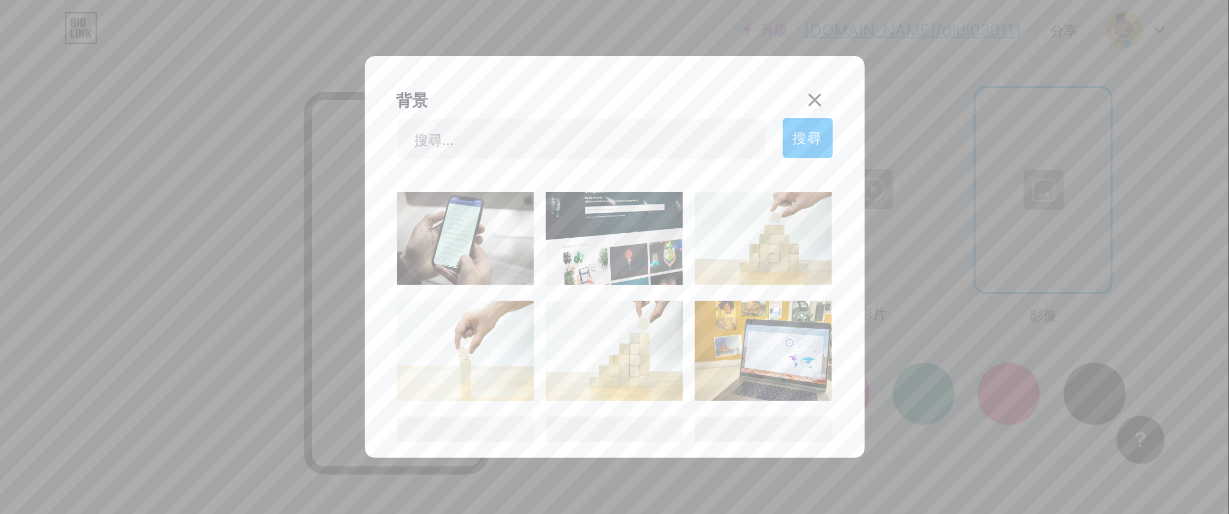 scroll, scrollTop: 2121, scrollLeft: 0, axis: vertical 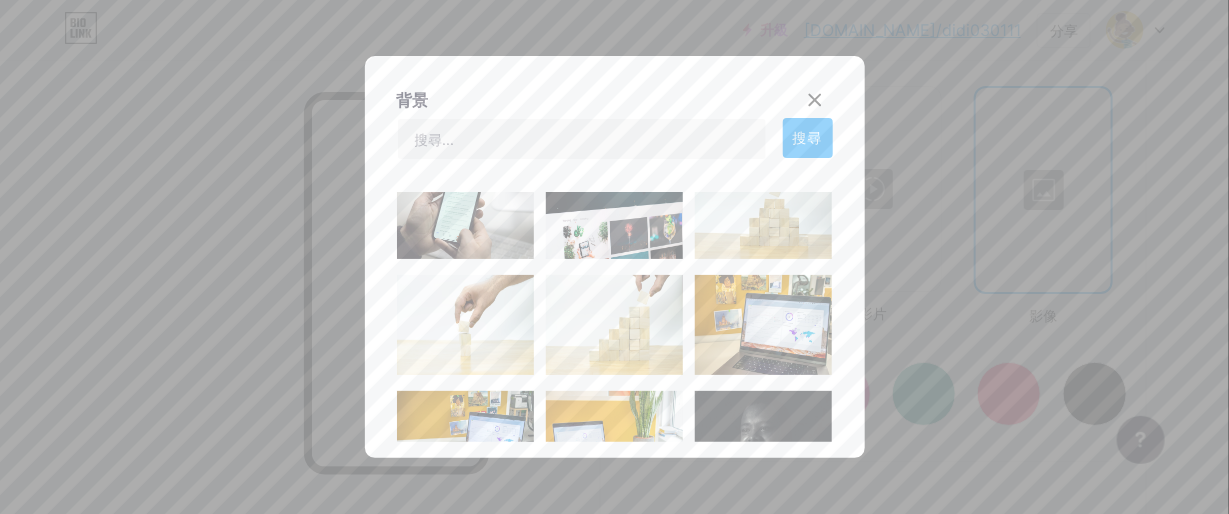 click at bounding box center [614, 325] 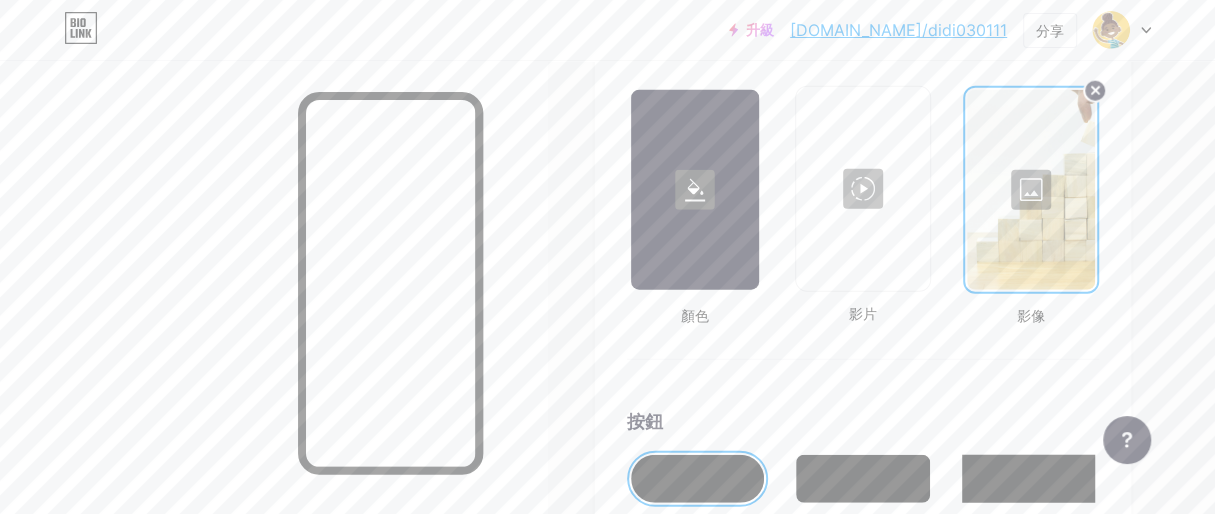 click at bounding box center (1031, 190) 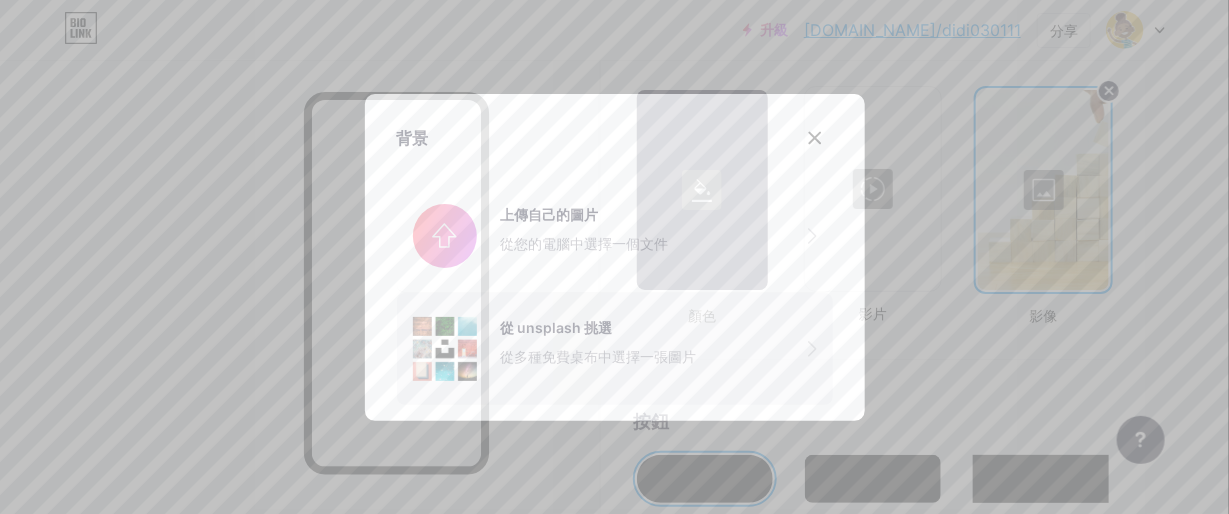 click 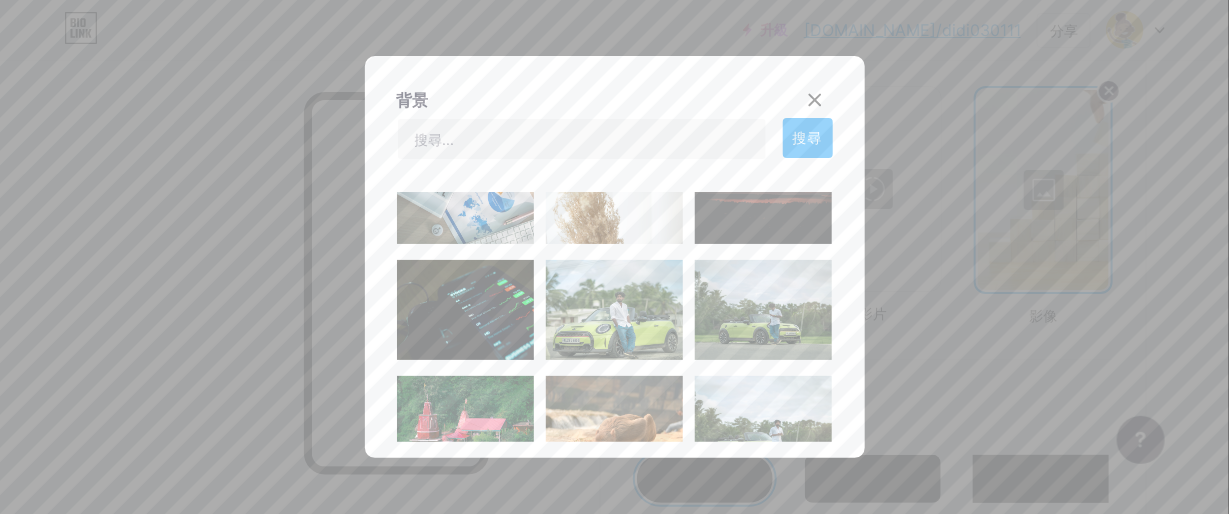 scroll, scrollTop: 3895, scrollLeft: 0, axis: vertical 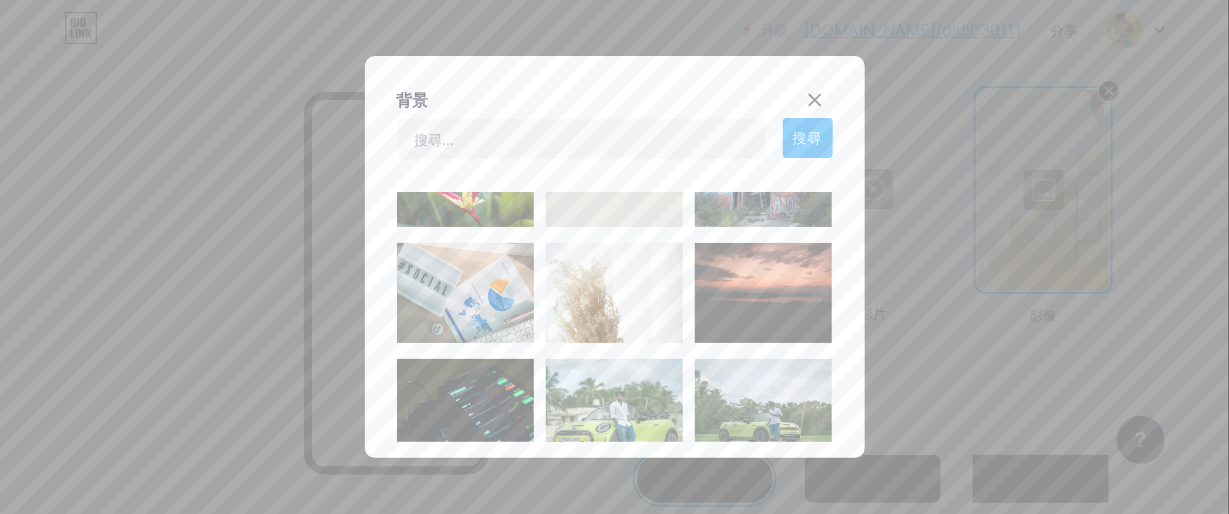 click at bounding box center (614, 293) 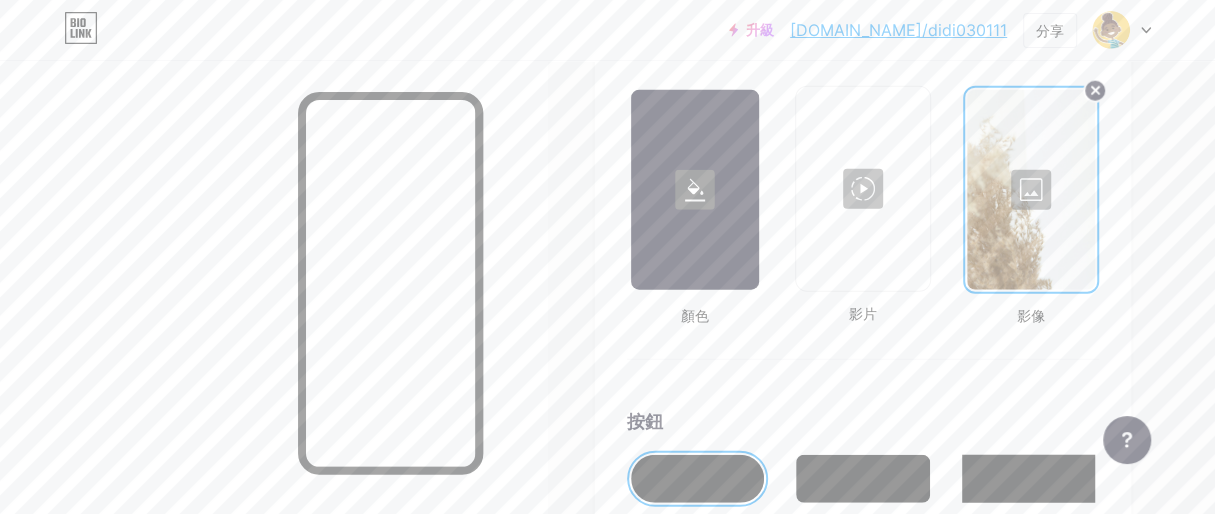 click at bounding box center (1031, 190) 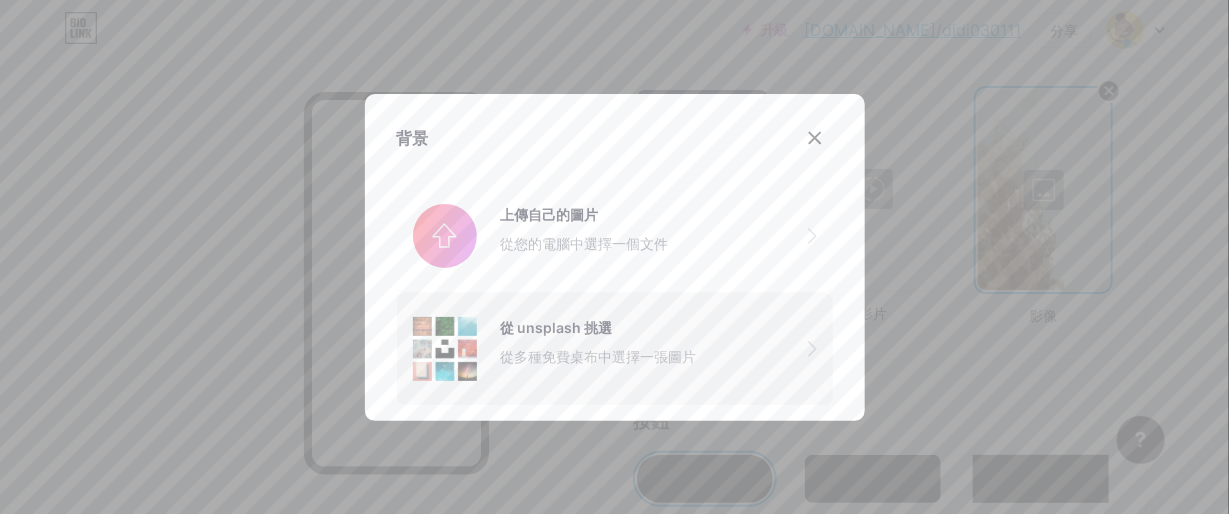 click 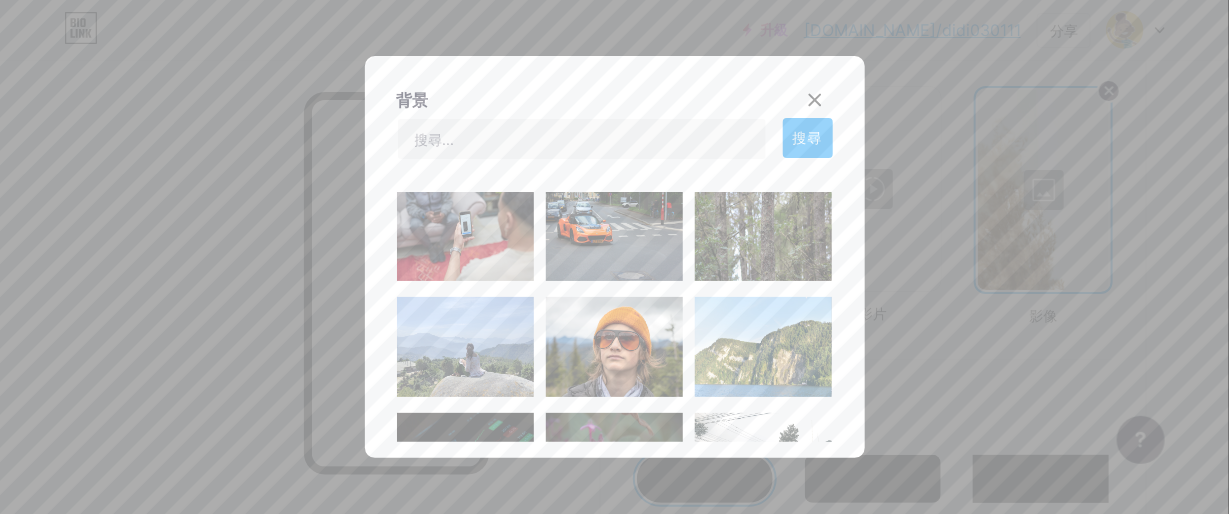 scroll, scrollTop: 10443, scrollLeft: 0, axis: vertical 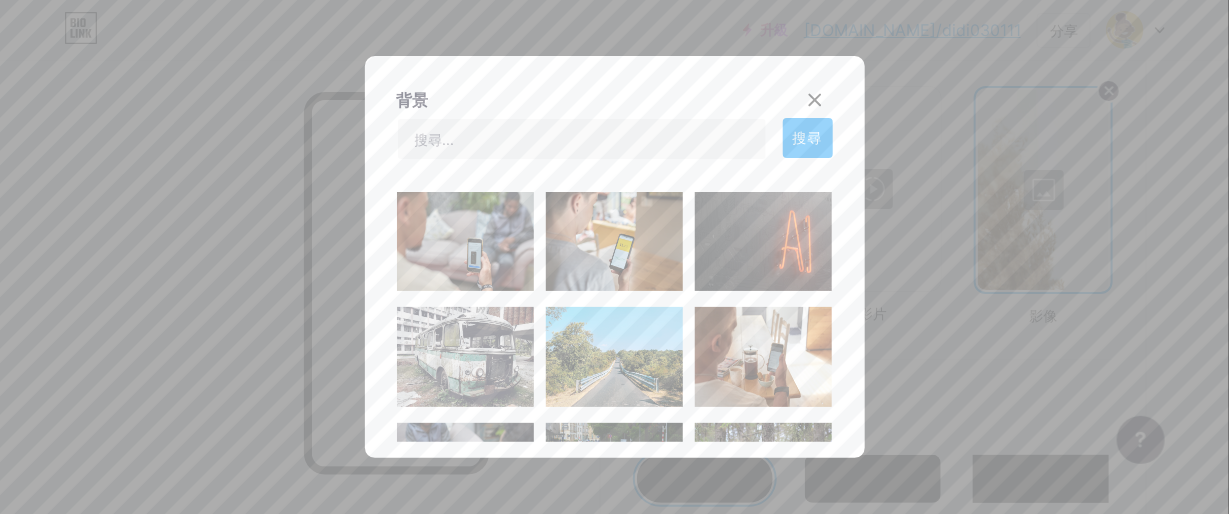 click at bounding box center (614, 257) 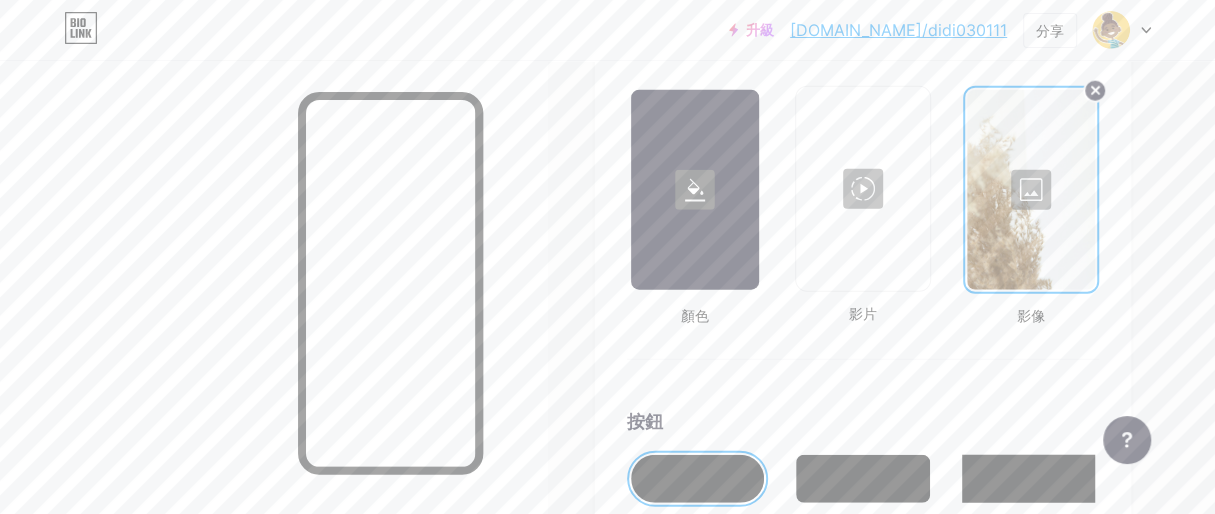 click at bounding box center (863, 189) 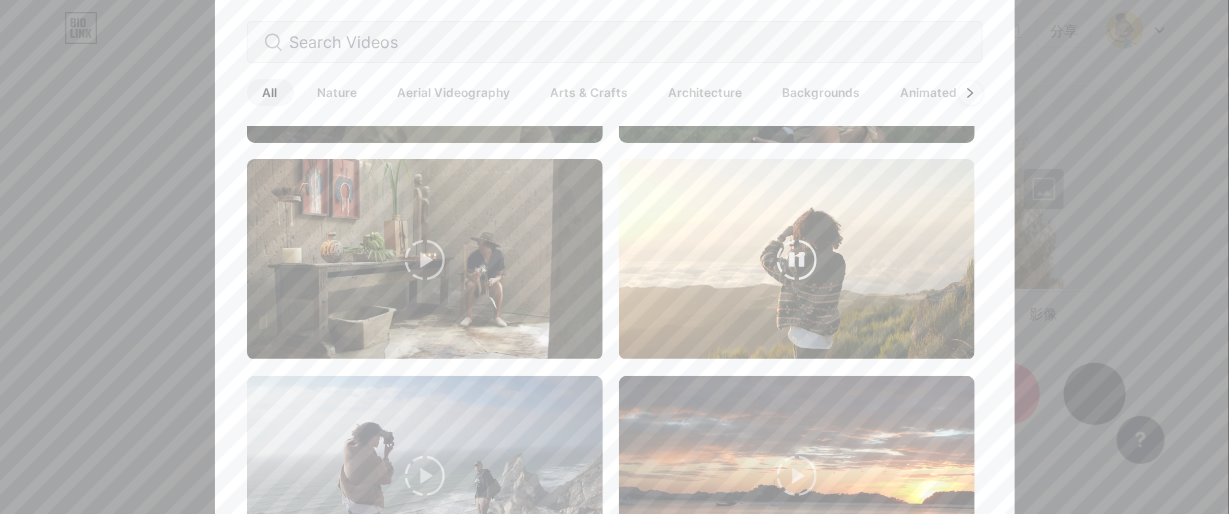 scroll, scrollTop: 1400, scrollLeft: 0, axis: vertical 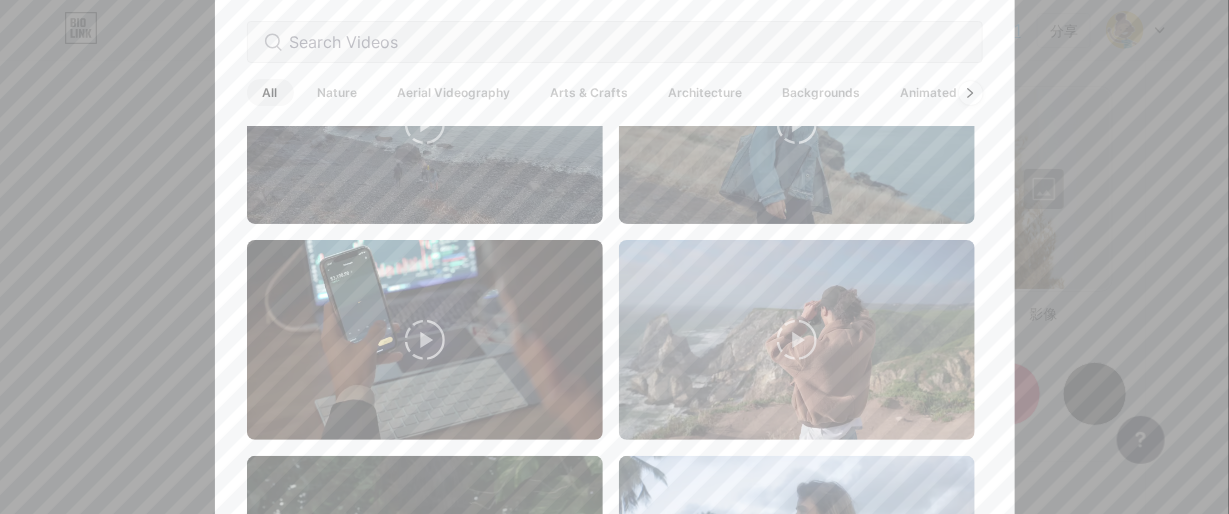 click at bounding box center [614, 257] 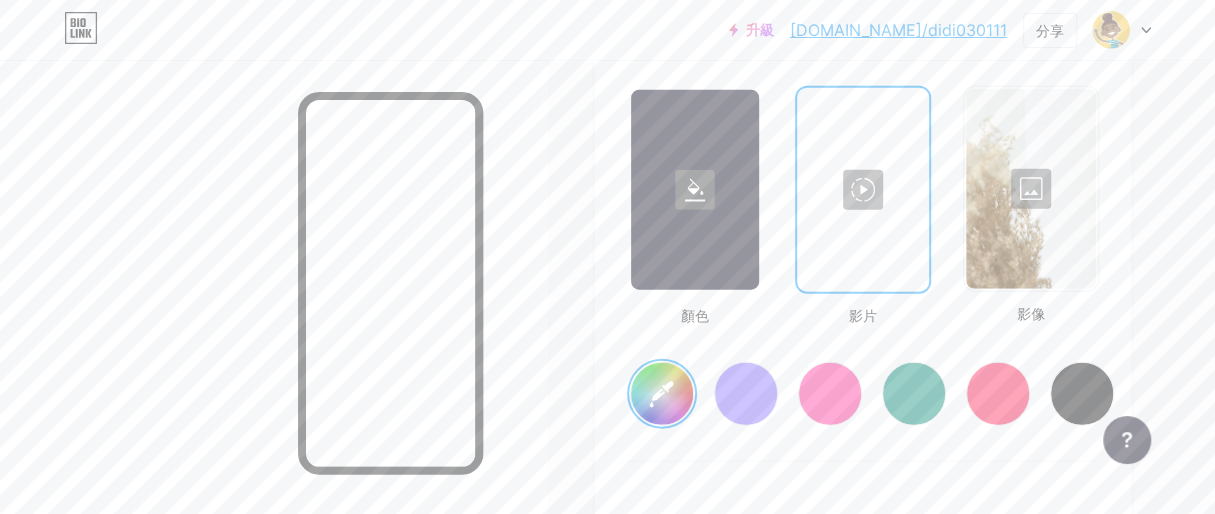 click at bounding box center [1031, 189] 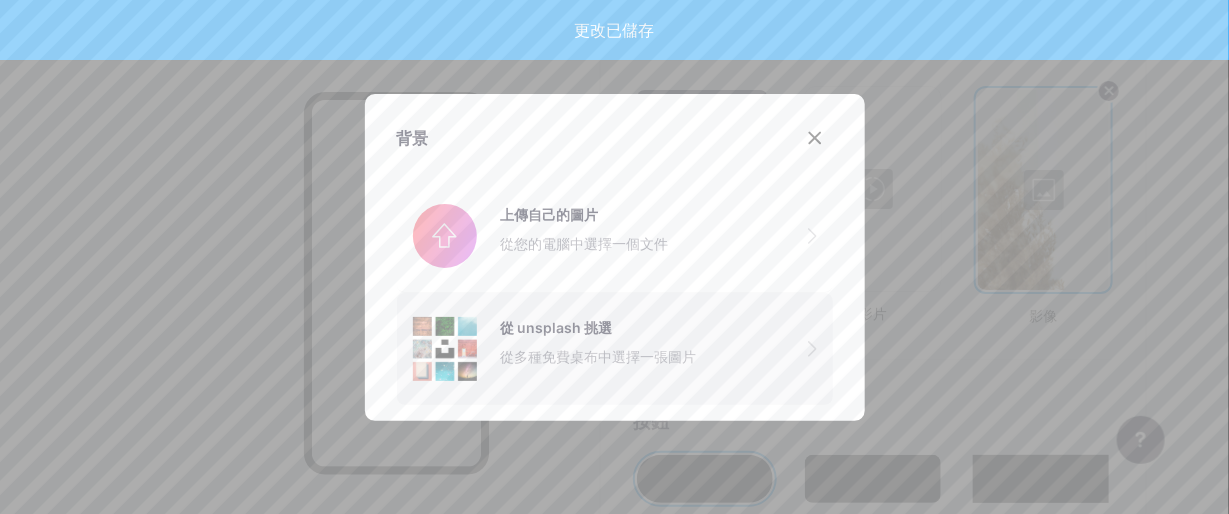 click on "從 unsplash 挑選   從多種免費桌布中選擇一張圖片" at bounding box center (615, 349) 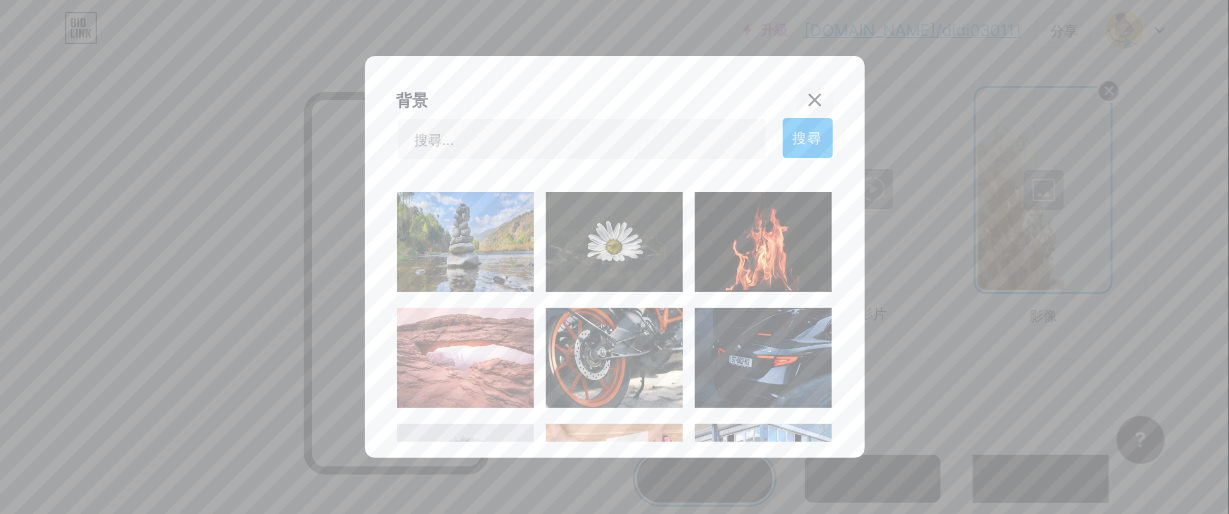 click 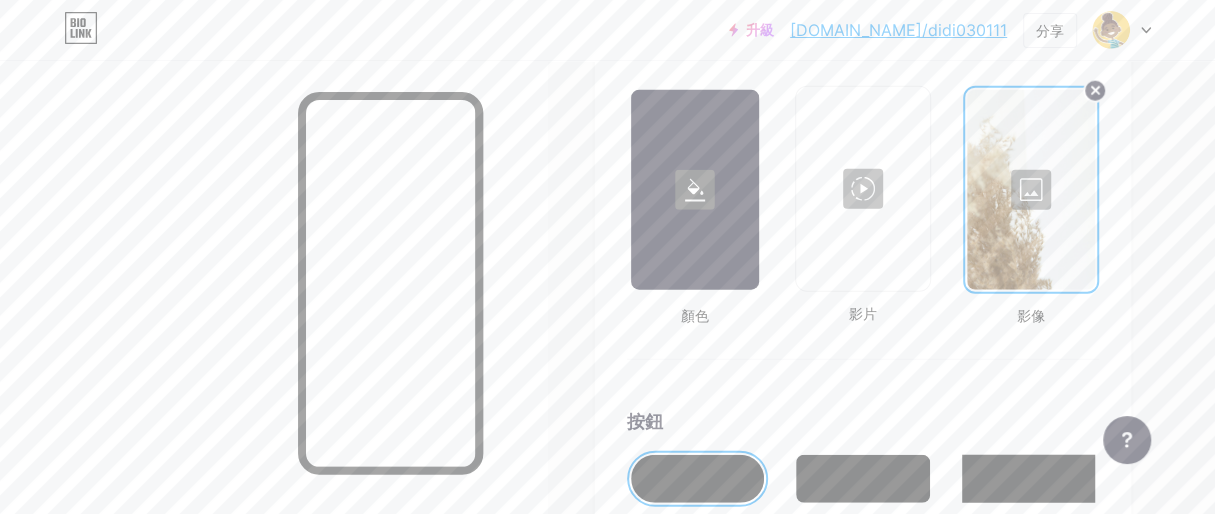 click at bounding box center (1031, 190) 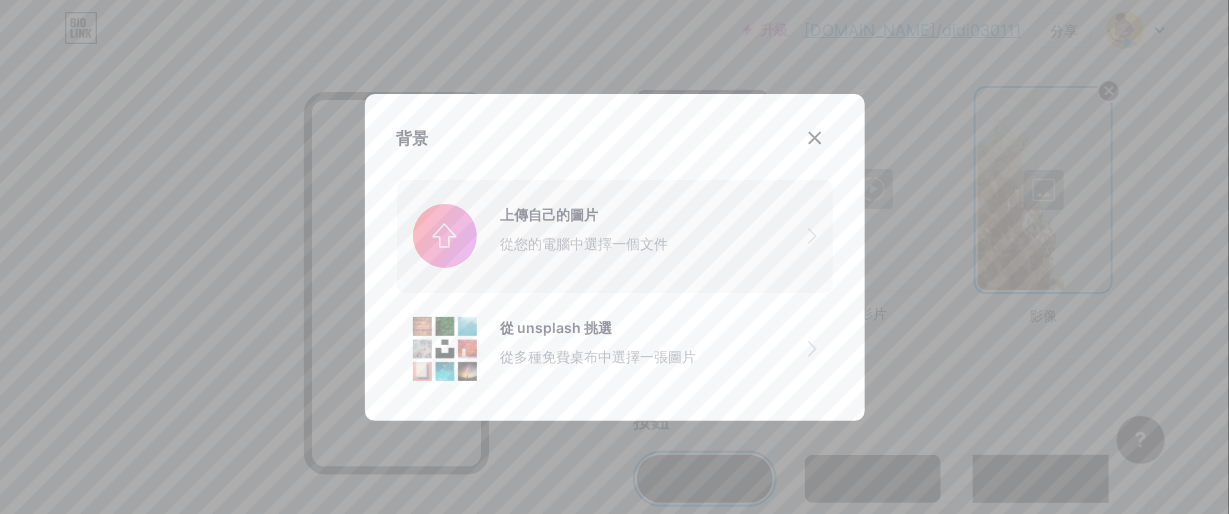 click at bounding box center [615, 236] 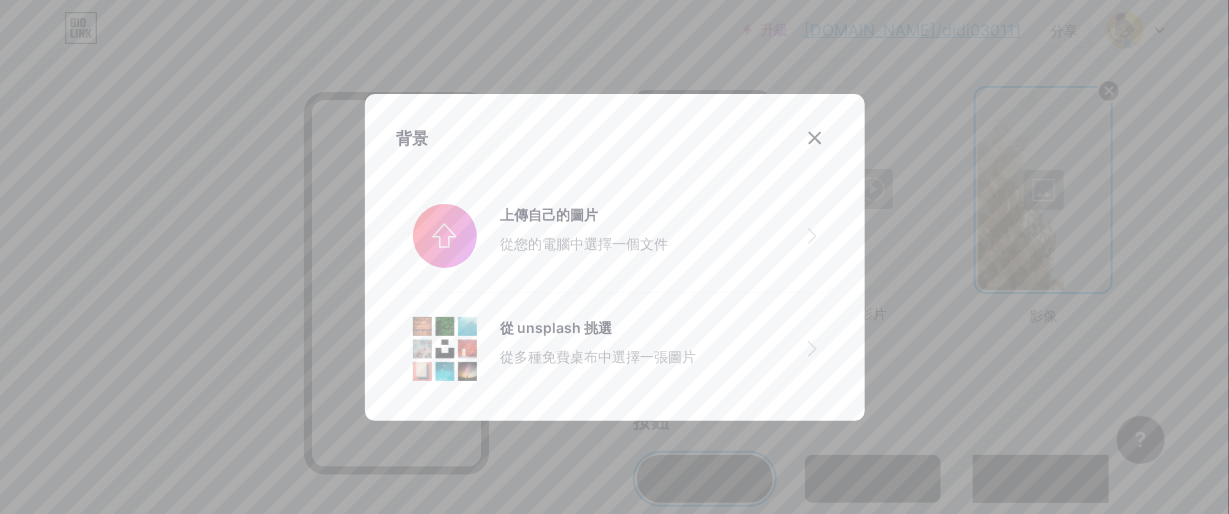 click at bounding box center (614, 257) 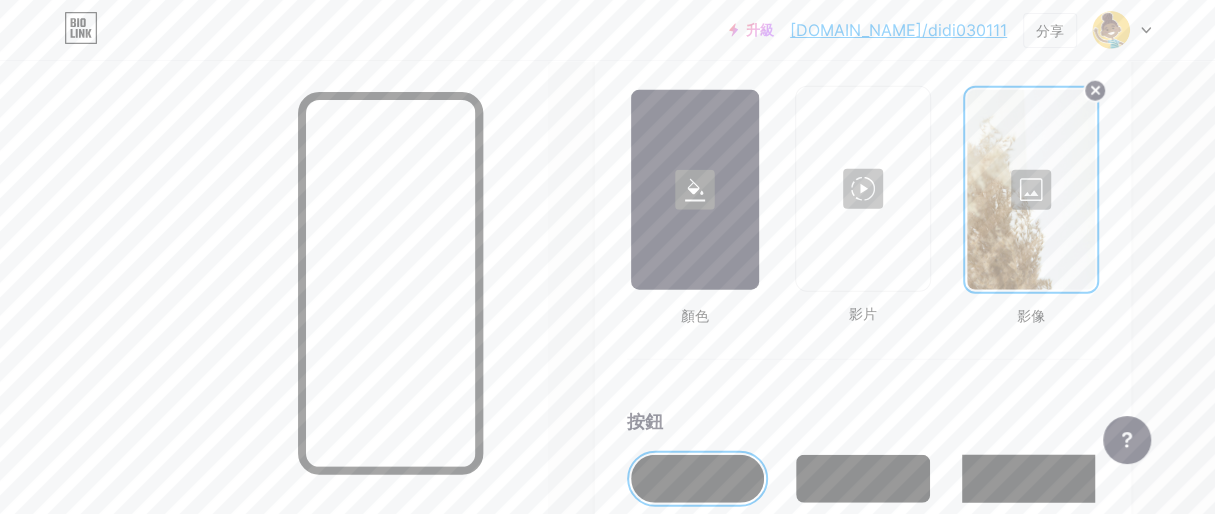 click at bounding box center [863, 189] 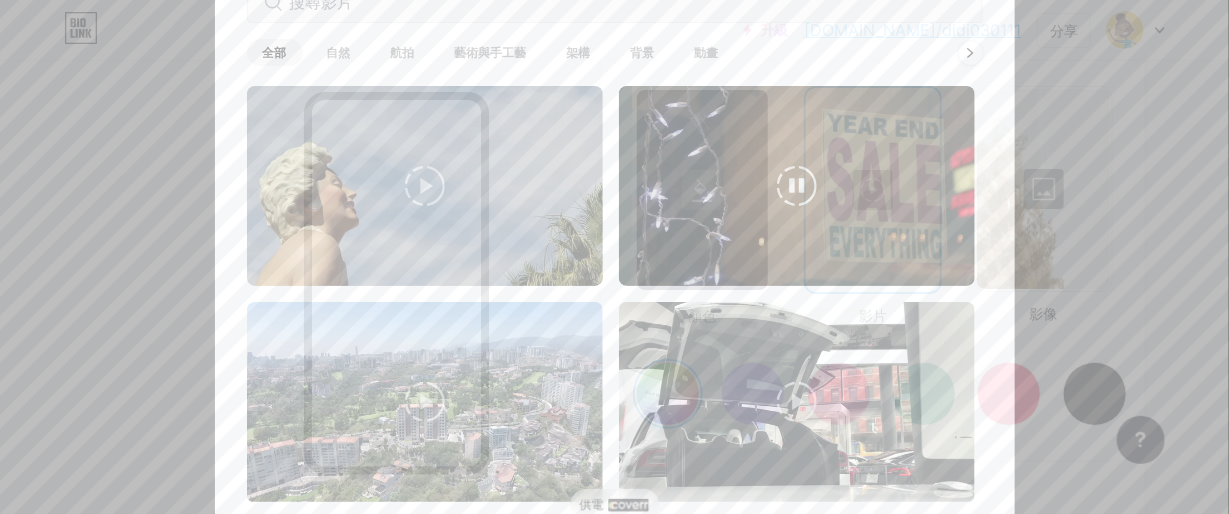scroll, scrollTop: 62, scrollLeft: 0, axis: vertical 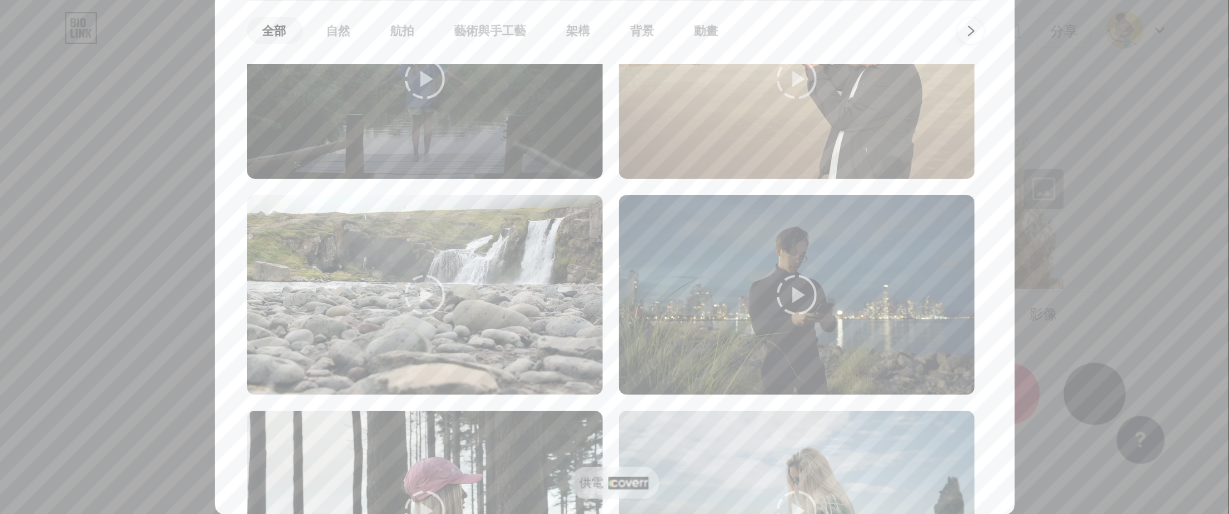 click at bounding box center [970, 30] 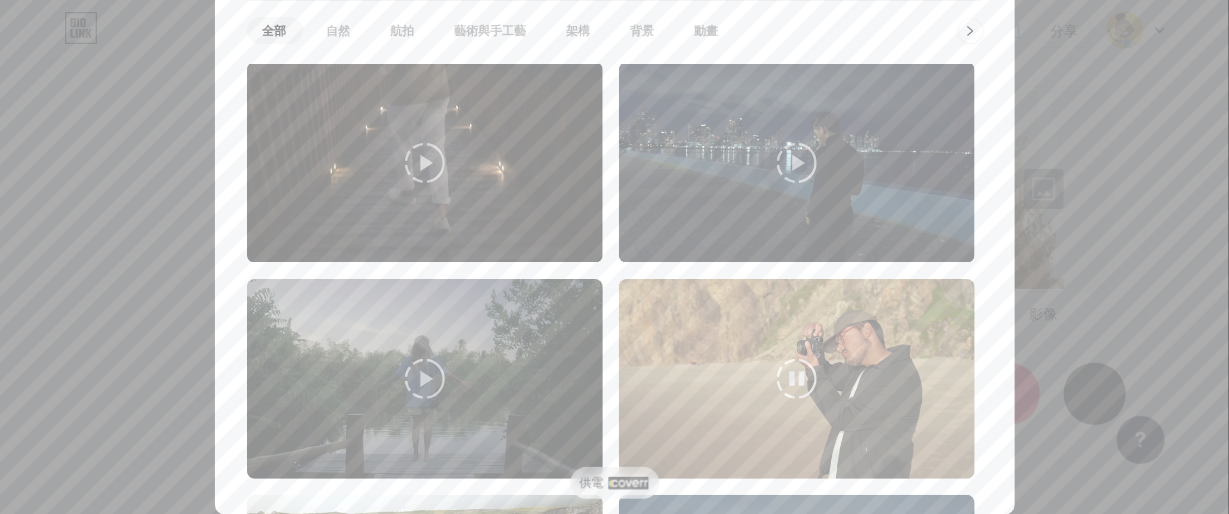 scroll, scrollTop: 2600, scrollLeft: 0, axis: vertical 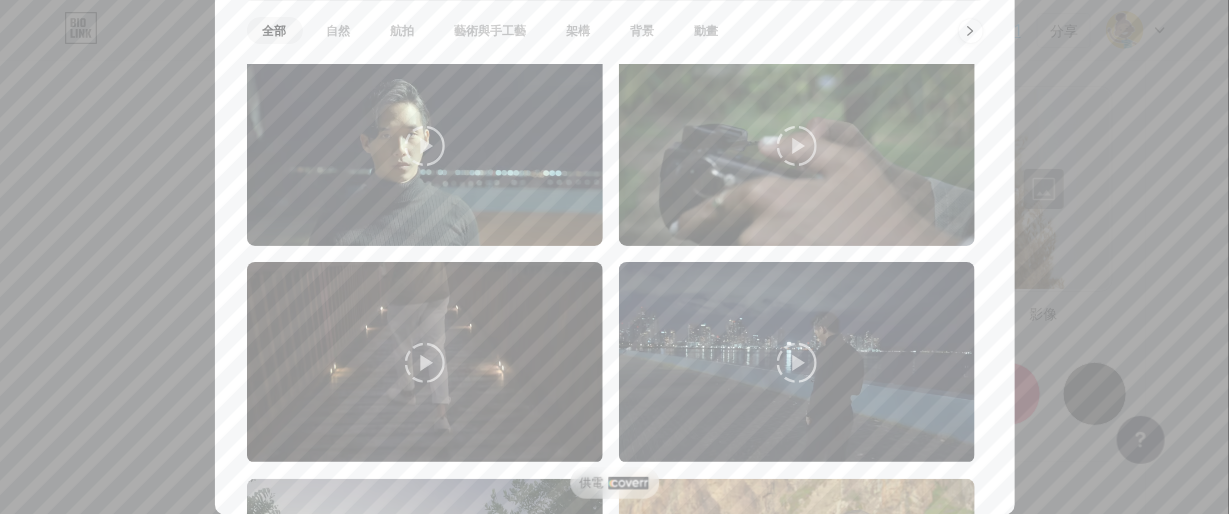 click on "動畫" at bounding box center (707, 30) 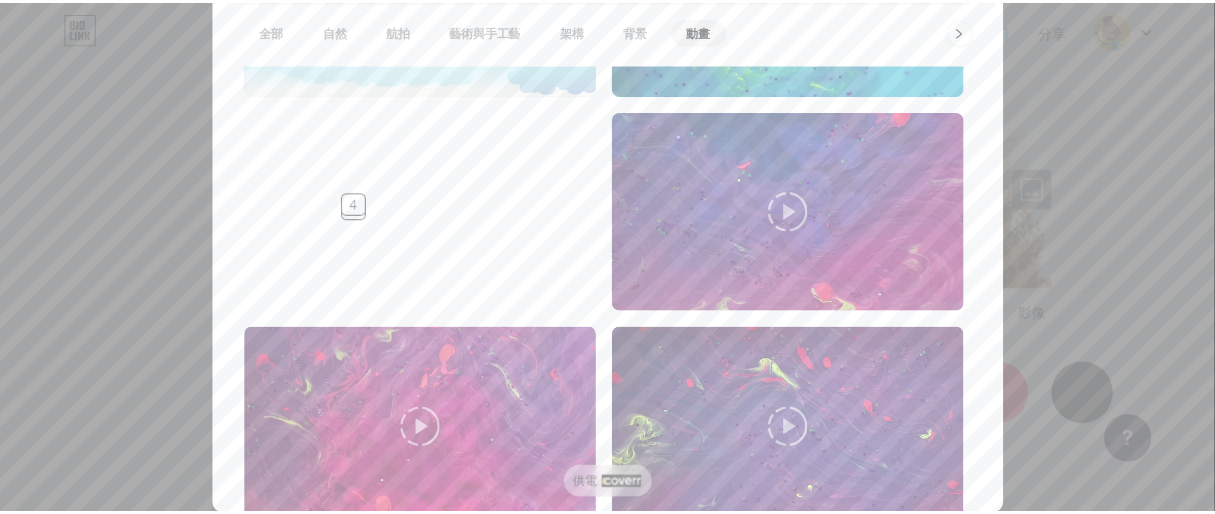 scroll, scrollTop: 1200, scrollLeft: 0, axis: vertical 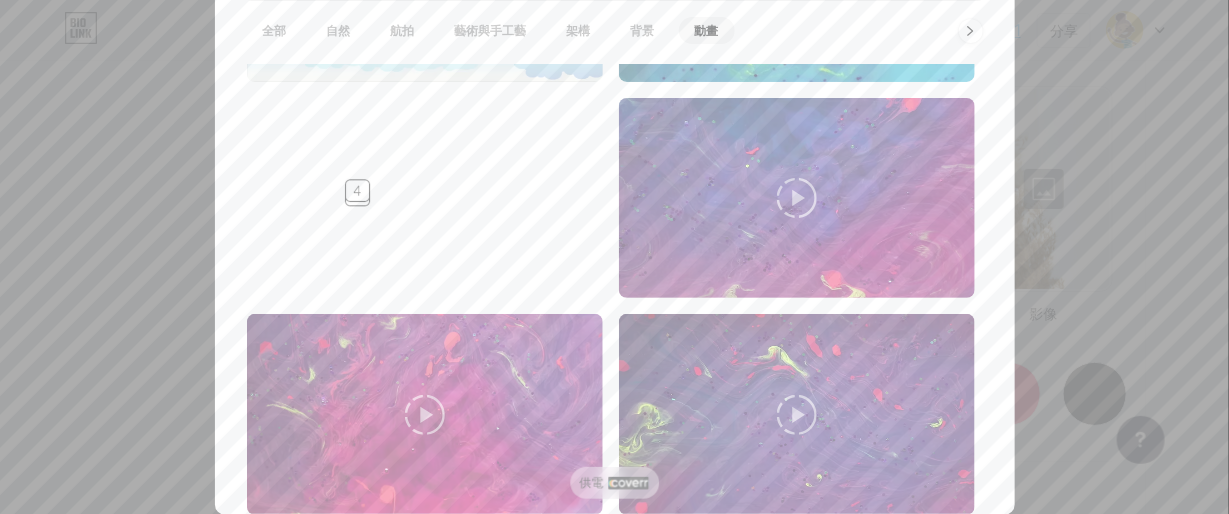 click at bounding box center [614, 195] 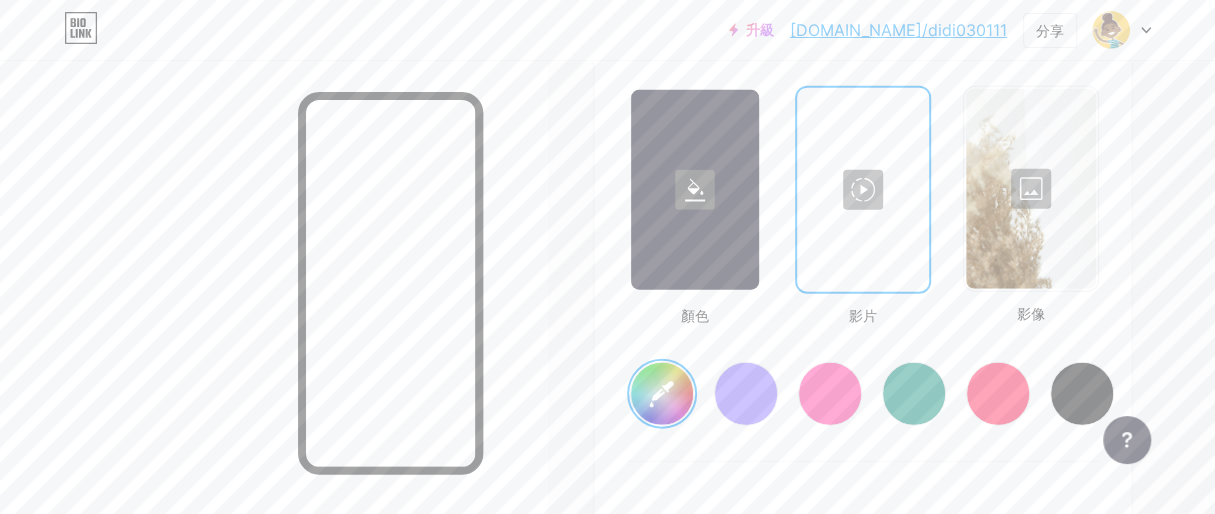 click at bounding box center (1031, 189) 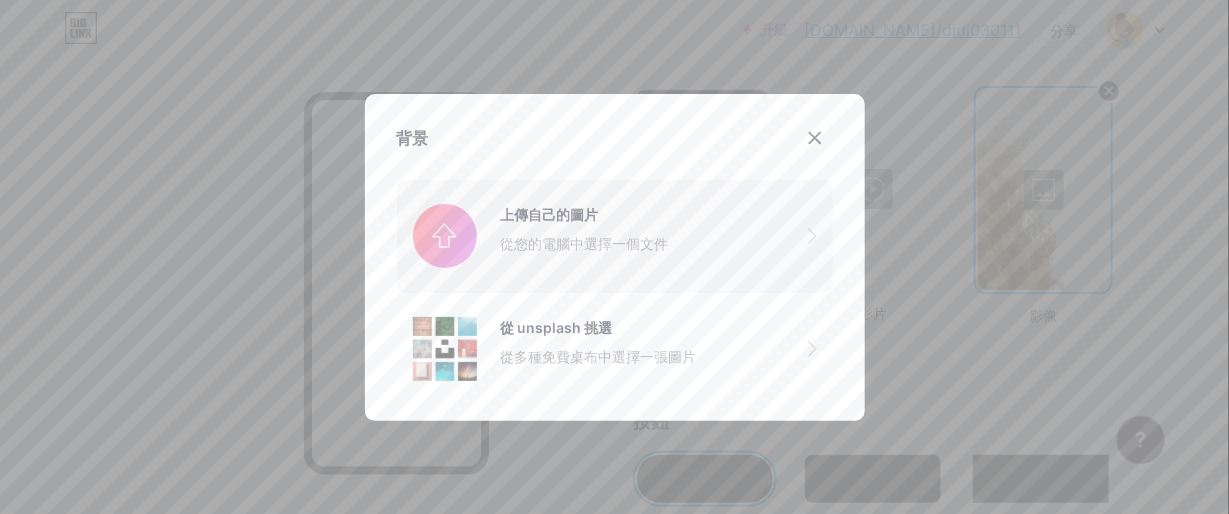 click at bounding box center (615, 236) 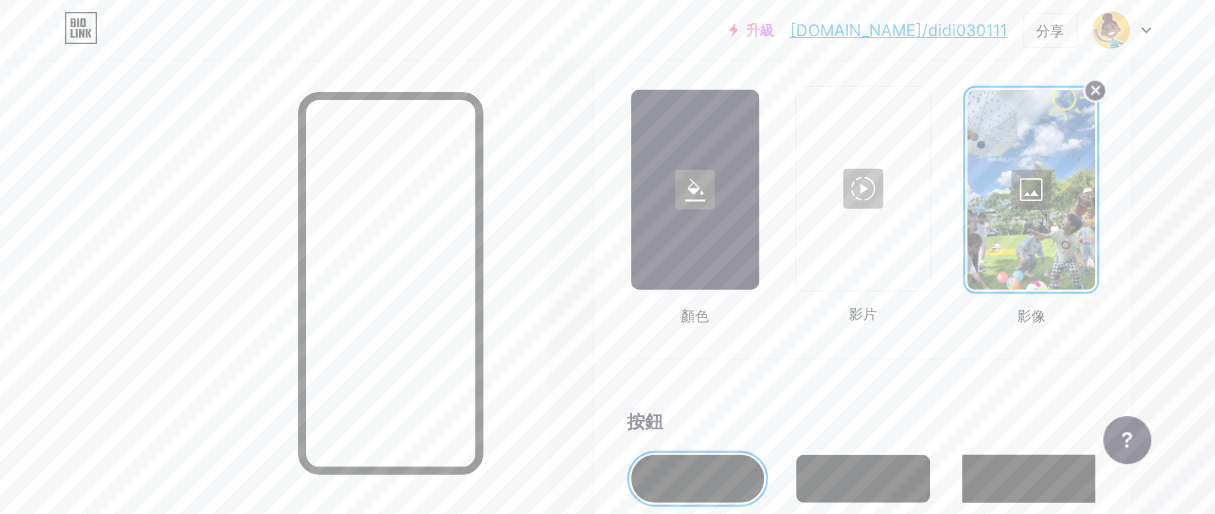 click at bounding box center (273, 317) 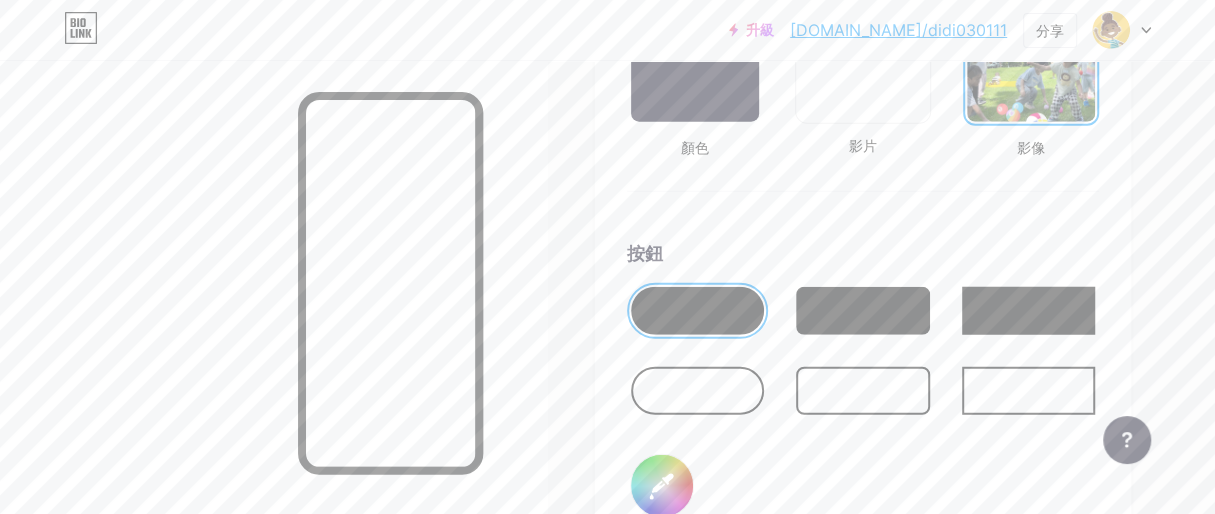 scroll, scrollTop: 2954, scrollLeft: 0, axis: vertical 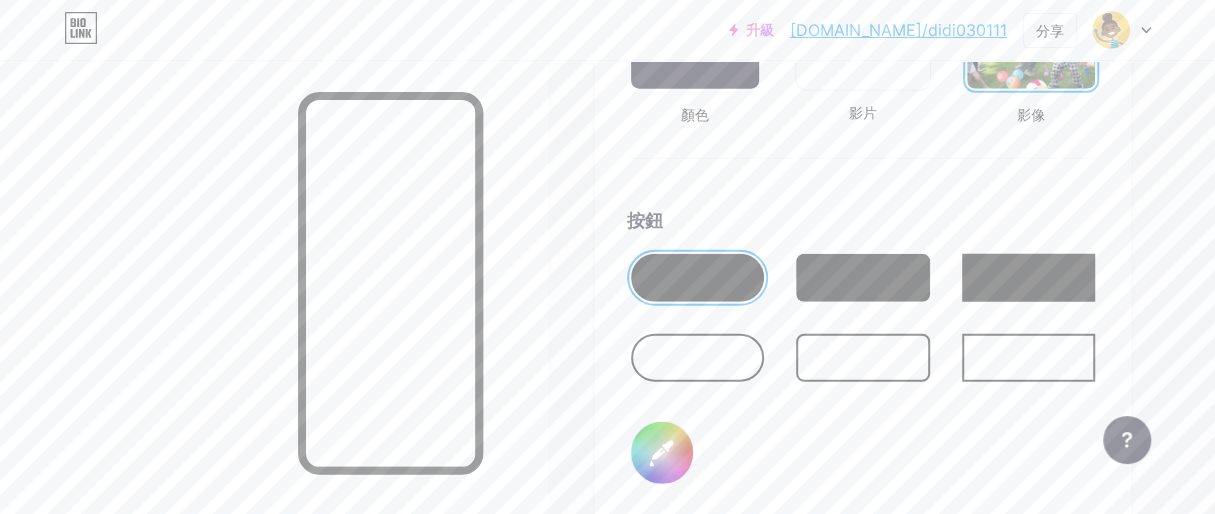 click on "#000000" at bounding box center [662, 453] 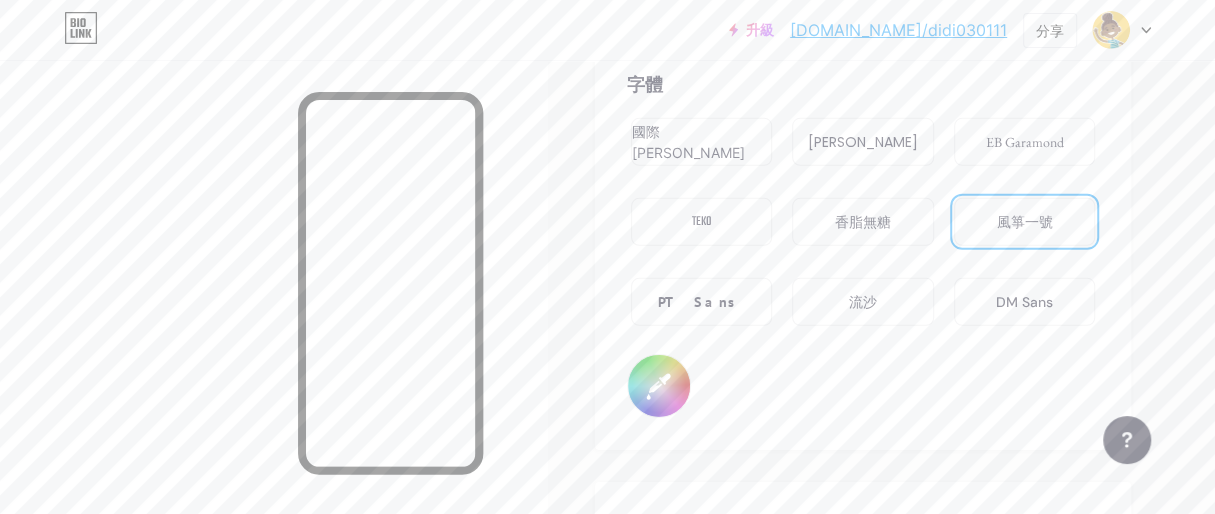 scroll, scrollTop: 3454, scrollLeft: 0, axis: vertical 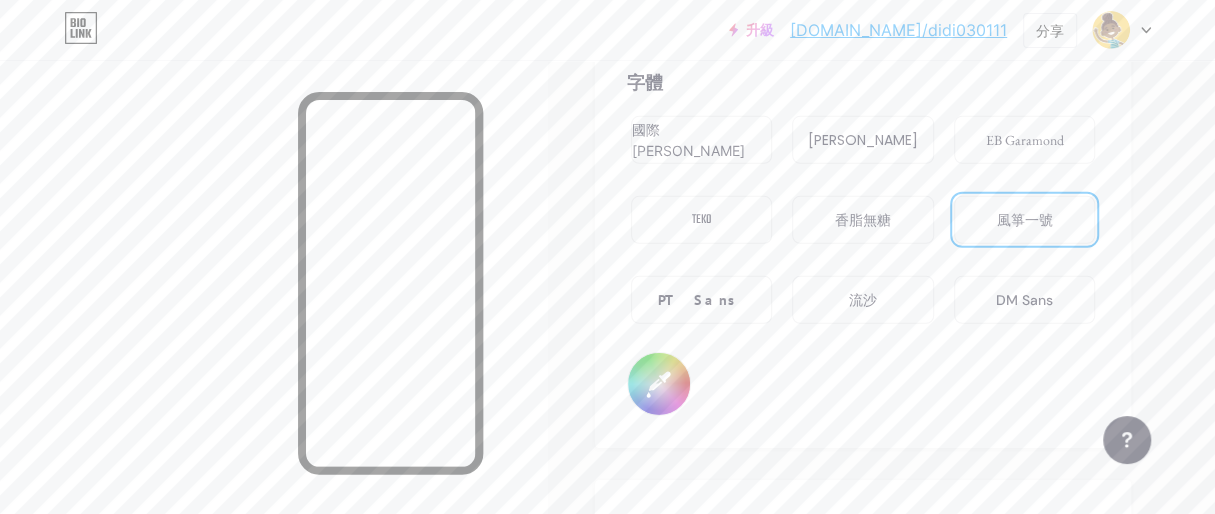 click on "PT Sans" at bounding box center (701, 300) 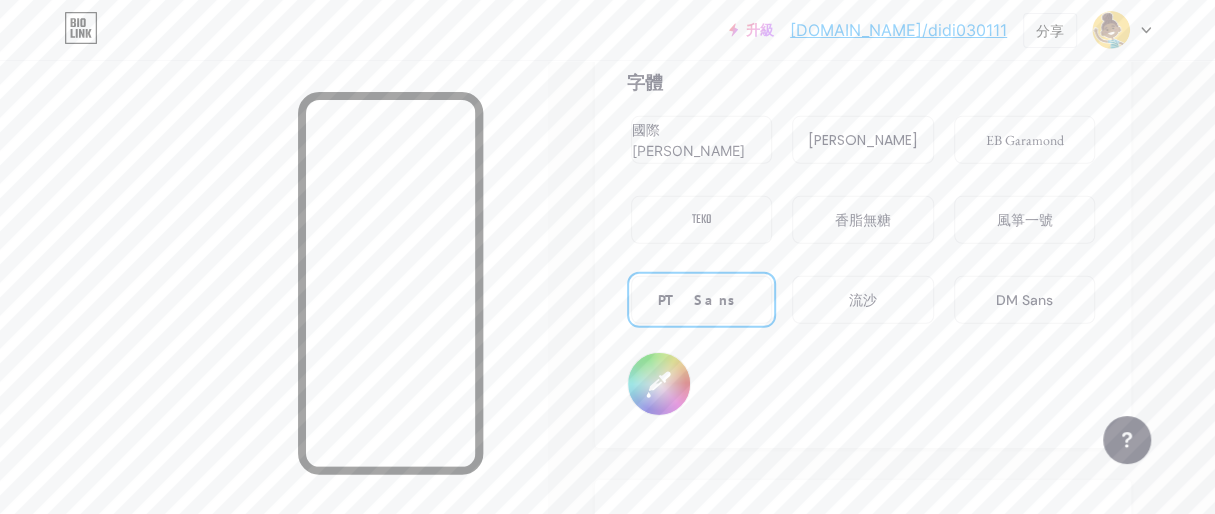 click on "#000000" at bounding box center [659, 384] 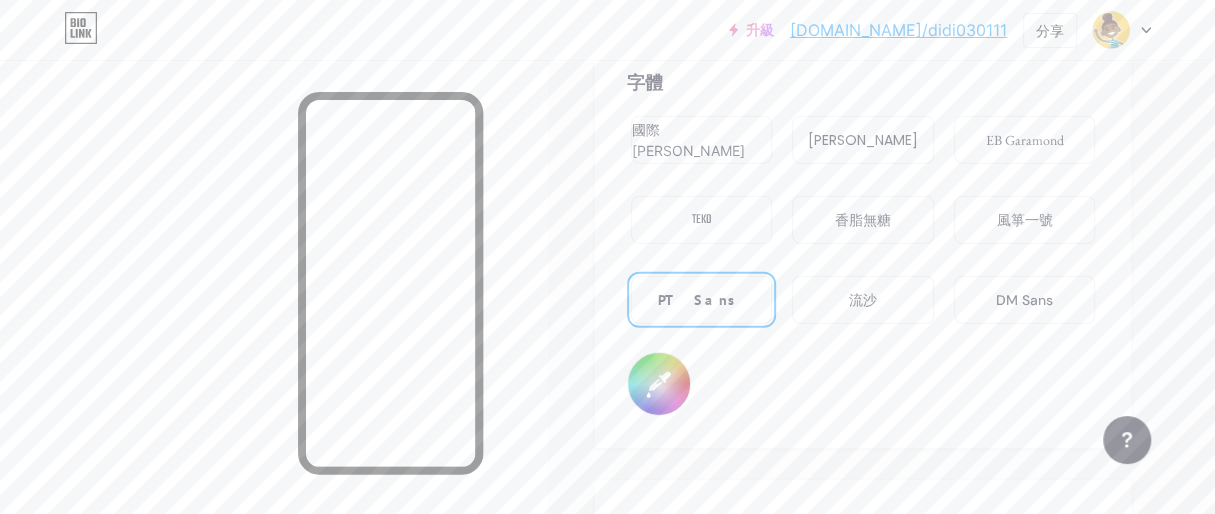 click on "#000000" at bounding box center (659, 384) 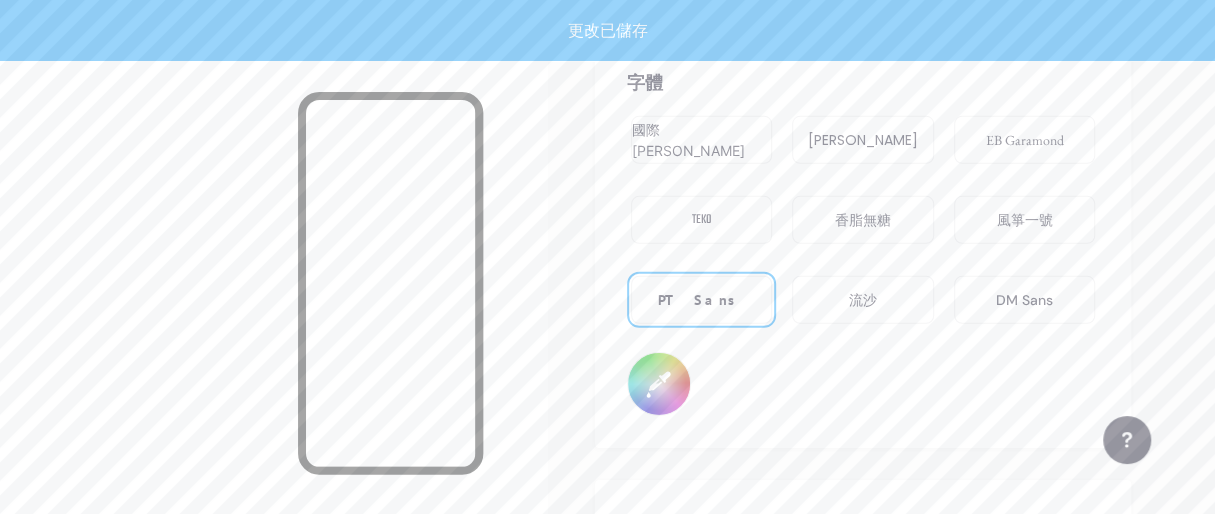 type on "#ffffff" 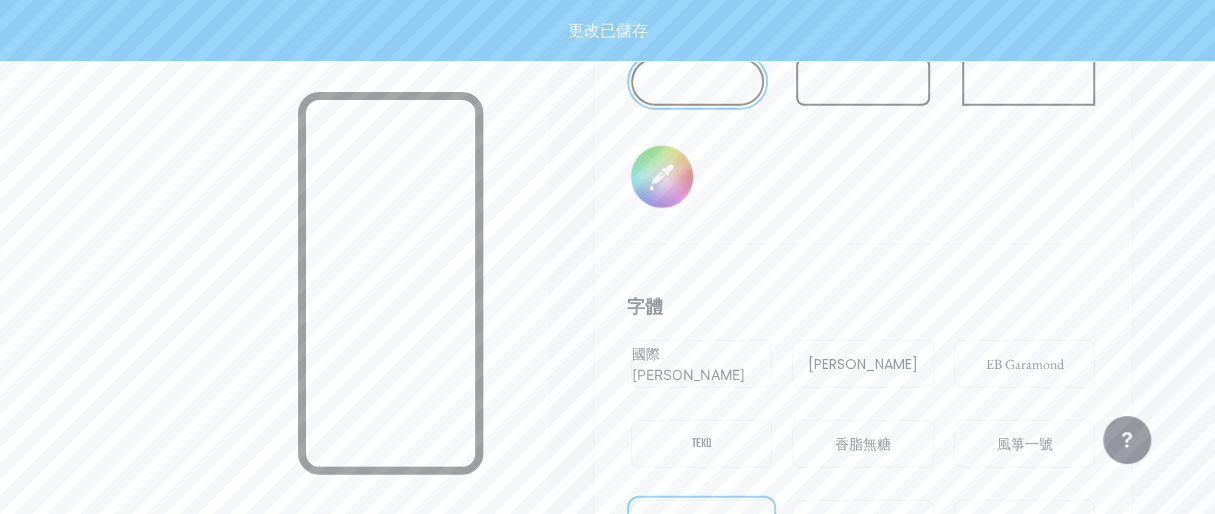 scroll, scrollTop: 3054, scrollLeft: 0, axis: vertical 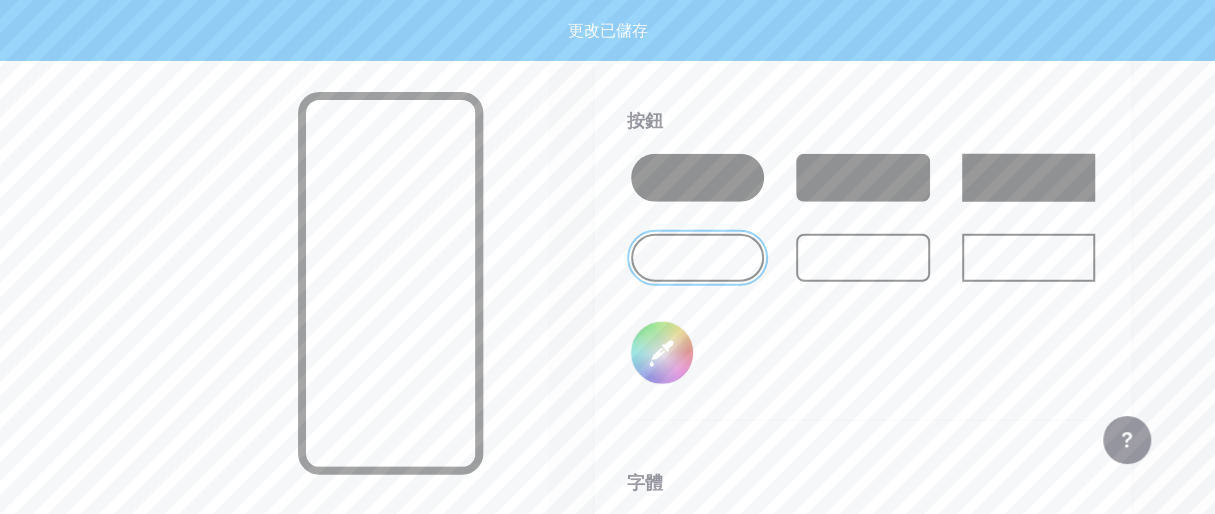 click at bounding box center [697, 178] 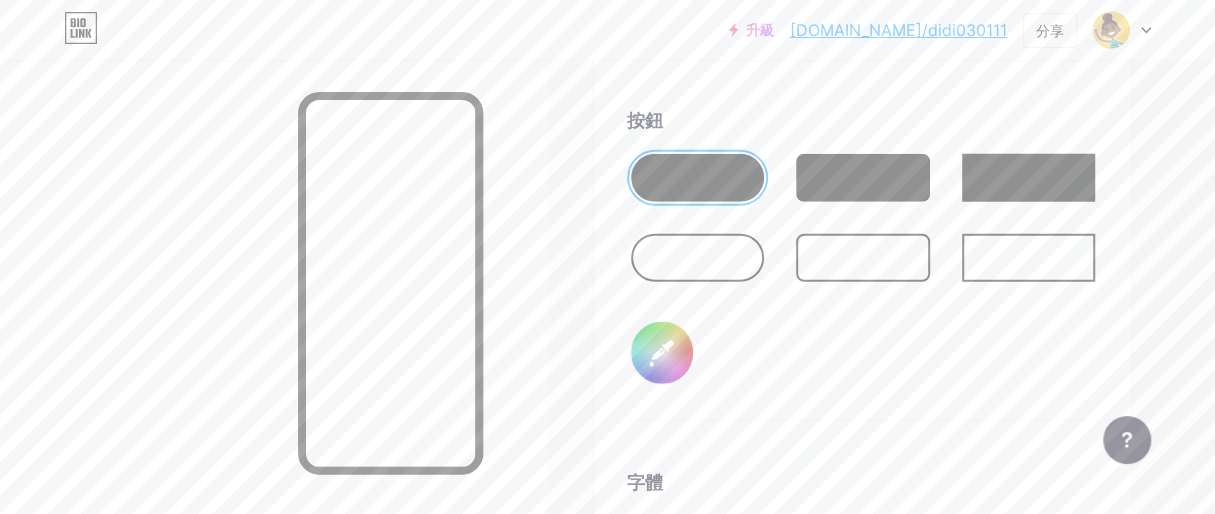 click at bounding box center (697, 258) 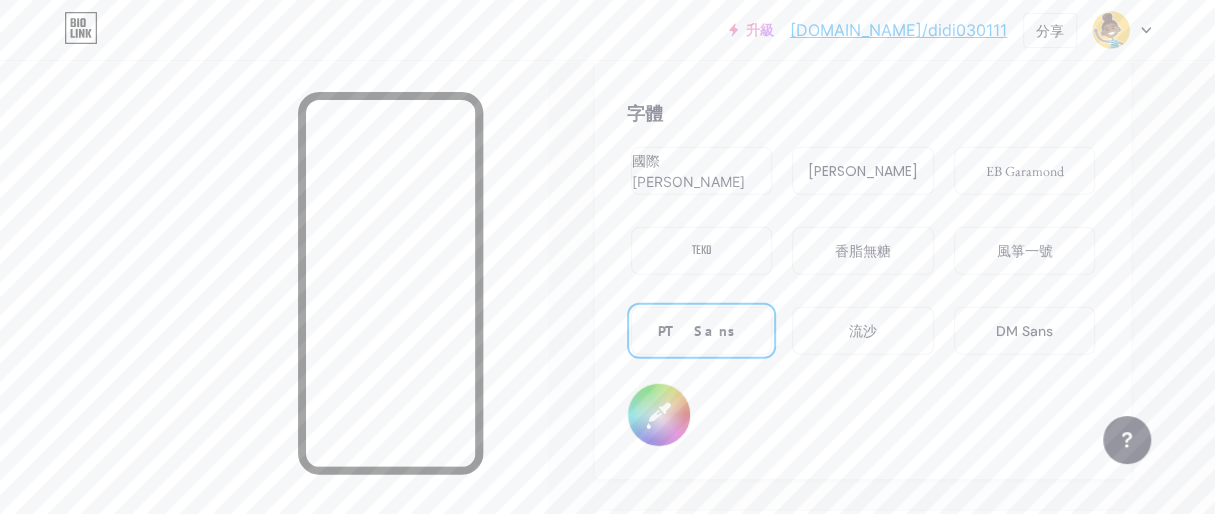 scroll, scrollTop: 3454, scrollLeft: 0, axis: vertical 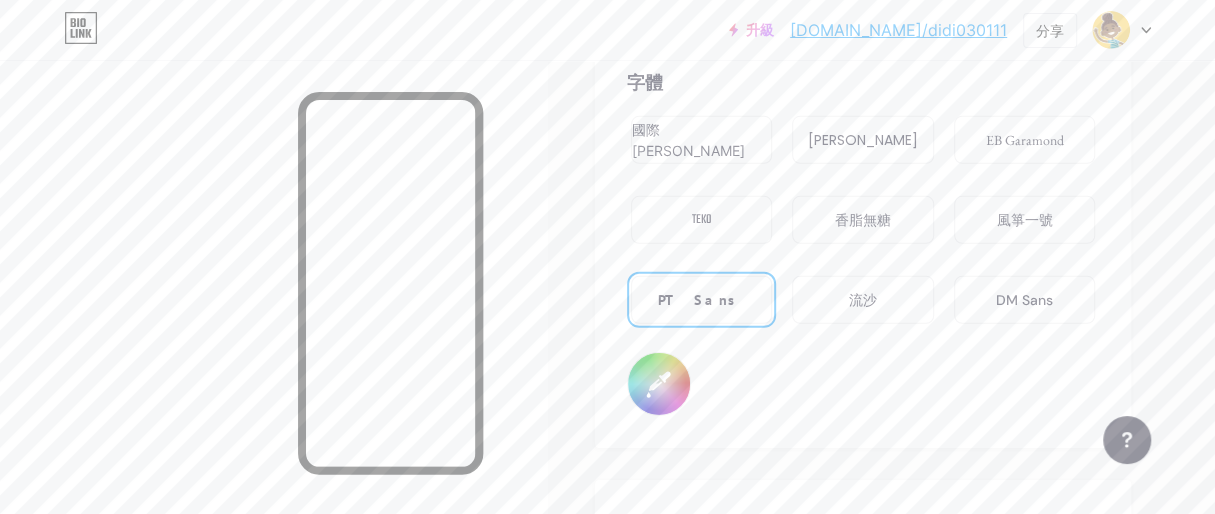 click on "#ffffff" at bounding box center [659, 384] 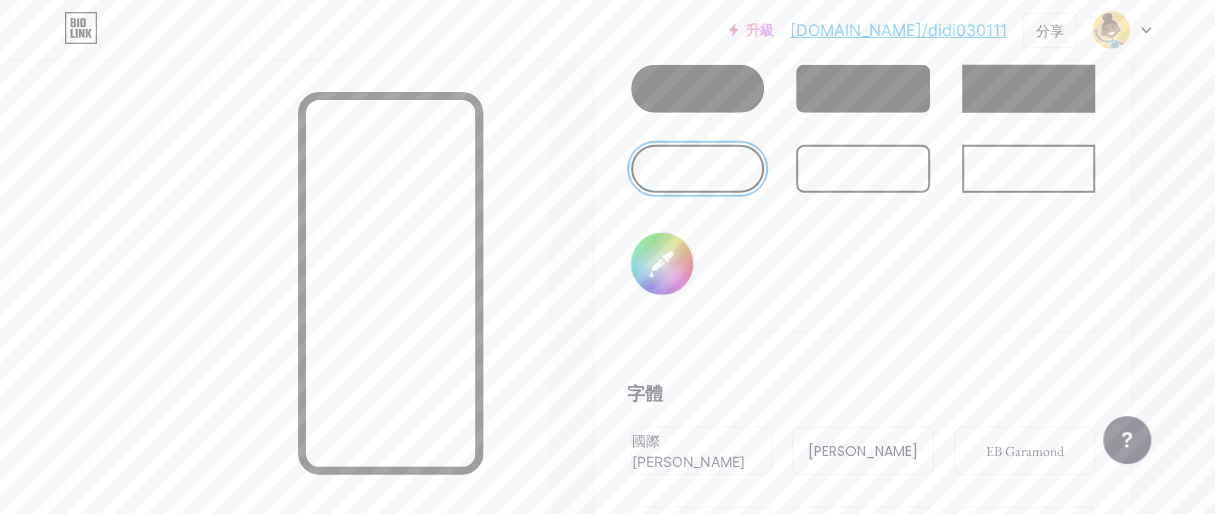 scroll, scrollTop: 2954, scrollLeft: 0, axis: vertical 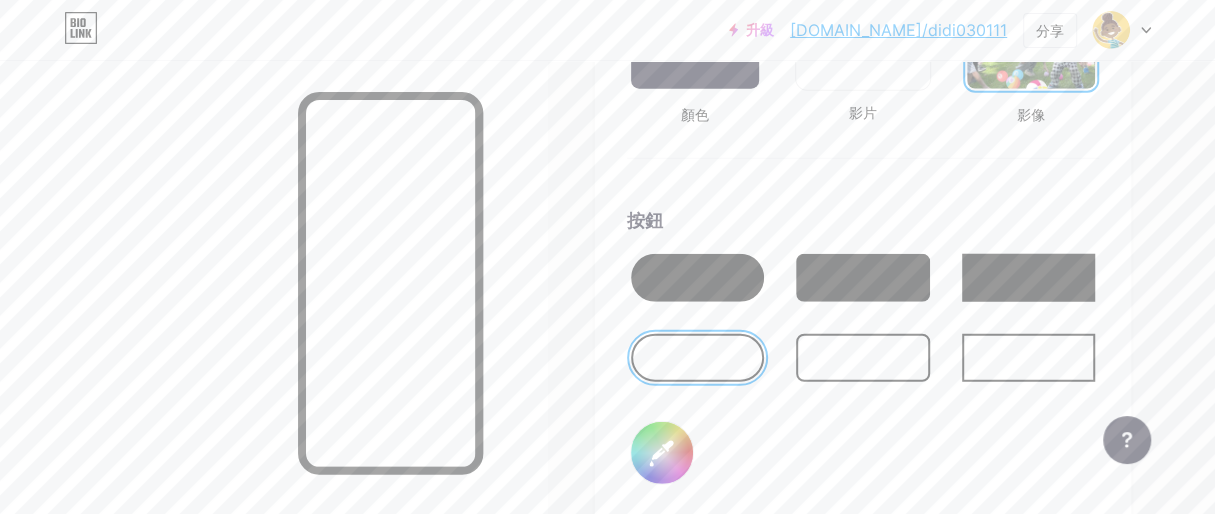 click at bounding box center (697, 358) 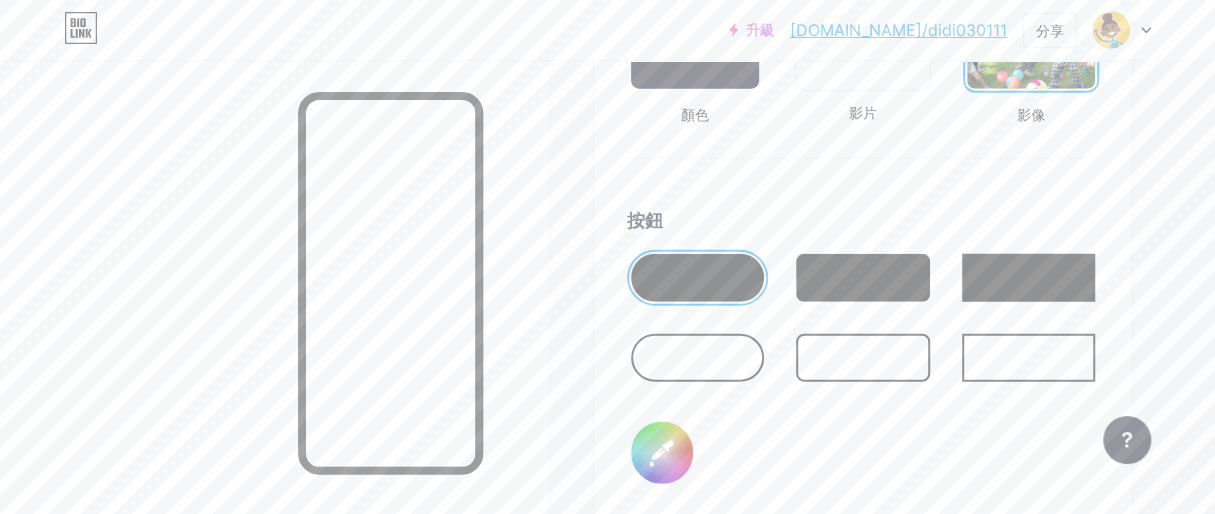 click on "#06dcf9" at bounding box center (662, 453) 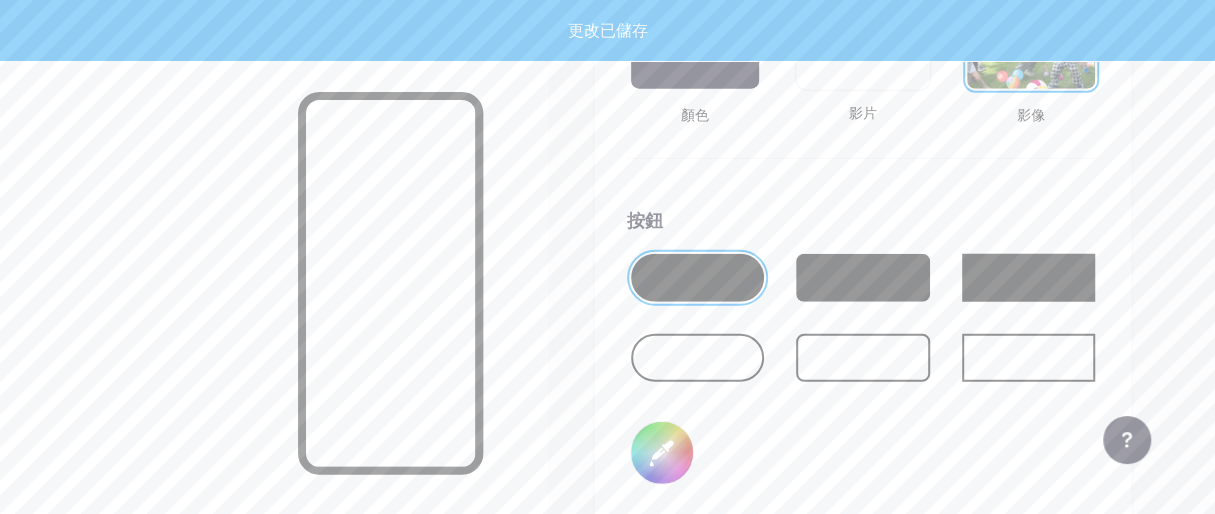 type on "#ffffff" 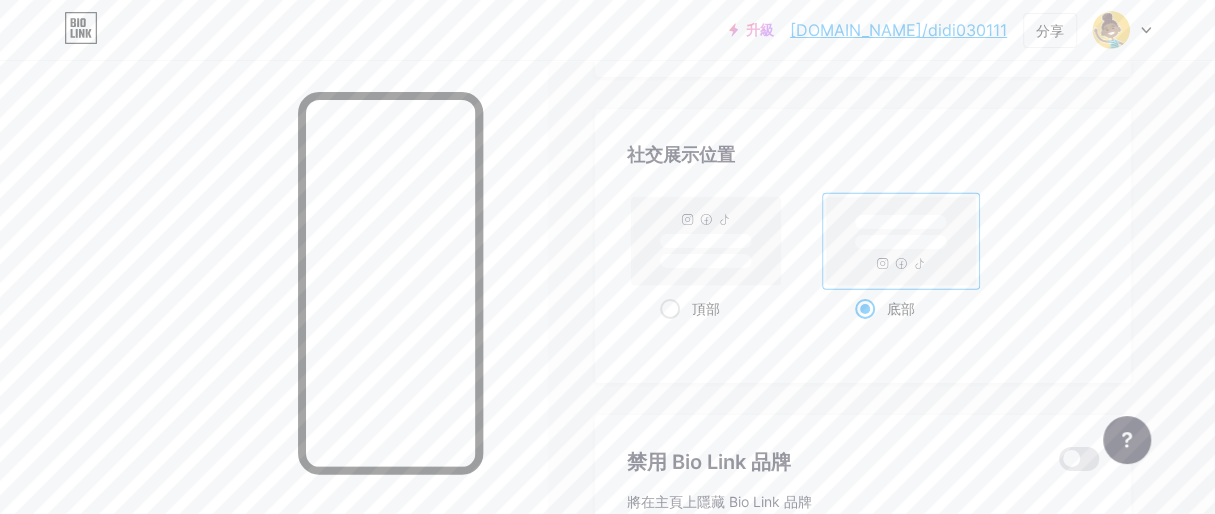 scroll, scrollTop: 3754, scrollLeft: 0, axis: vertical 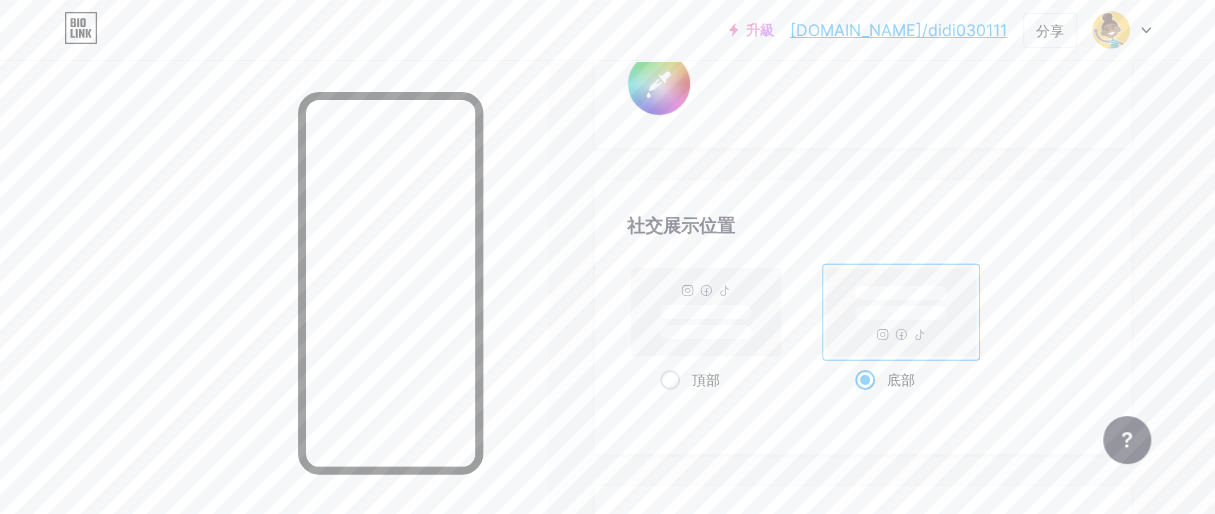 click on "#ffffff" at bounding box center (659, 84) 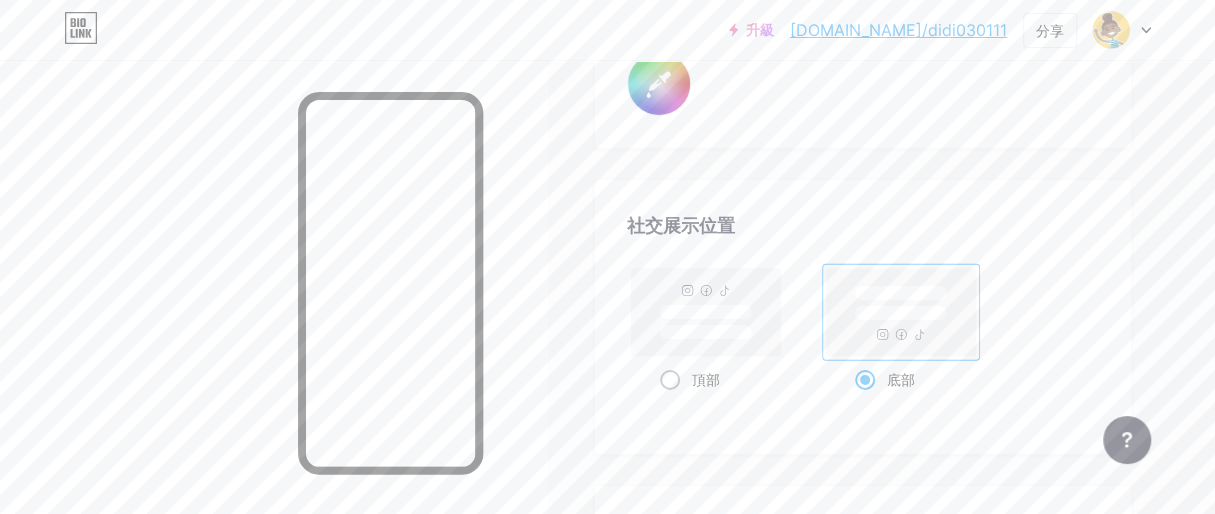 type on "#001fbd" 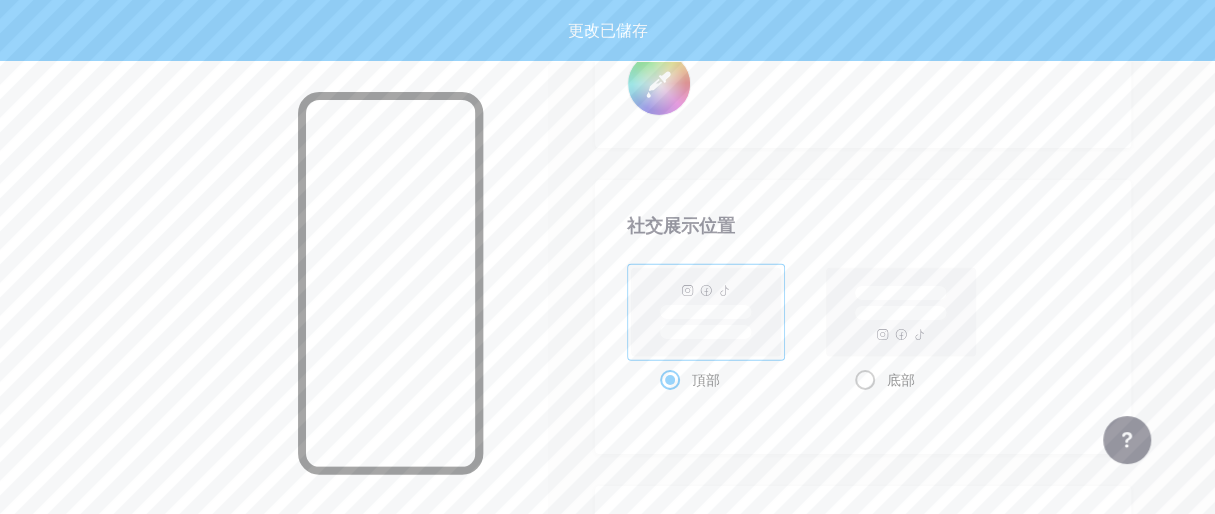 click at bounding box center (865, 380) 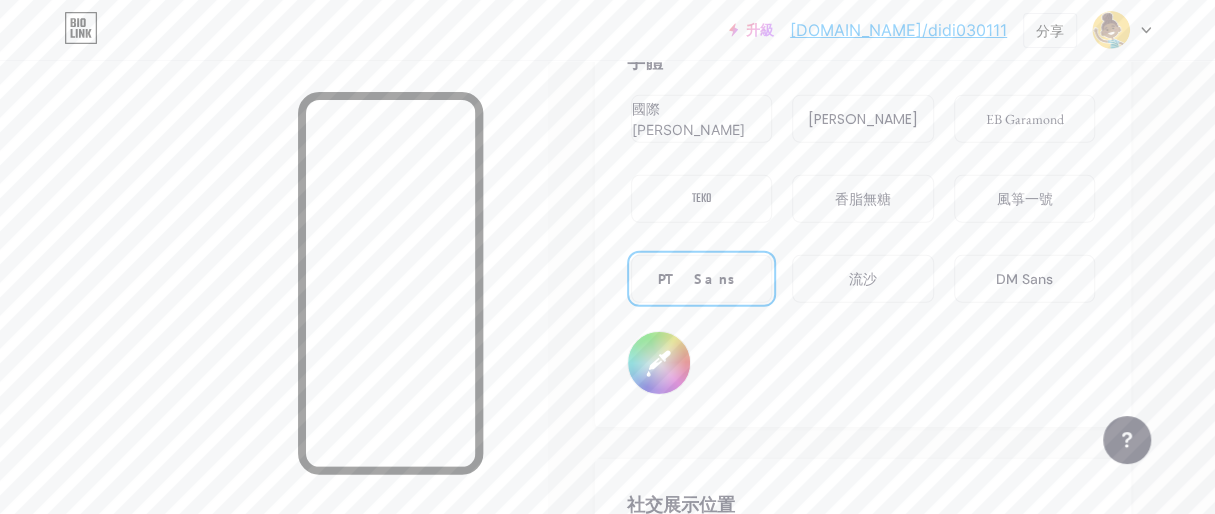 scroll, scrollTop: 3454, scrollLeft: 0, axis: vertical 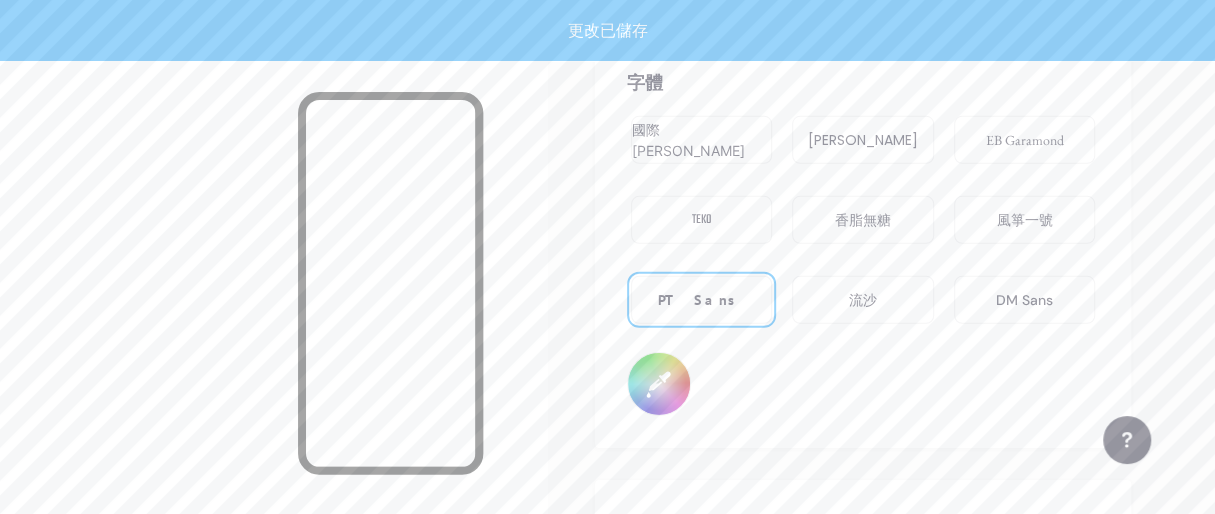 click on "#001fbd" at bounding box center (659, 384) 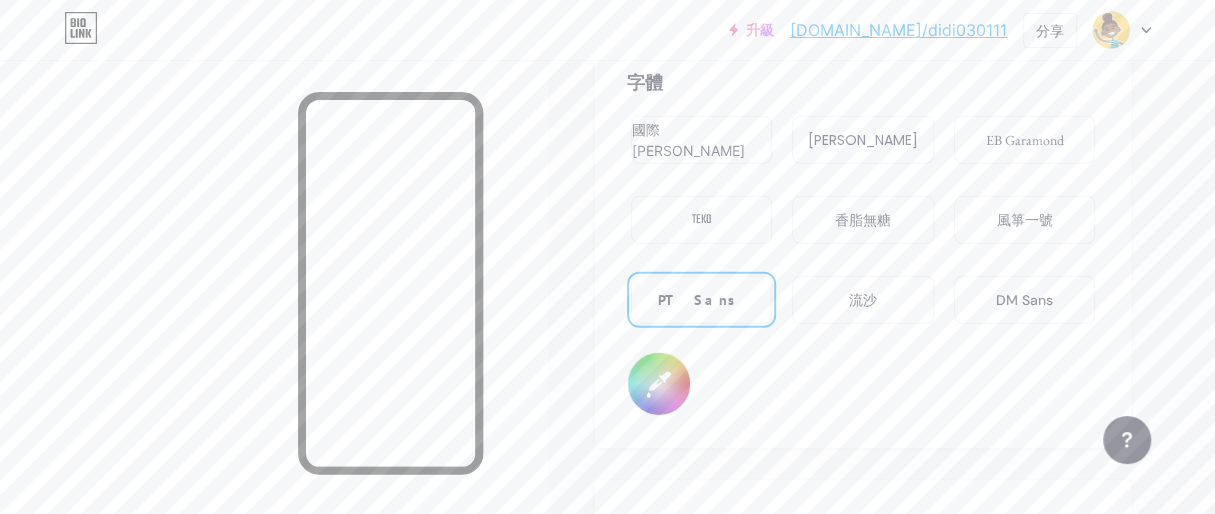 type on "#00bd84" 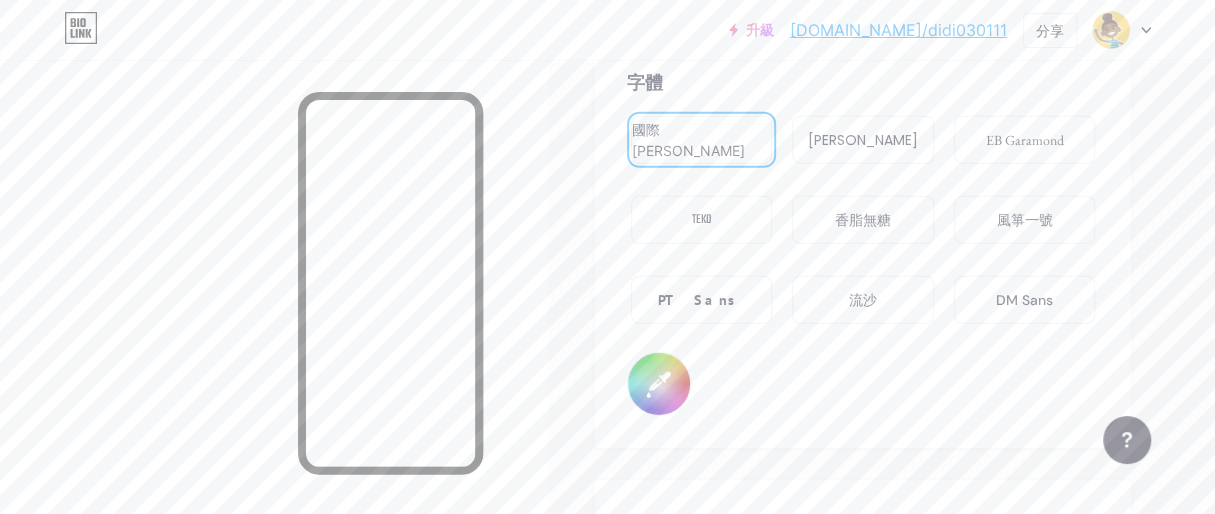 click on "連結
貼文
設計
訂閱者
新的
統計數據
設定     輪廓   跟著呆呆姐姐一起來玩吧                       主題   連結在簡歷中   部落格   店鋪       基礎知識       碳       [DATE] 23       自豪       毛刺       冬季·現場       Glassy · 現場       變色龍·現場       雨夜·現場       霓虹燈·現場       夏天       復古的       草莓·現場       沙漠       陽光充足       秋天       葉子       晴空       臉紅       獨角獸       最小       多雲       陰影     創建您自己的           更改已儲存     背景         顏色           影片                   影像           按鈕       #ffffff   字體   國際[PERSON_NAME] 波平斯 EB Garamond TEKO 香脂無糖 風箏一號 PT Sans 流沙 DM Sans     #00bd84   更改已儲存     社交展示位置                 頂部                     底部" at bounding box center (607, -1126) 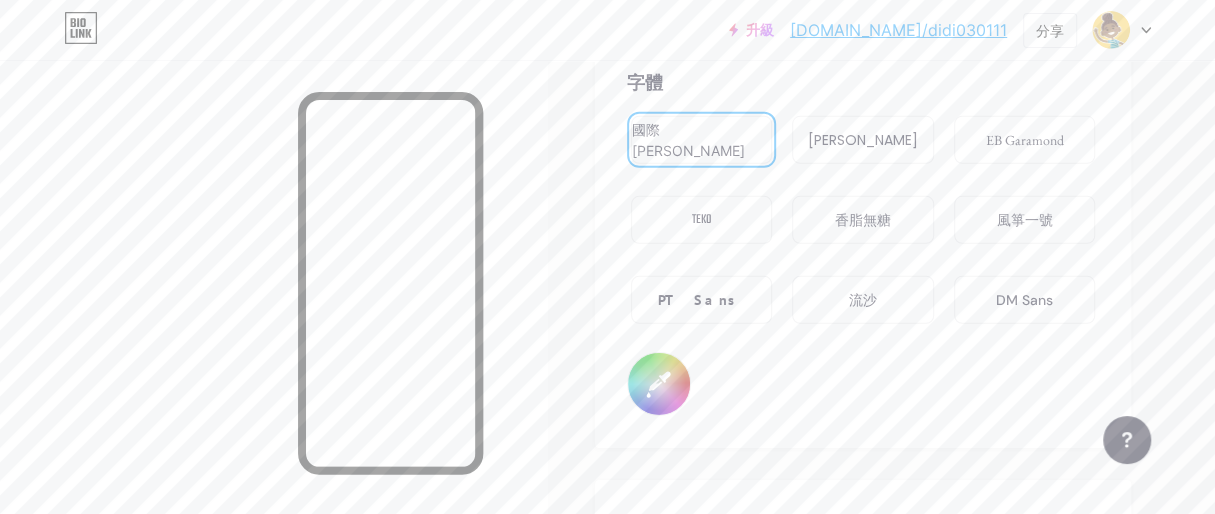 click on "[PERSON_NAME]" at bounding box center [863, 140] 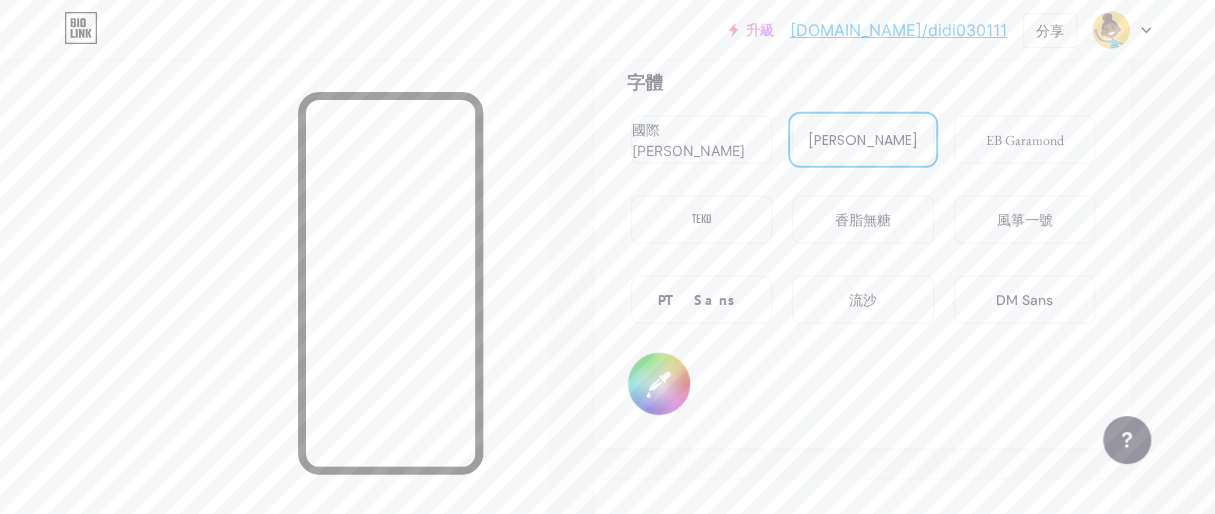 click on "連結
貼文
設計
訂閱者
新的
統計數據
設定     輪廓   跟著呆呆姐姐一起來玩吧                       主題   連結在簡歷中   部落格   店鋪       基礎知識       碳       [DATE] 23       自豪       毛刺       冬季·現場       Glassy · 現場       變色龍·現場       雨夜·現場       霓虹燈·現場       夏天       復古的       草莓·現場       沙漠       陽光充足       秋天       葉子       晴空       臉紅       獨角獸       最小       多雲       陰影     創建您自己的           更改已儲存     背景         顏色           影片                   影像           按鈕       #ffffff   字體   國際[PERSON_NAME] 波平斯 EB Garamond TEKO 香脂無糖 風箏一號 PT Sans 流沙 DM Sans     #00bd84   更改已儲存     社交展示位置                 頂部                     底部" at bounding box center [607, -1126] 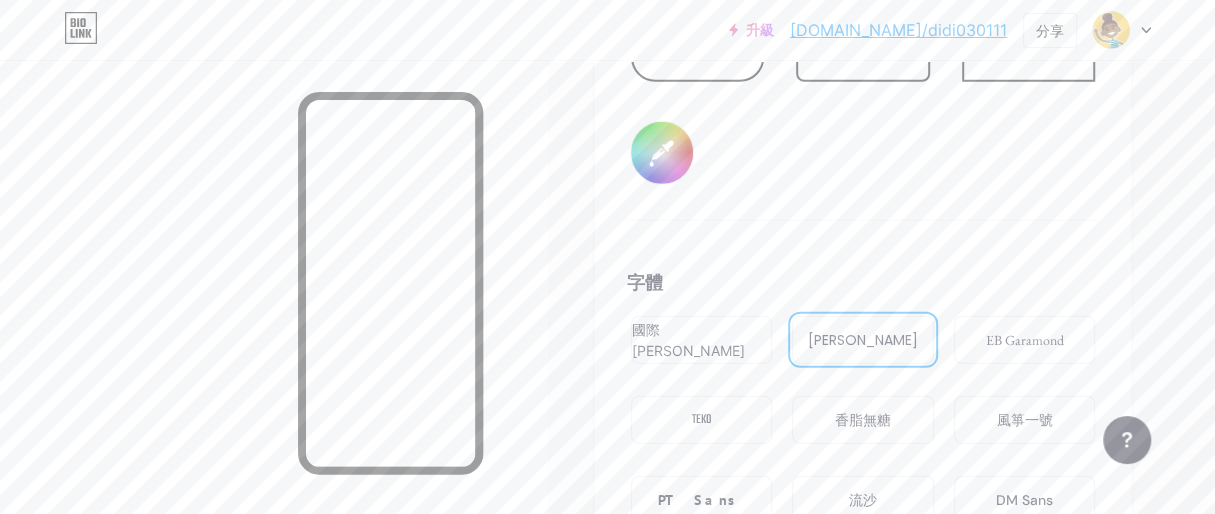 scroll, scrollTop: 3054, scrollLeft: 0, axis: vertical 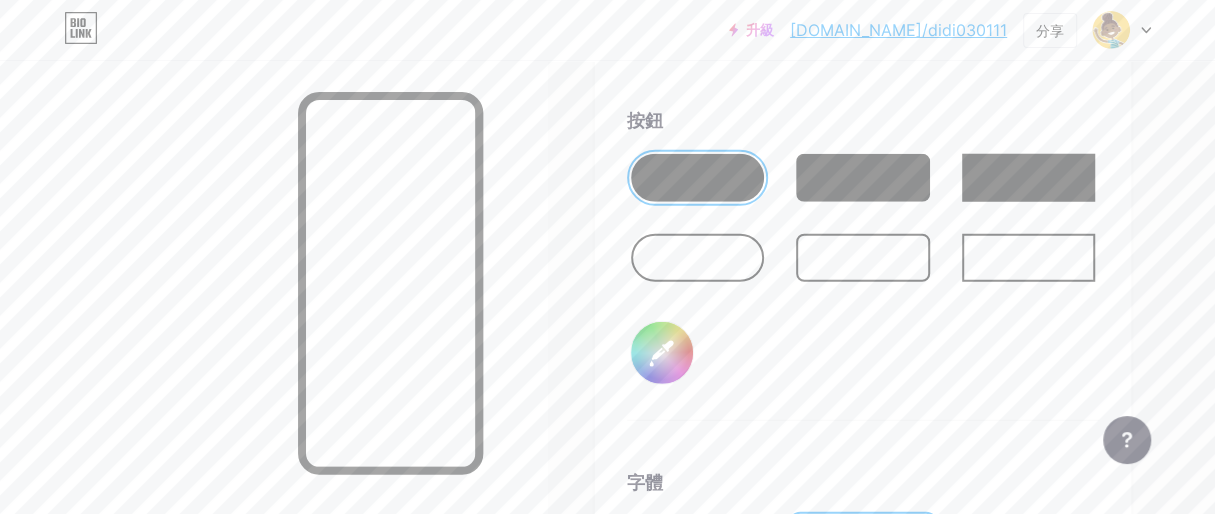 click at bounding box center [862, 258] 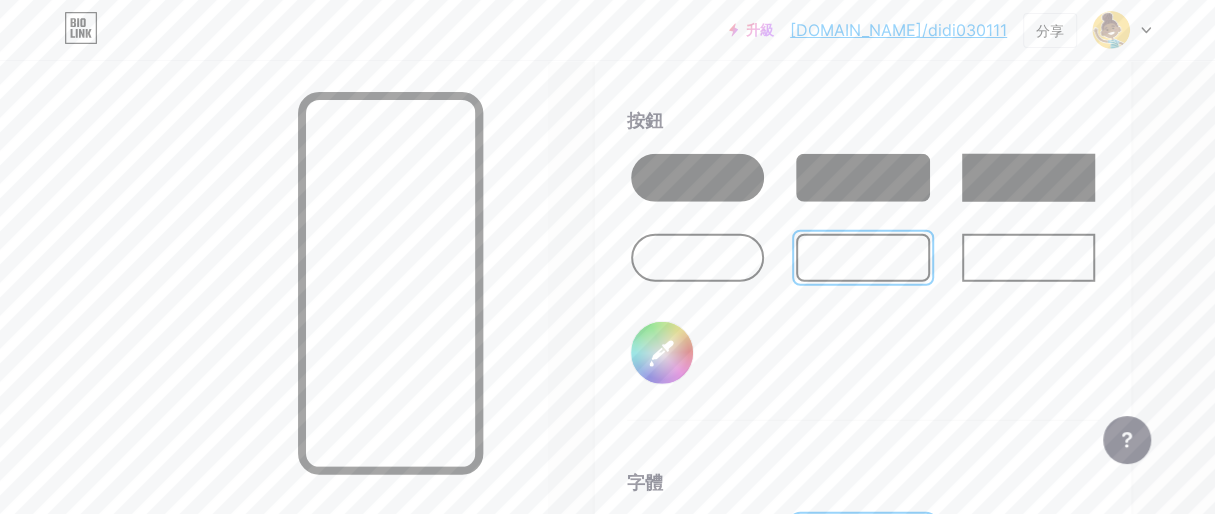 click at bounding box center [862, 178] 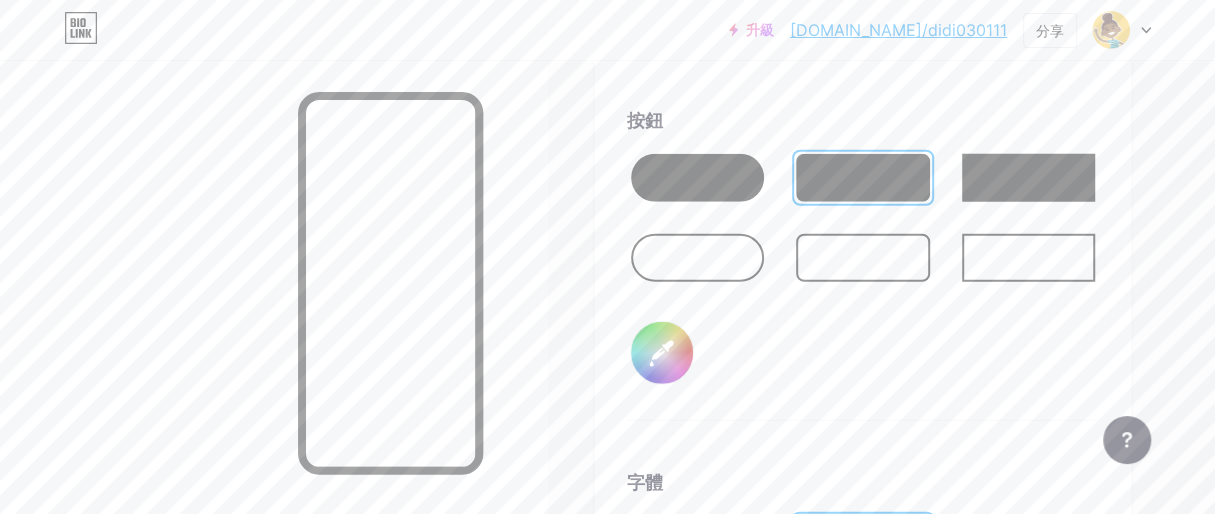 click on "#ffffff" at bounding box center [662, 353] 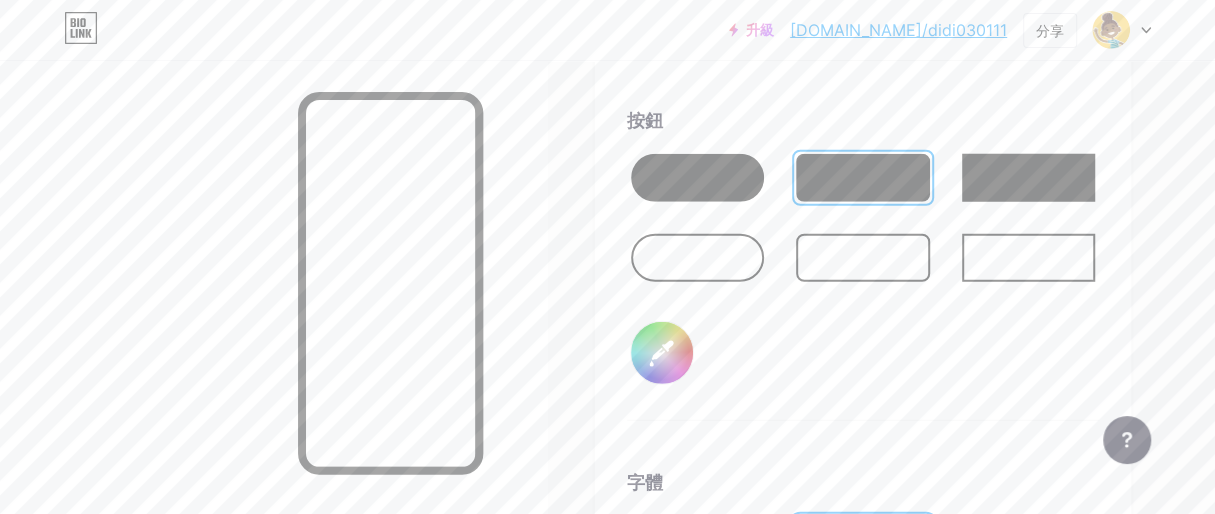 type on "#00aaff" 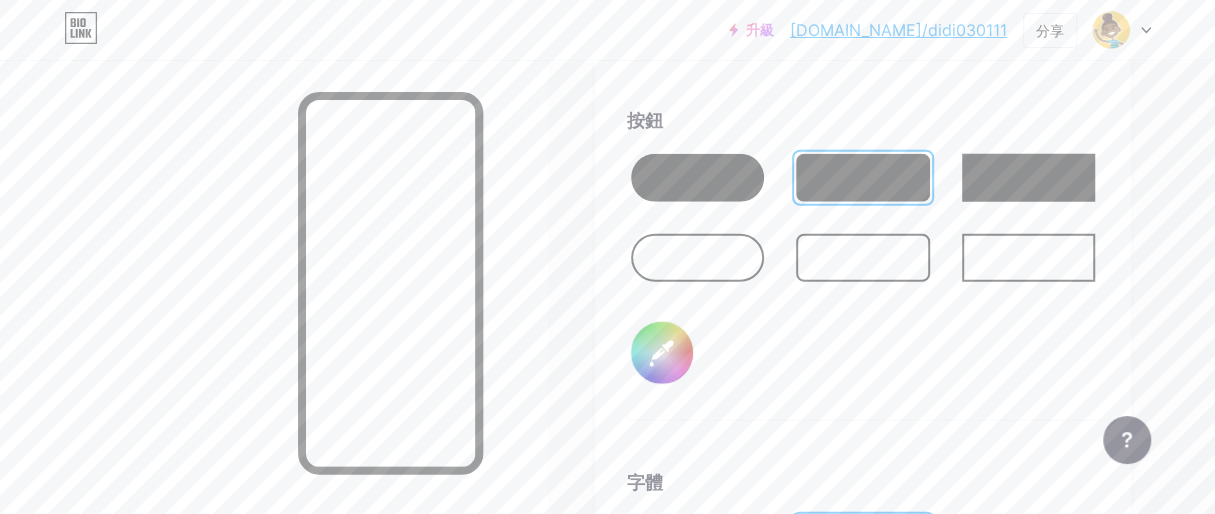 click at bounding box center (273, 317) 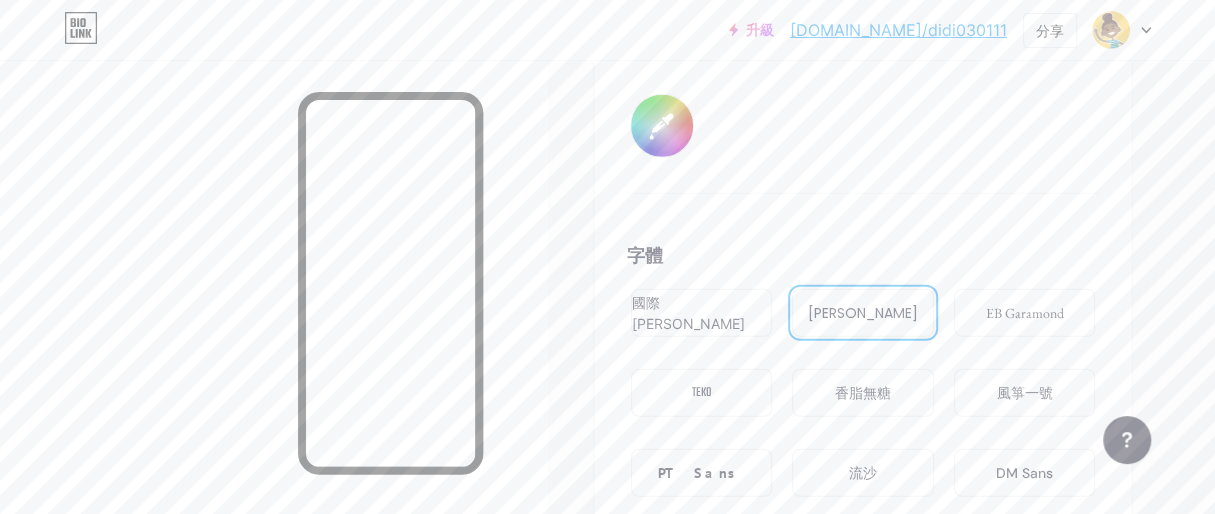 scroll, scrollTop: 3354, scrollLeft: 0, axis: vertical 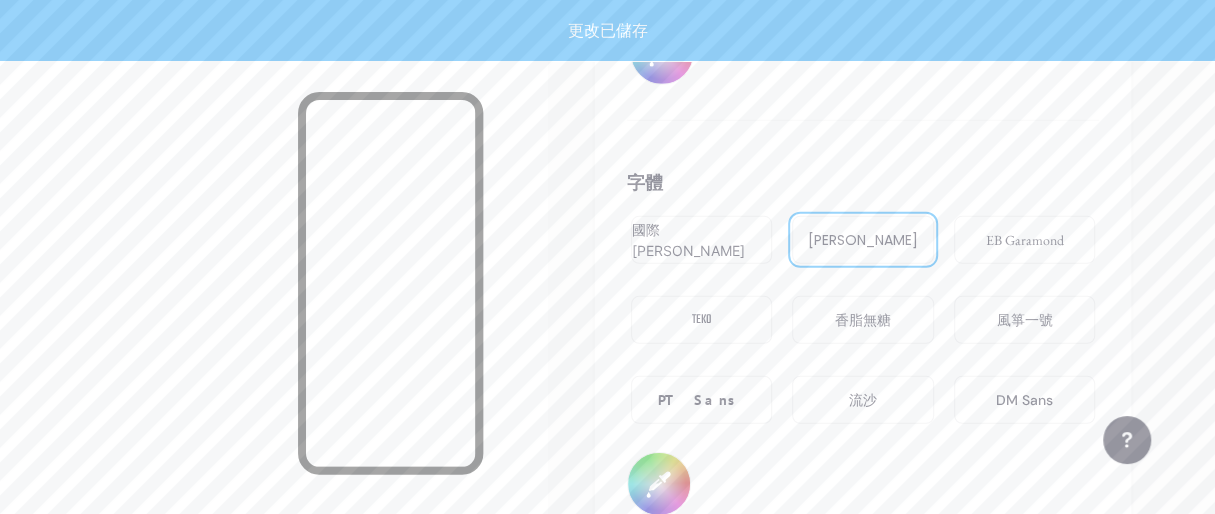 click on "#00bd84" at bounding box center [659, 484] 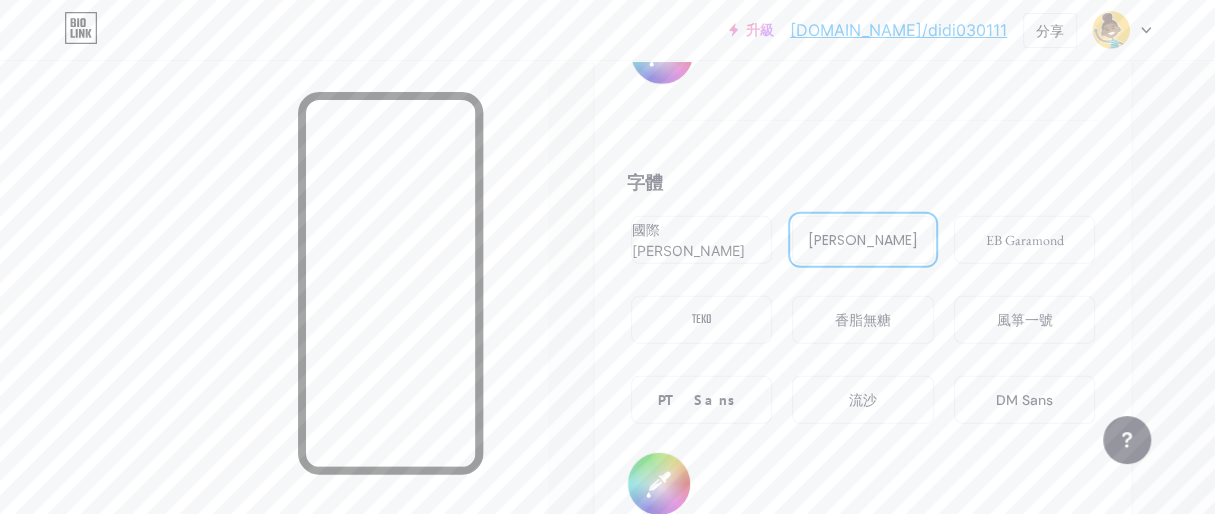 type on "#00bd84" 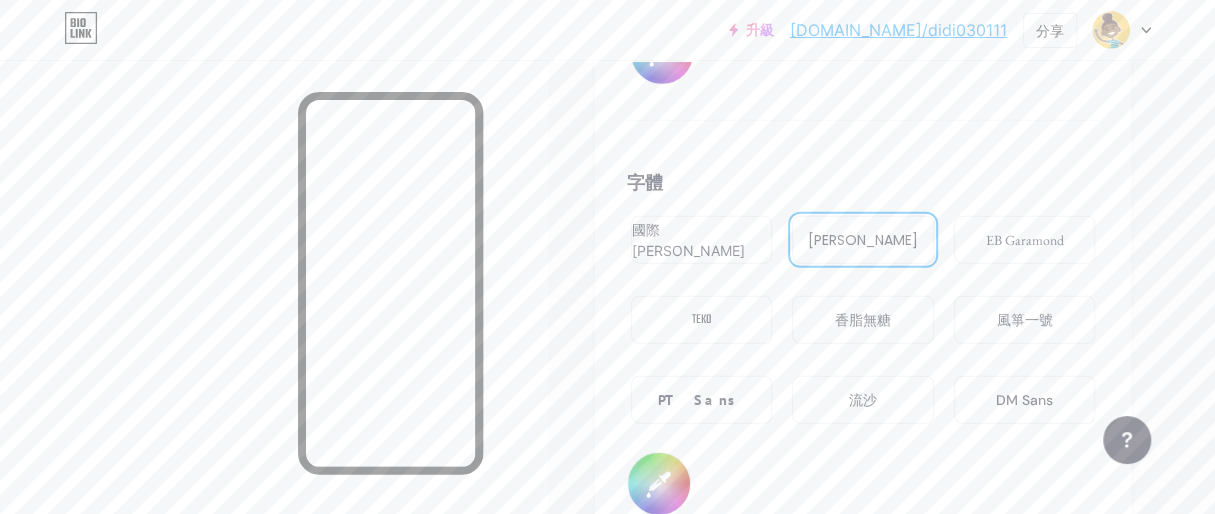 click on "連結
貼文
設計
訂閱者
新的
統計數據
設定     輪廓   跟著呆呆姐姐一起來玩吧                       主題   連結在簡歷中   部落格   店鋪       基礎知識       碳       [DATE] 23       自豪       毛刺       冬季·現場       Glassy · 現場       變色龍·現場       雨夜·現場       霓虹燈·現場       夏天       復古的       草莓·現場       沙漠       陽光充足       秋天       葉子       晴空       臉紅       獨角獸       最小       多雲       陰影     創建您自己的           更改已儲存     背景         顏色           影片                   影像           按鈕       #00aaff   字體   國際[PERSON_NAME] 波平斯 EB Garamond TEKO 香脂無糖 風箏一號 PT Sans 流沙 DM Sans     #00bd84   更改已儲存     社交展示位置                 頂部                     底部" at bounding box center (607, -1026) 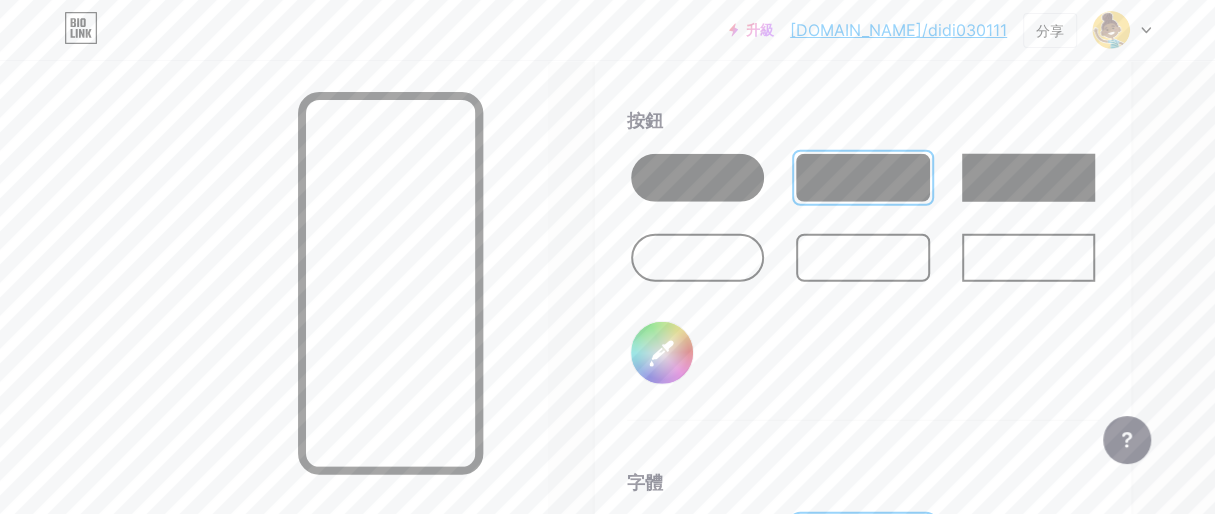 click on "#00aaff" at bounding box center [662, 353] 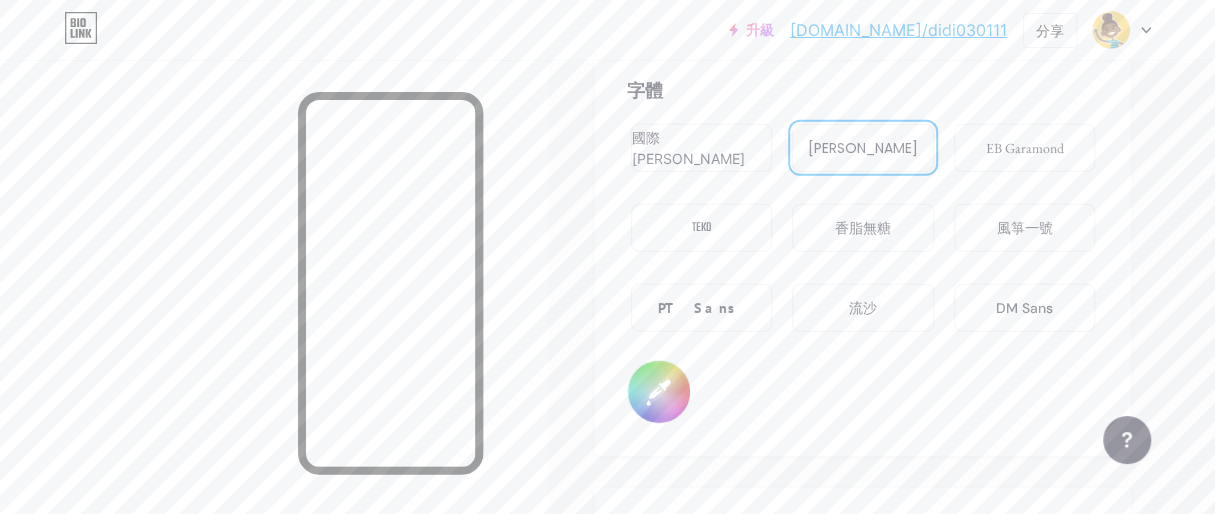 scroll, scrollTop: 3454, scrollLeft: 0, axis: vertical 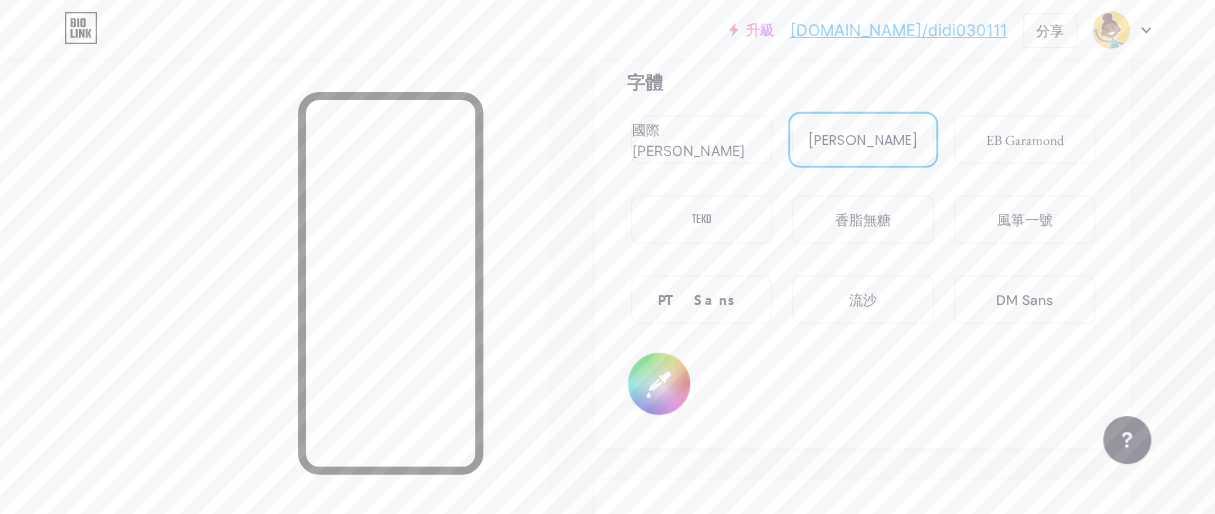 click on "#00bd84" at bounding box center (659, 384) 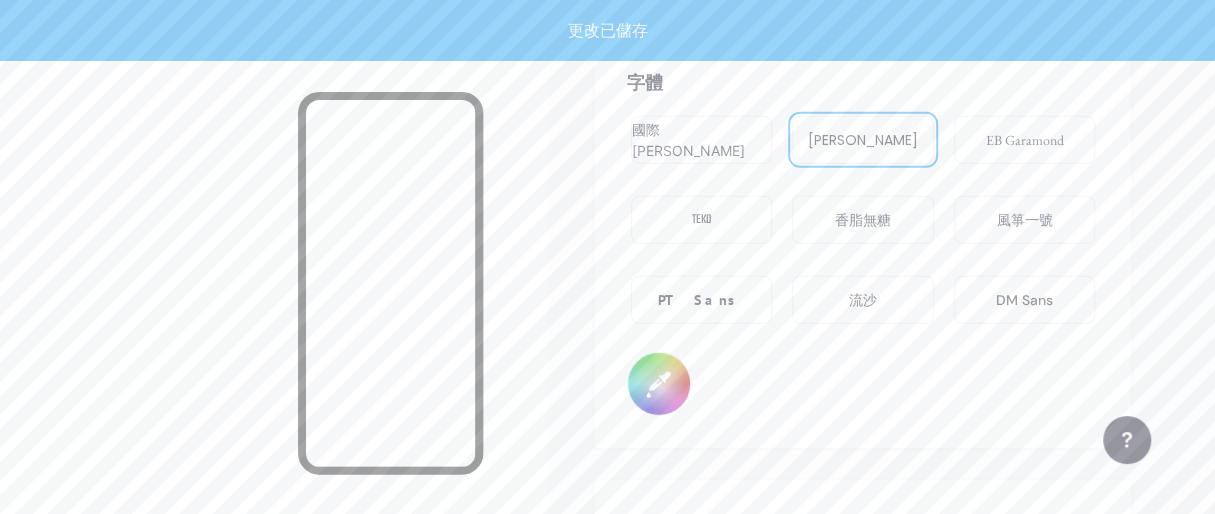 click on "EB Garamond" at bounding box center (1024, 140) 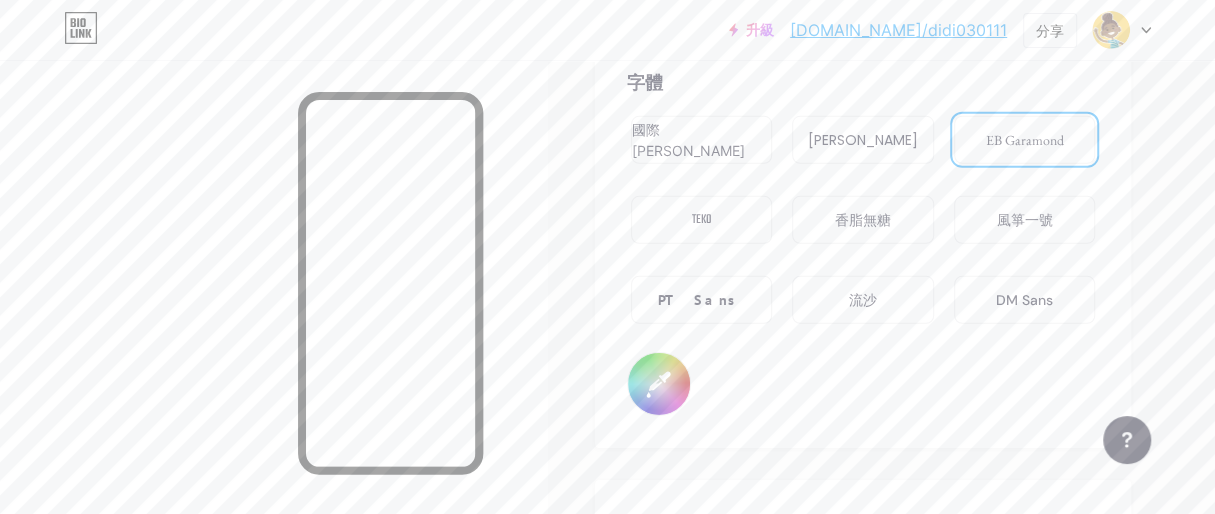 click on "TEKO" at bounding box center (701, 220) 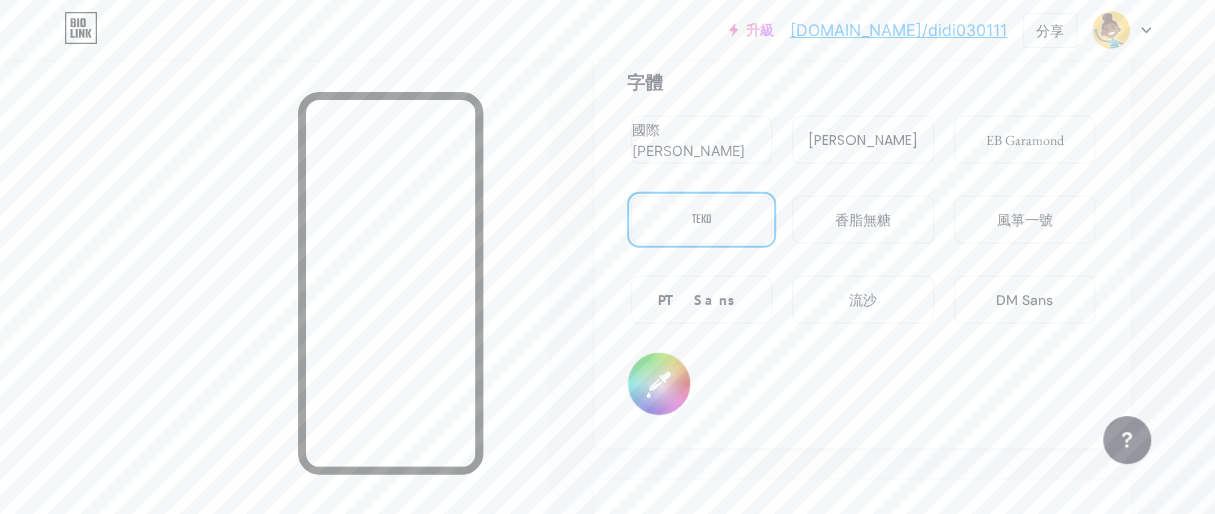 click on "DM Sans" at bounding box center (1024, 300) 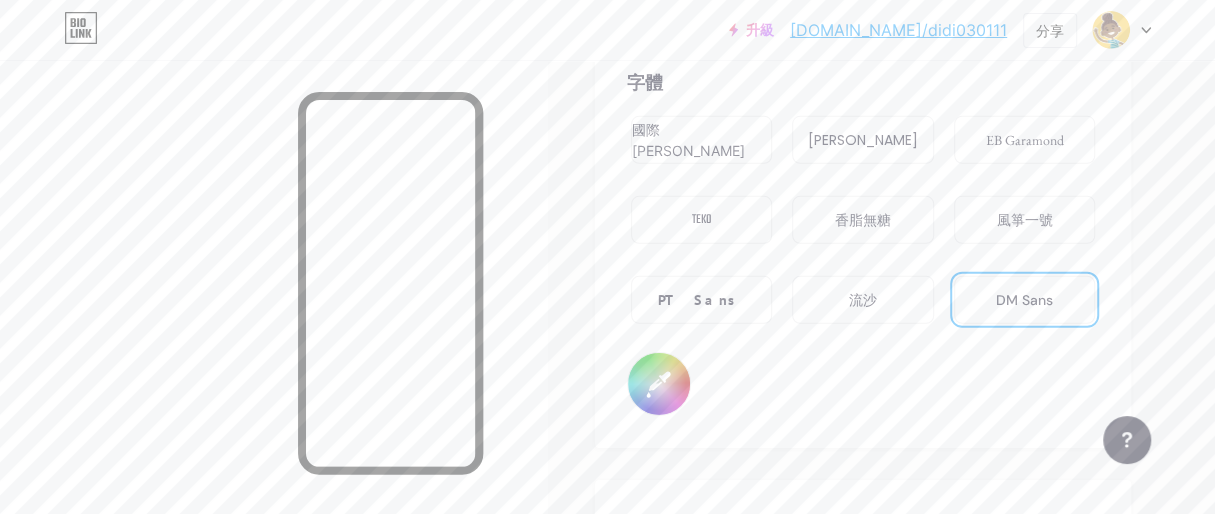 click on "EB Garamond" at bounding box center (1024, 140) 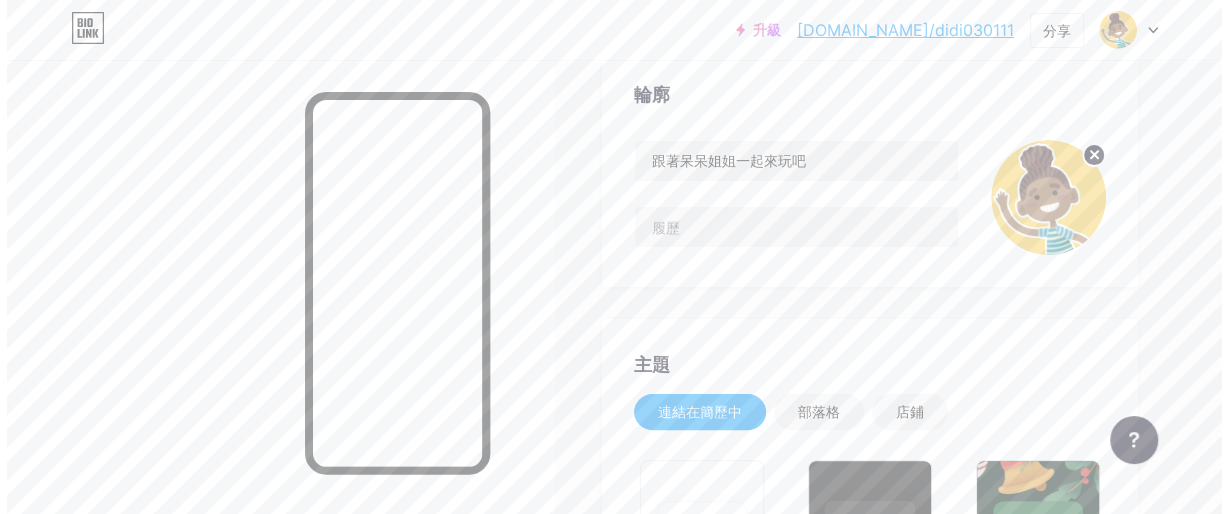 scroll, scrollTop: 0, scrollLeft: 0, axis: both 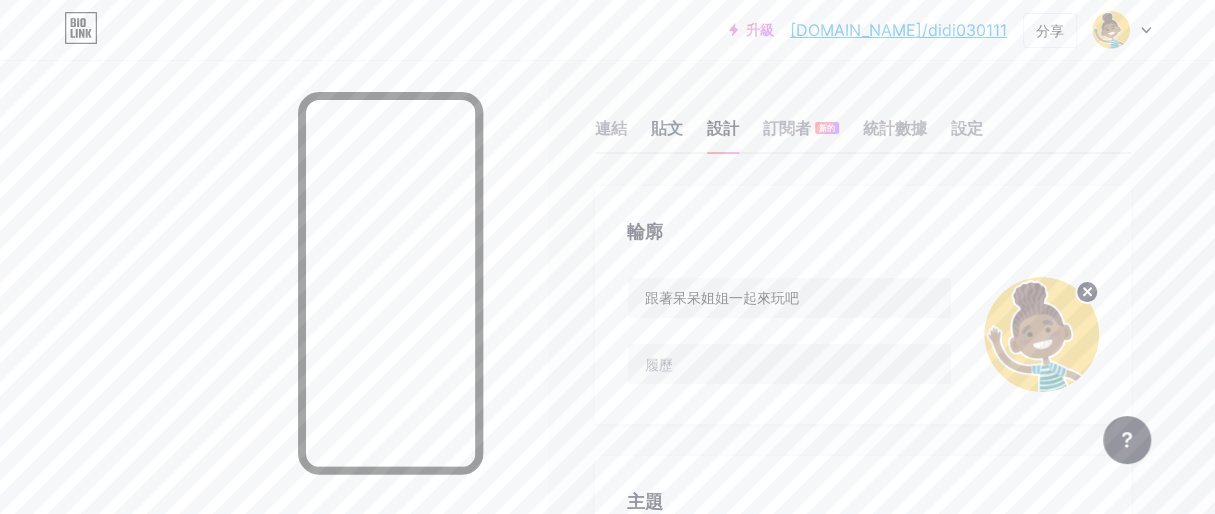 click on "貼文" at bounding box center (667, 128) 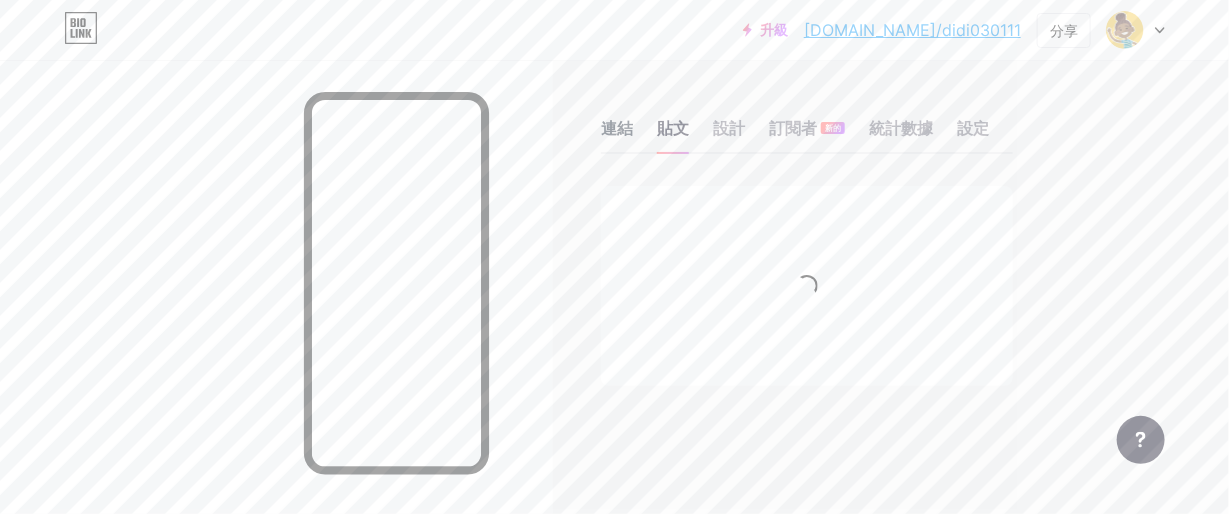 click on "連結" at bounding box center (617, 128) 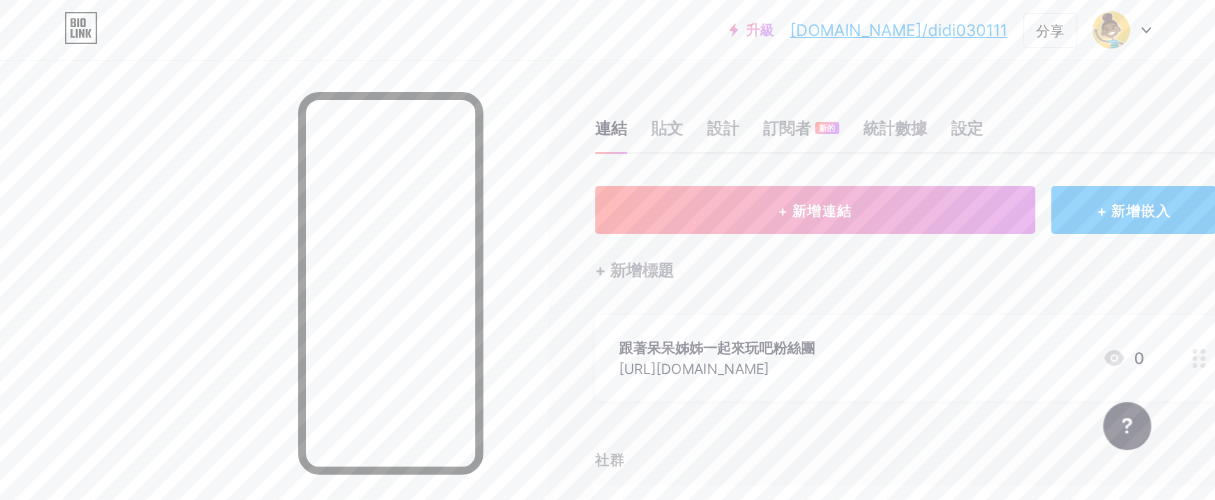 click on "跟著呆呆姊姊一起來玩吧粉絲團" at bounding box center [717, 347] 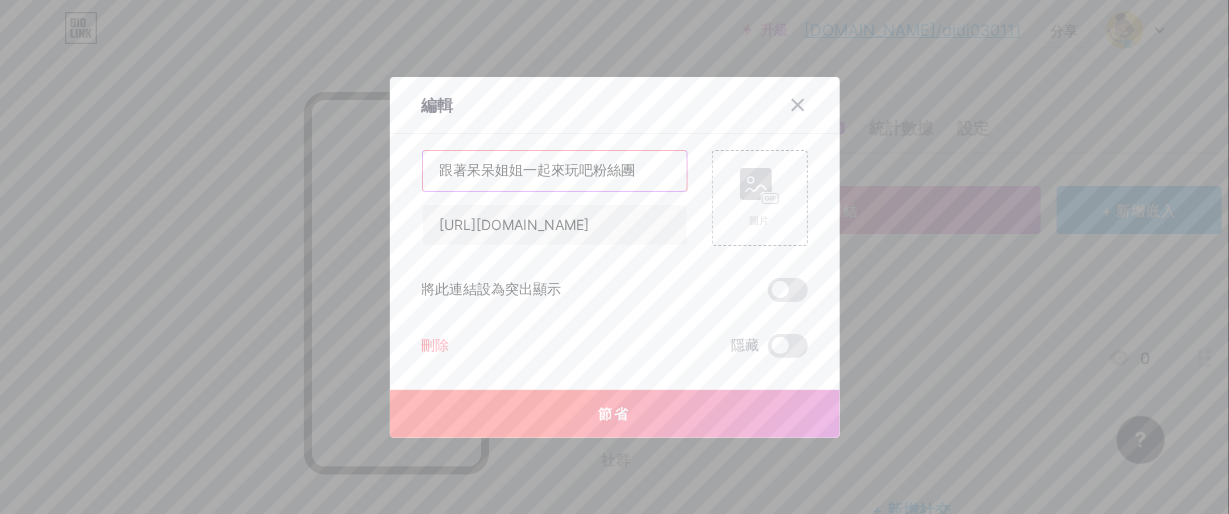 click on "跟著呆呆姐姐一起來玩吧粉絲團" at bounding box center [555, 171] 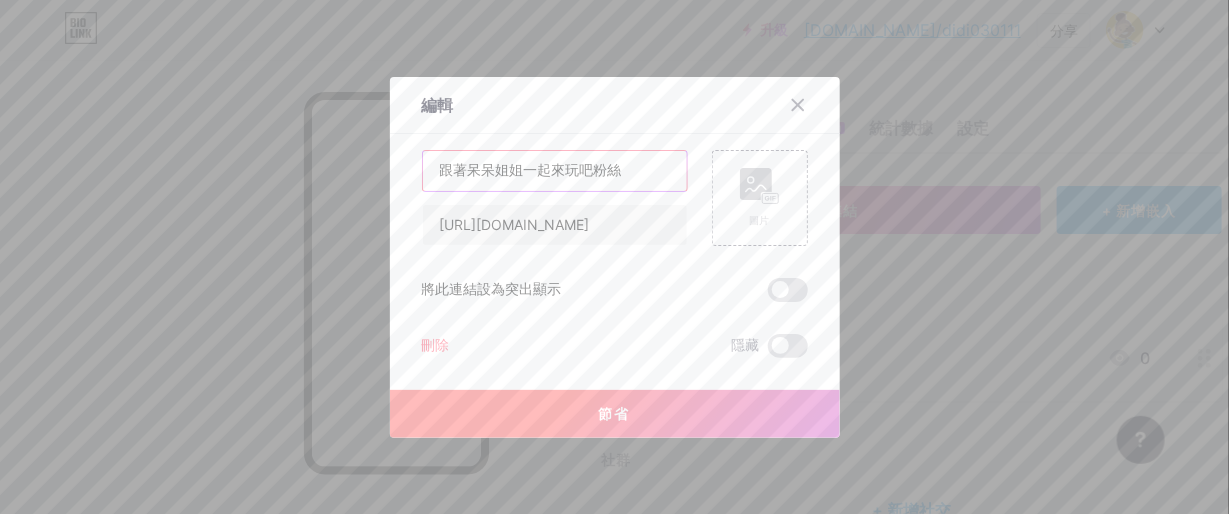 click on "跟著呆呆姐姐一起來玩吧粉絲" at bounding box center [555, 171] 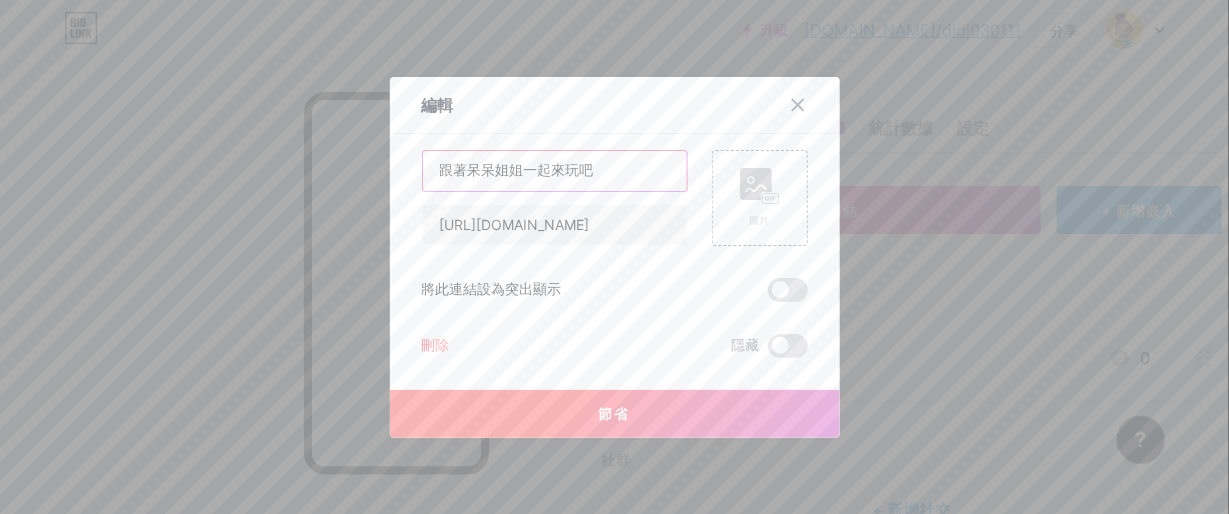 click on "跟著呆呆姐姐一起來玩吧" at bounding box center (555, 171) 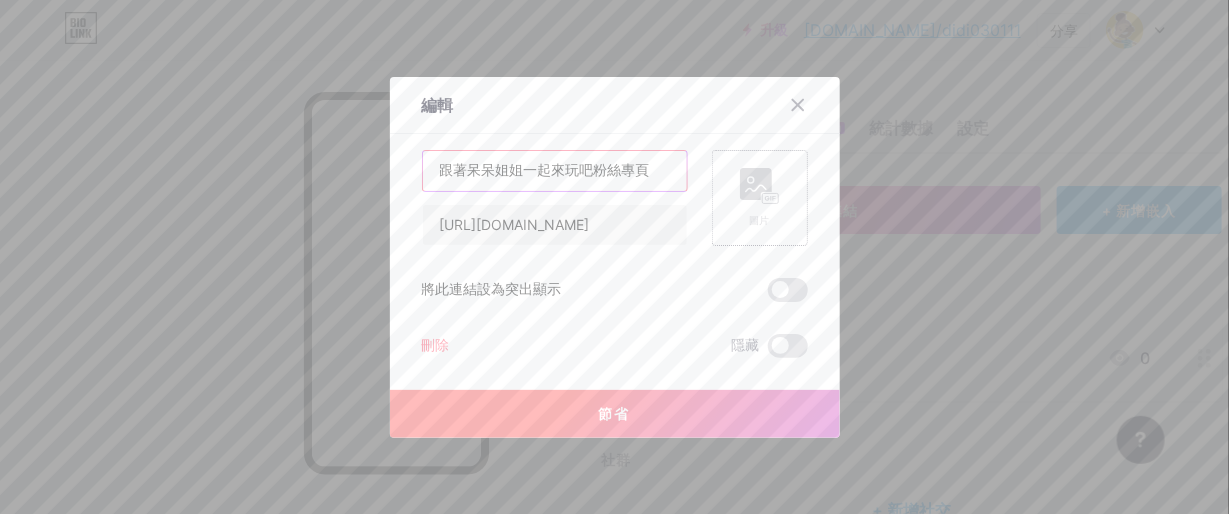 type on "跟著呆呆姐姐一起來玩吧粉絲專頁" 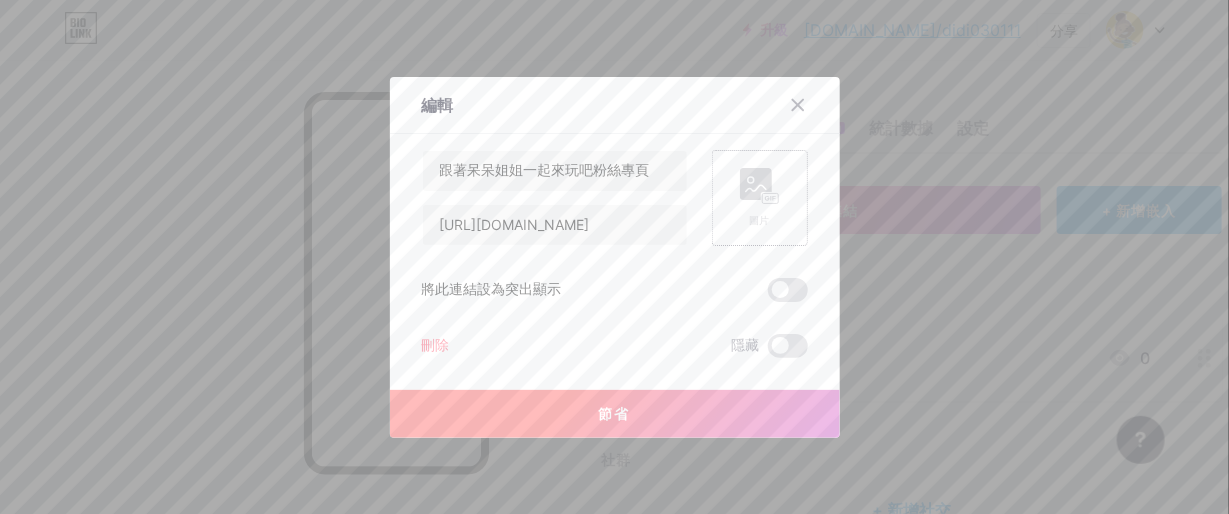 click on "圖片" at bounding box center [760, 198] 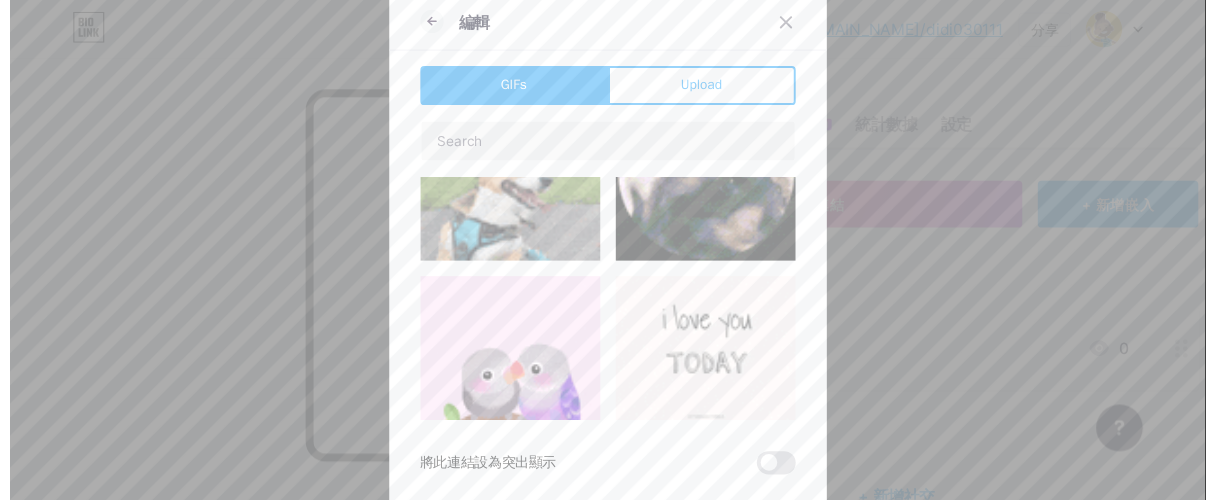 scroll, scrollTop: 0, scrollLeft: 0, axis: both 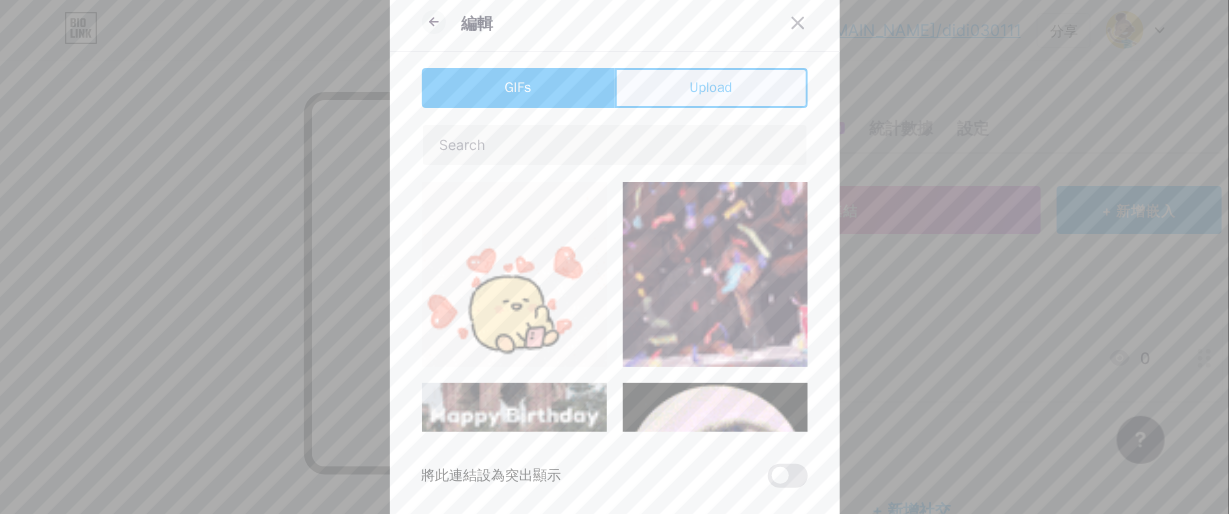 click on "Upload" at bounding box center (711, 87) 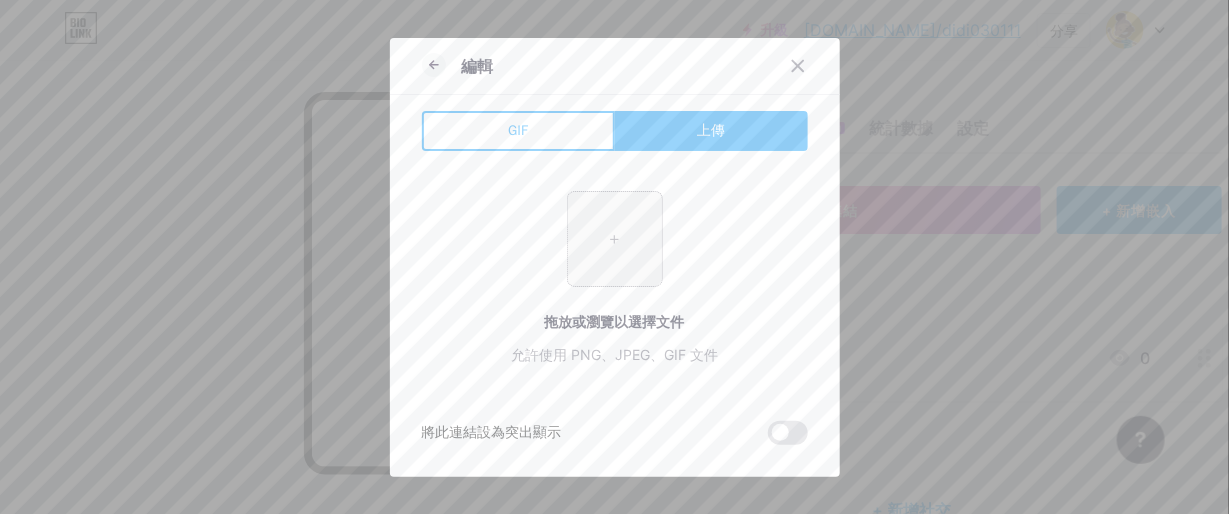 click at bounding box center [615, 239] 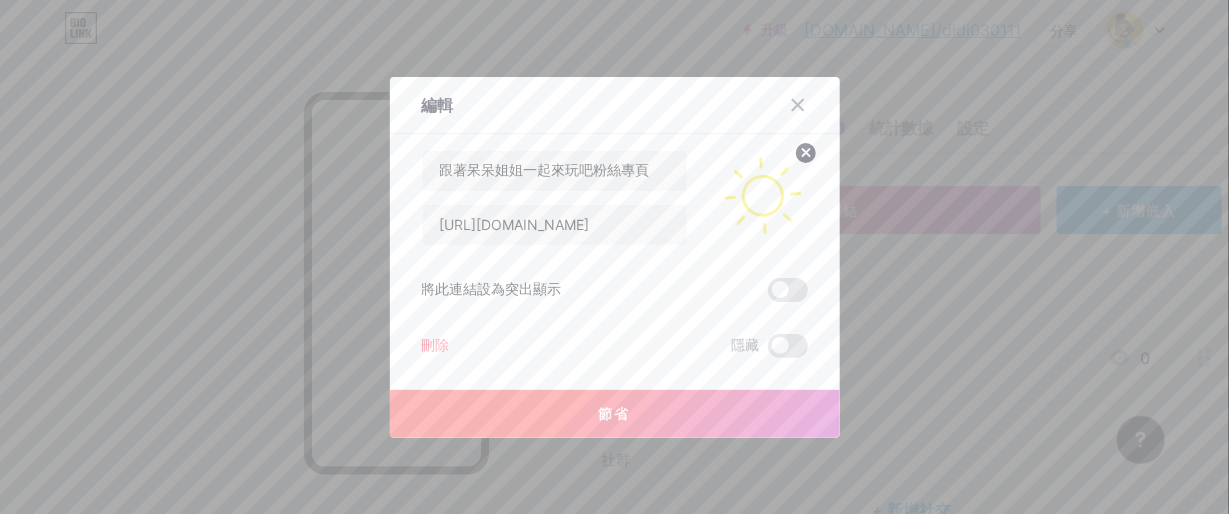 click on "節省" at bounding box center [615, 414] 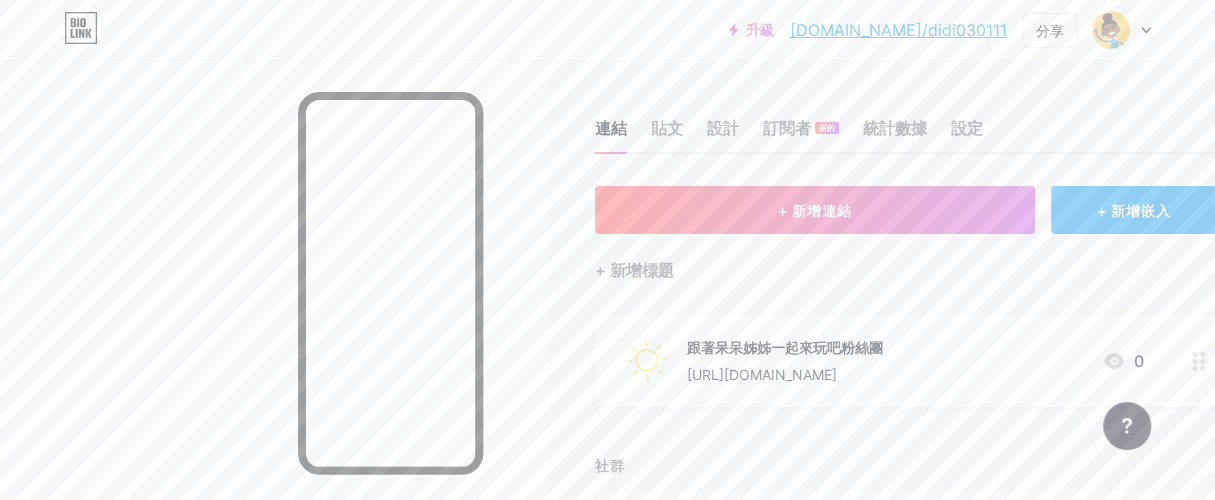 click at bounding box center [645, 361] 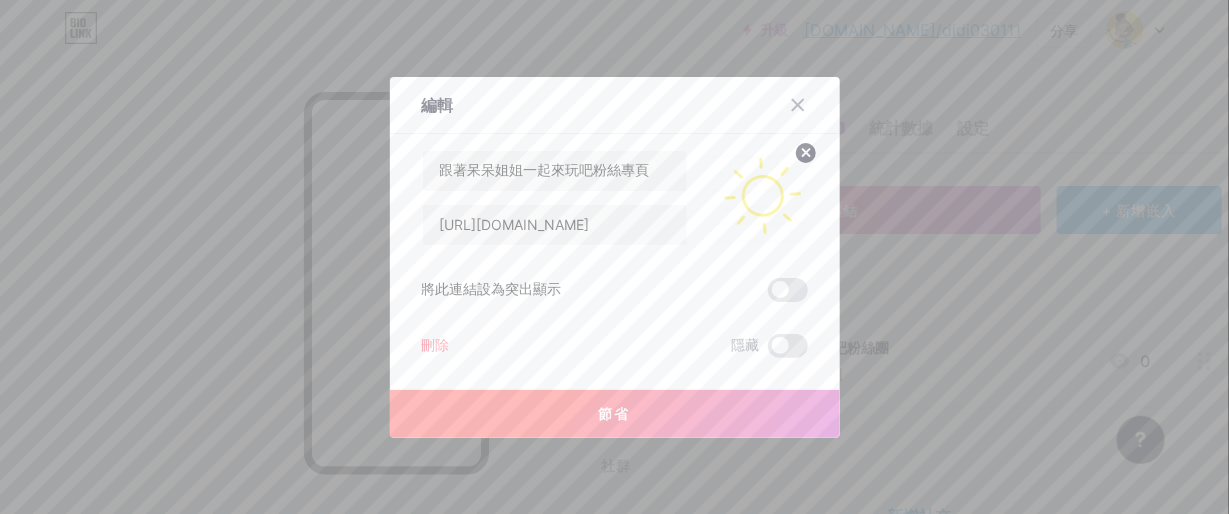 click at bounding box center (760, 198) 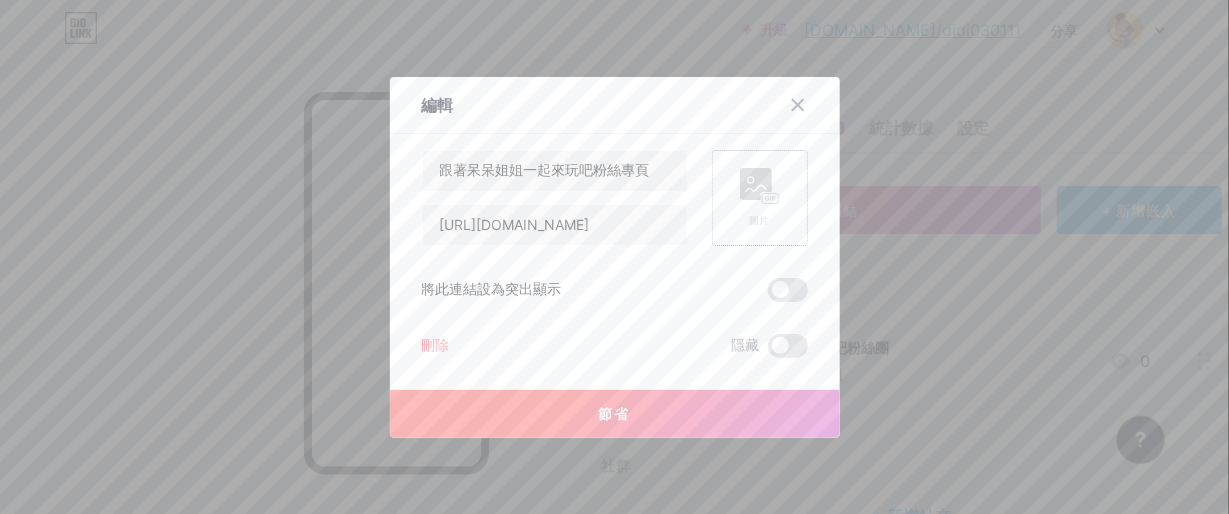click 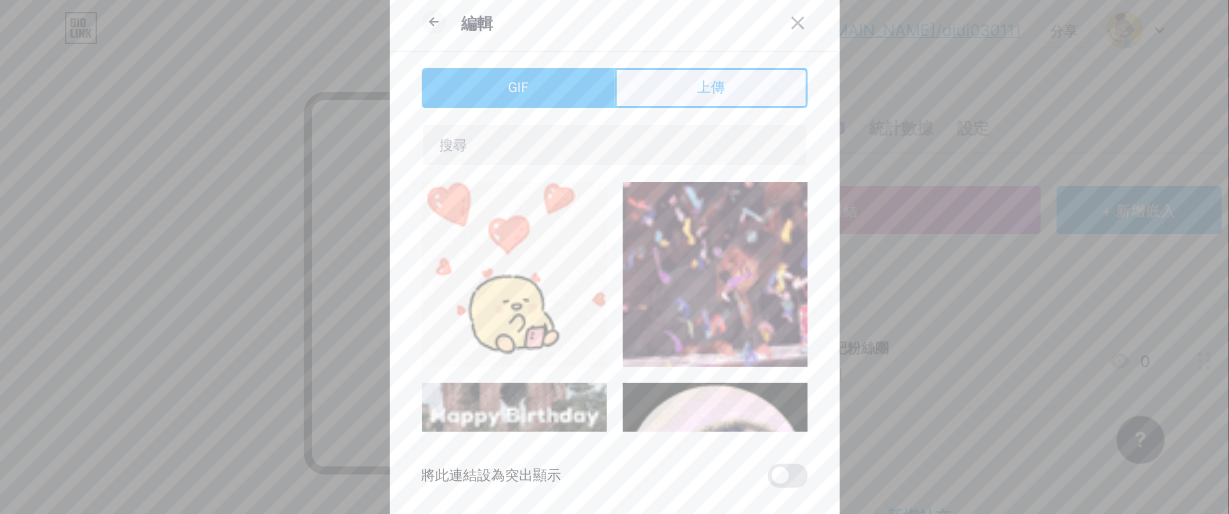 click on "上傳" at bounding box center (711, 87) 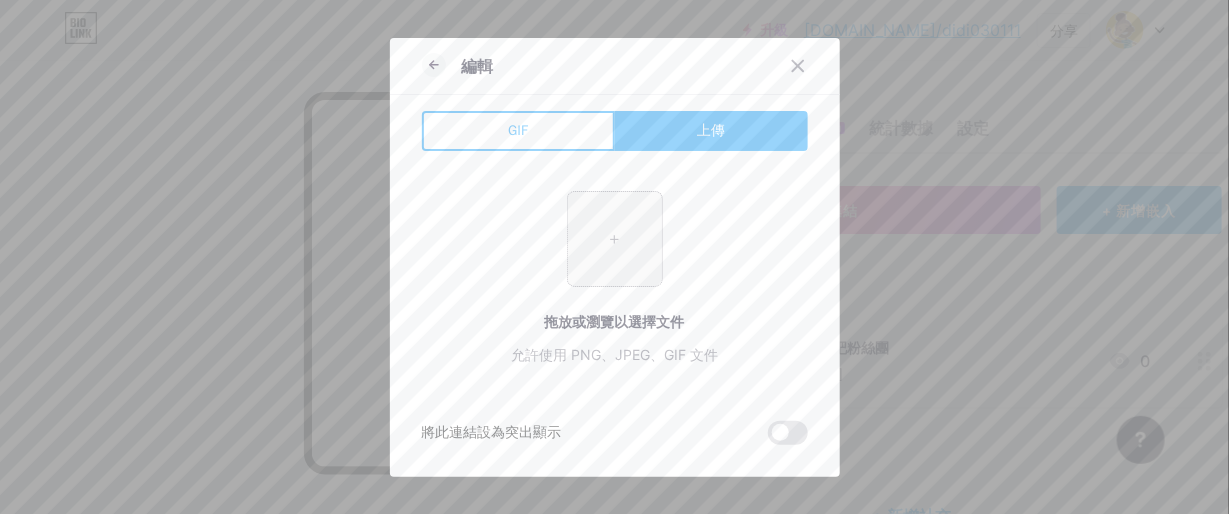 click at bounding box center [615, 239] 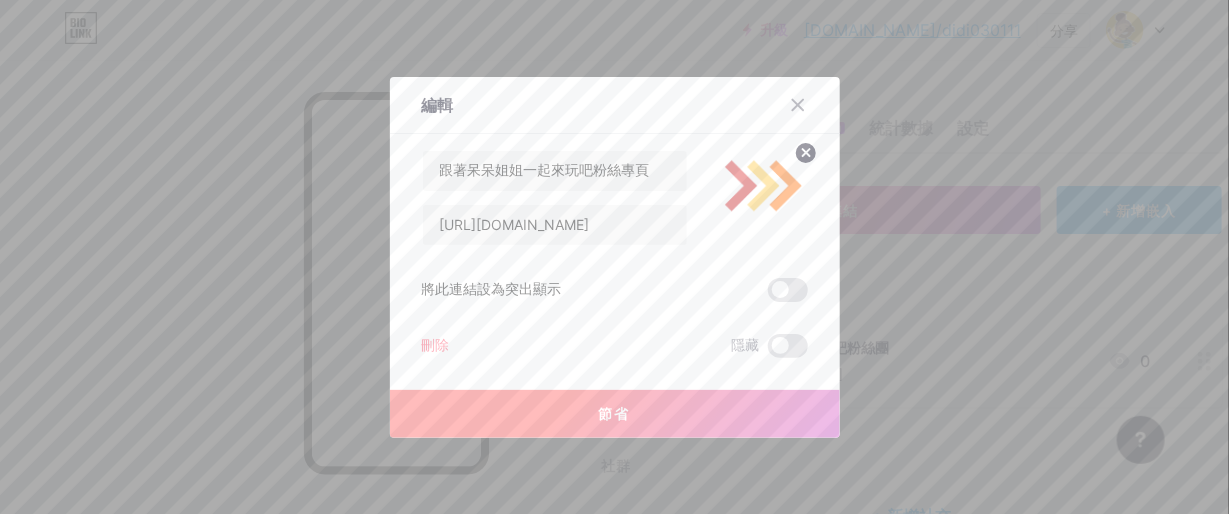 click on "節省" at bounding box center [615, 413] 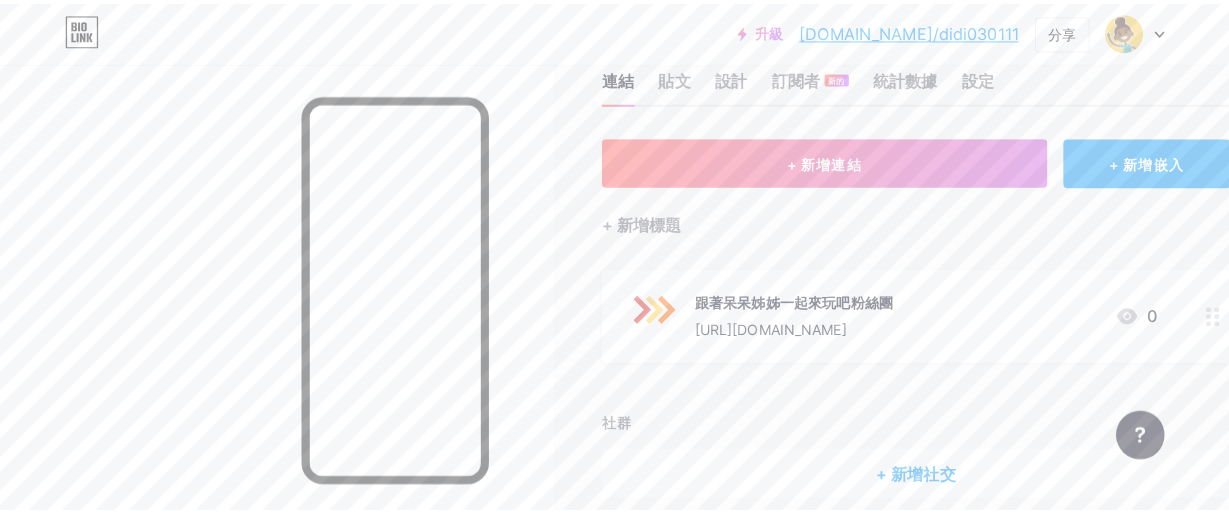 scroll, scrollTop: 0, scrollLeft: 0, axis: both 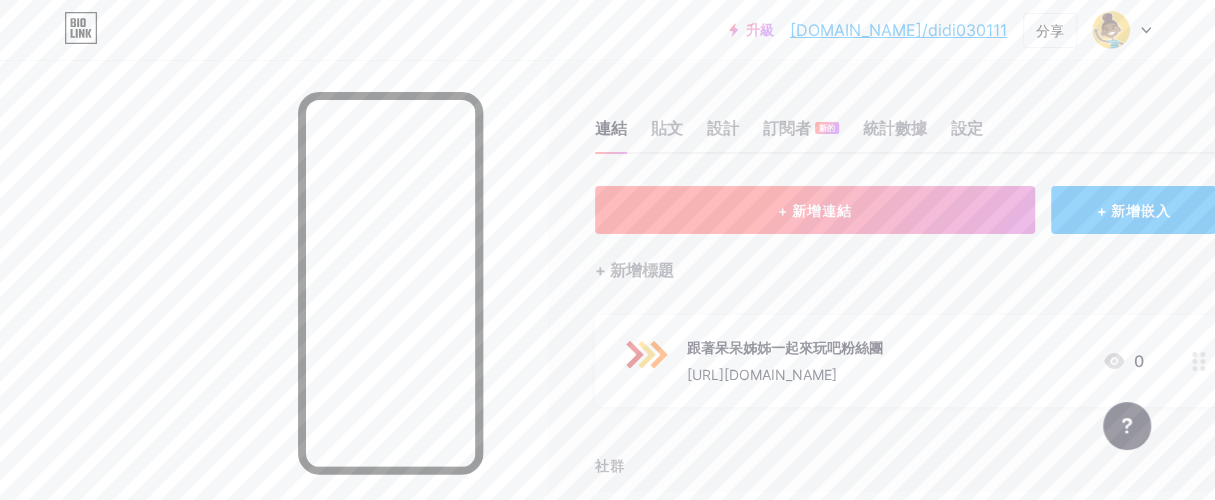 click on "+ 新增連結" at bounding box center (815, 210) 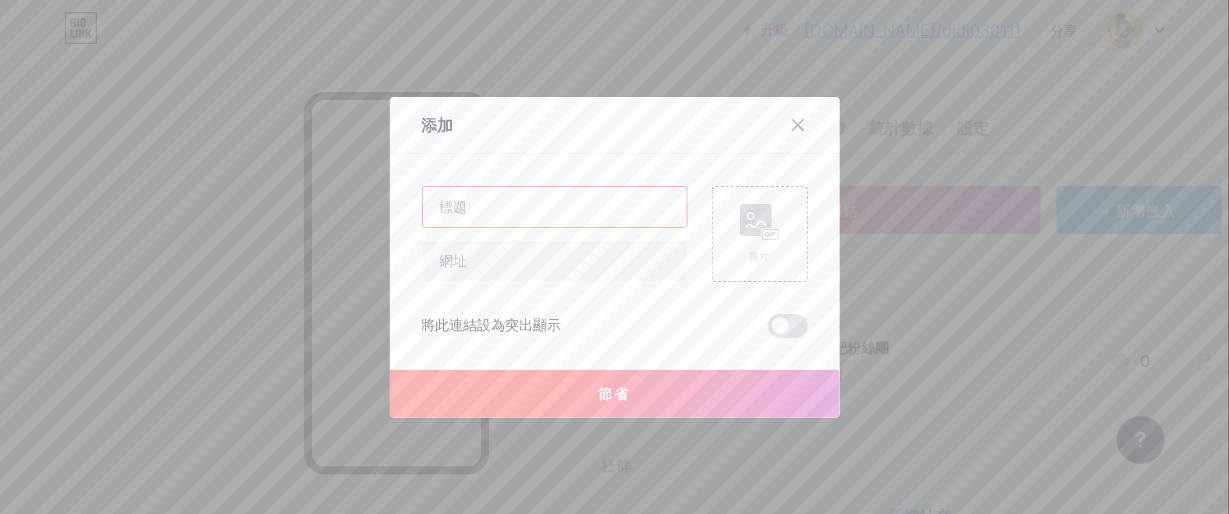 click at bounding box center (555, 207) 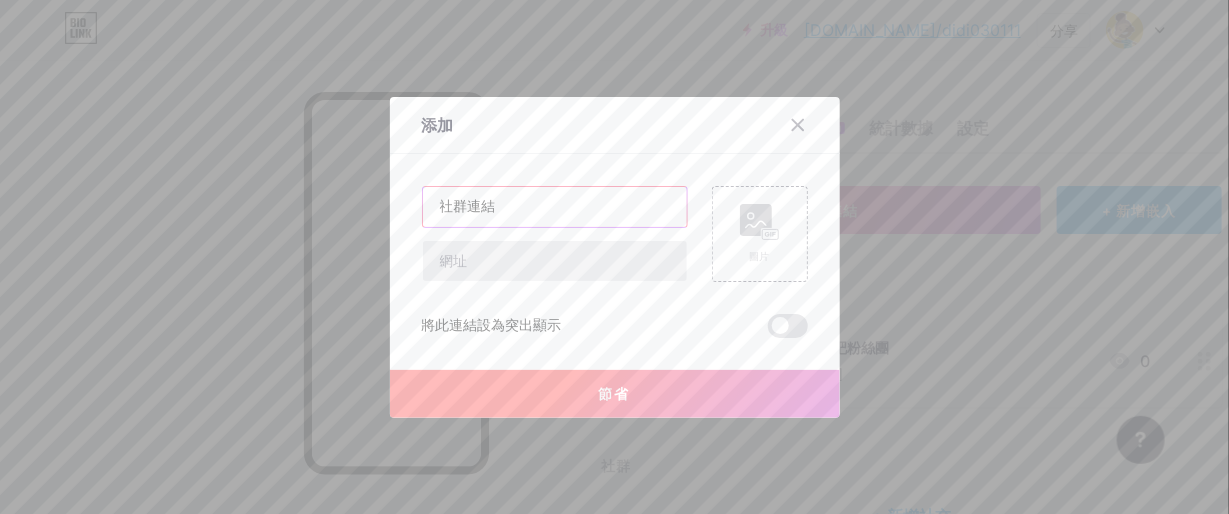 type on "社群連結" 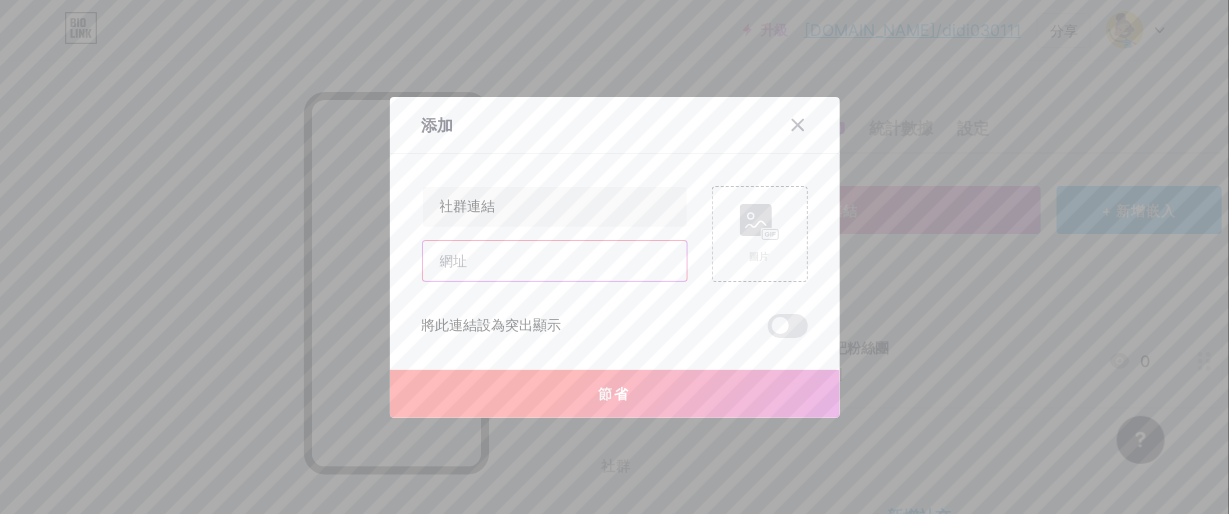 click at bounding box center [555, 261] 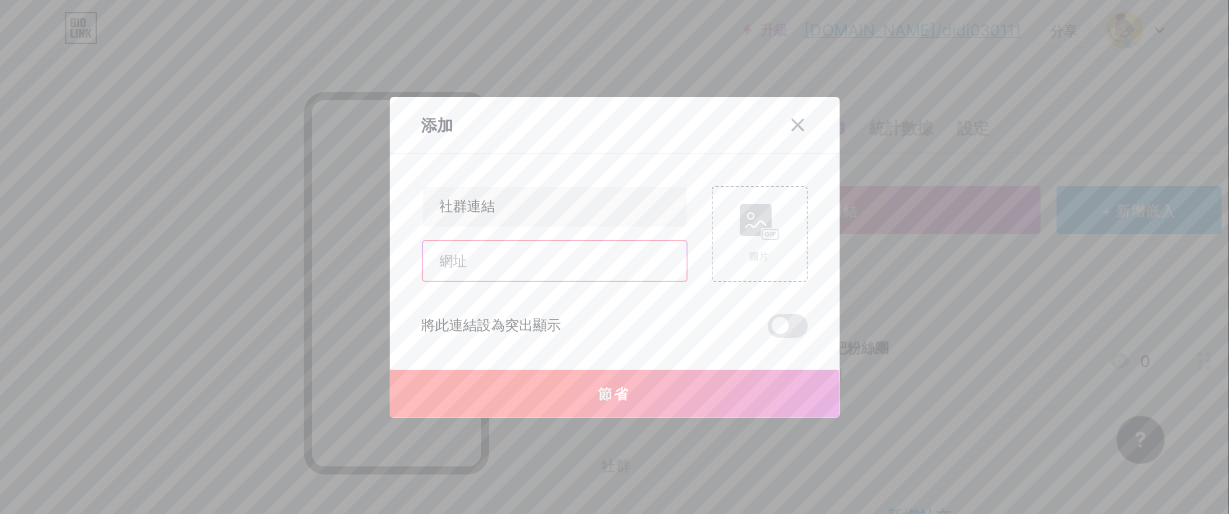 paste on "以下連結加入社群！ [URL][DOMAIN_NAME]" 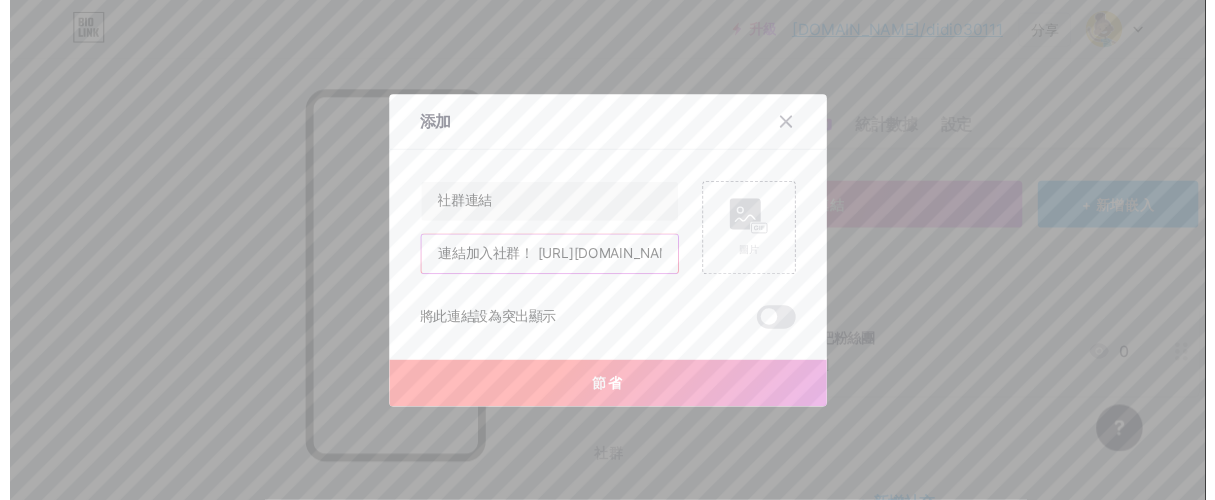 scroll, scrollTop: 0, scrollLeft: 0, axis: both 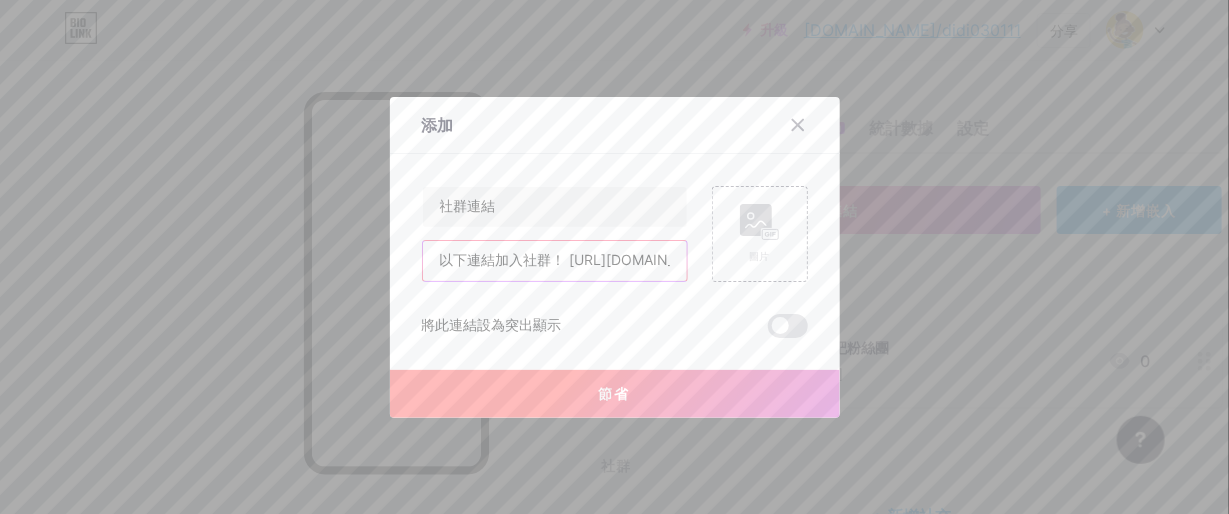 click on "以下連結加入社群！ [URL][DOMAIN_NAME]" at bounding box center [555, 261] 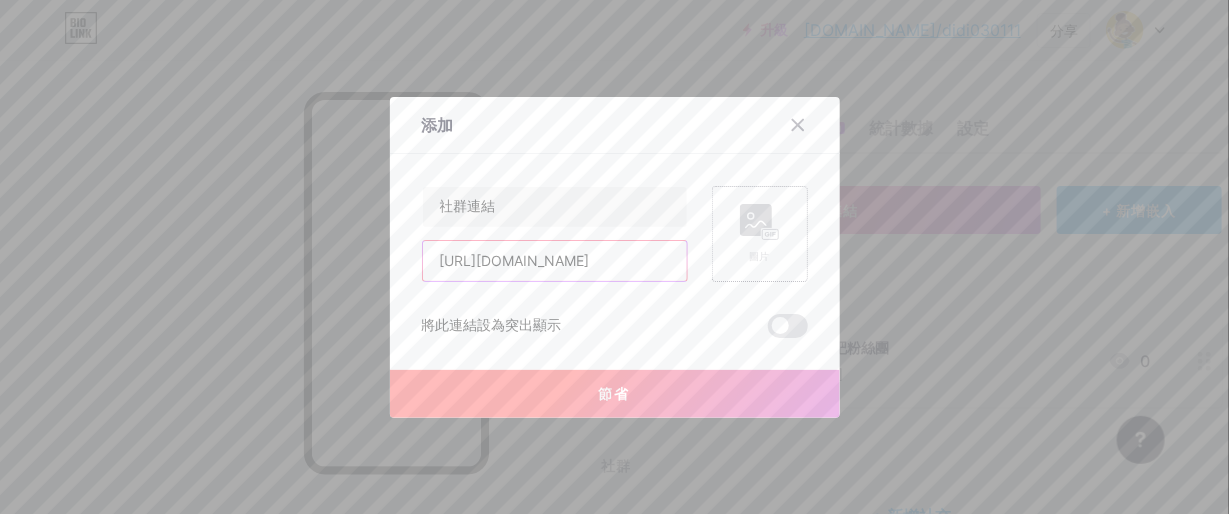 type on "[URL][DOMAIN_NAME]" 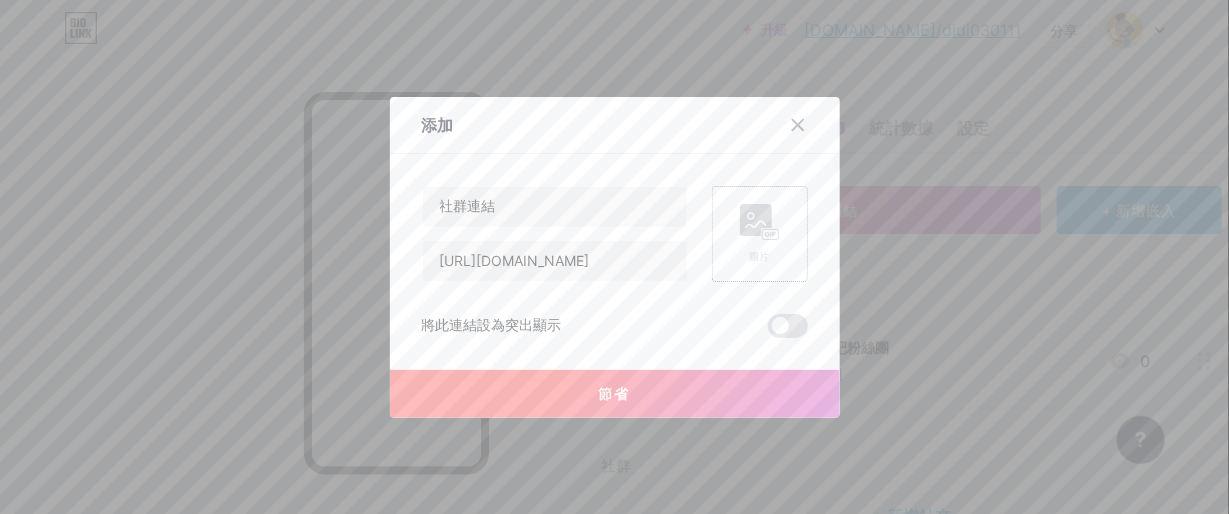 click 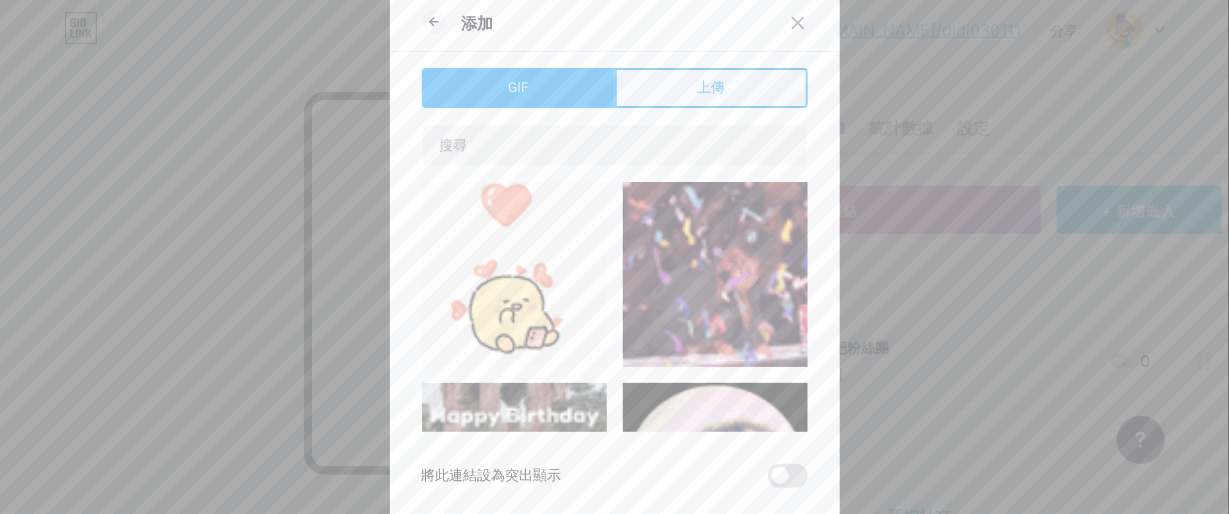 click on "上傳" at bounding box center [711, 88] 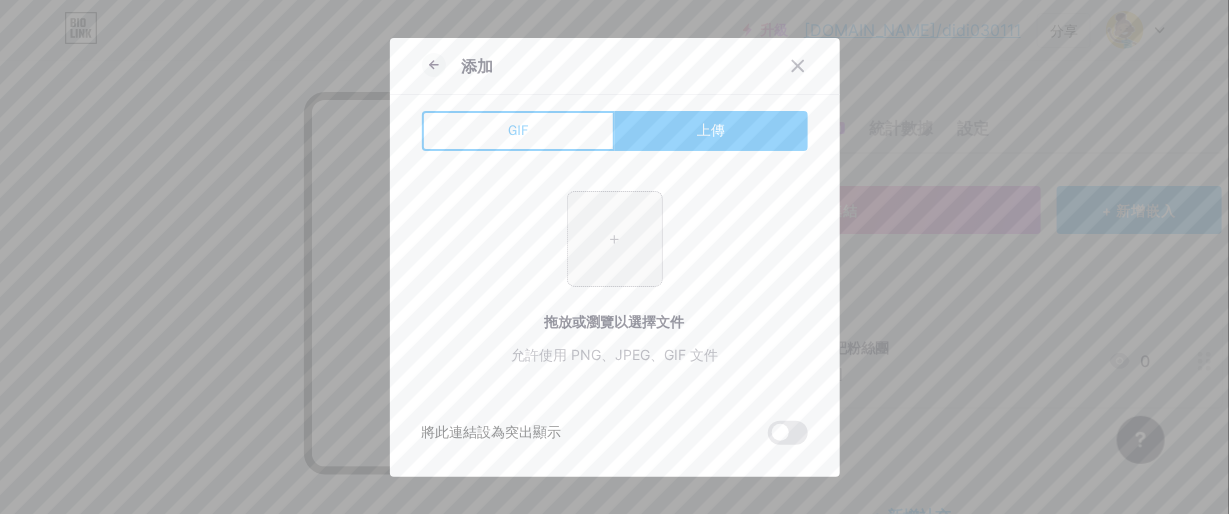 click at bounding box center (615, 239) 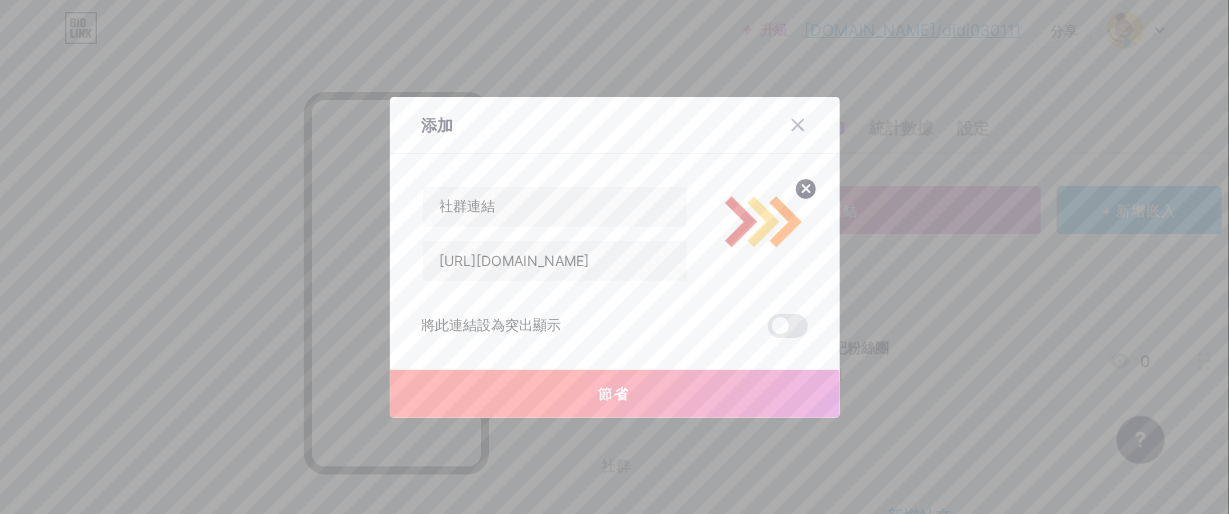 click on "節省" at bounding box center [615, 394] 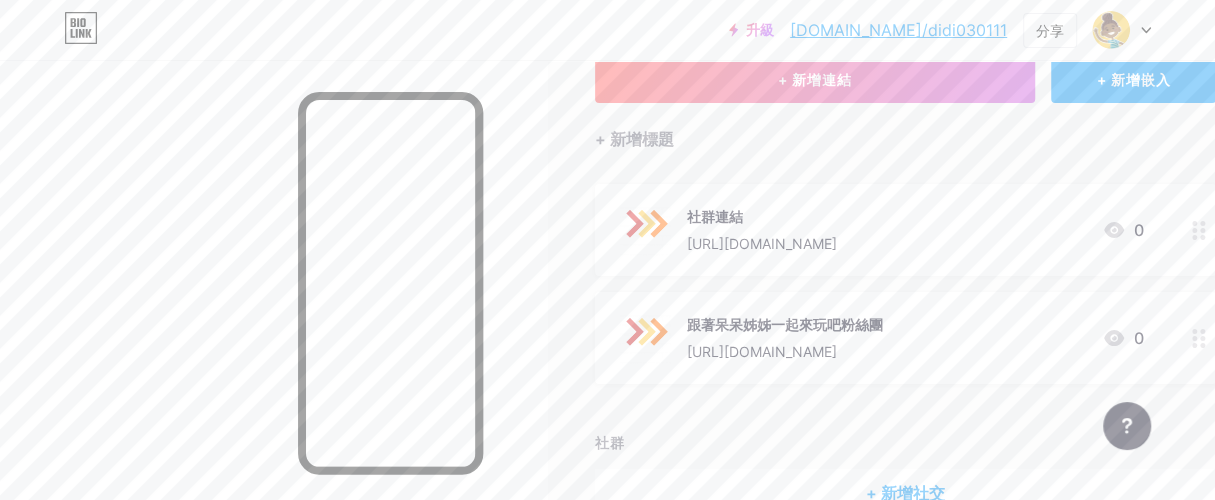 scroll, scrollTop: 247, scrollLeft: 0, axis: vertical 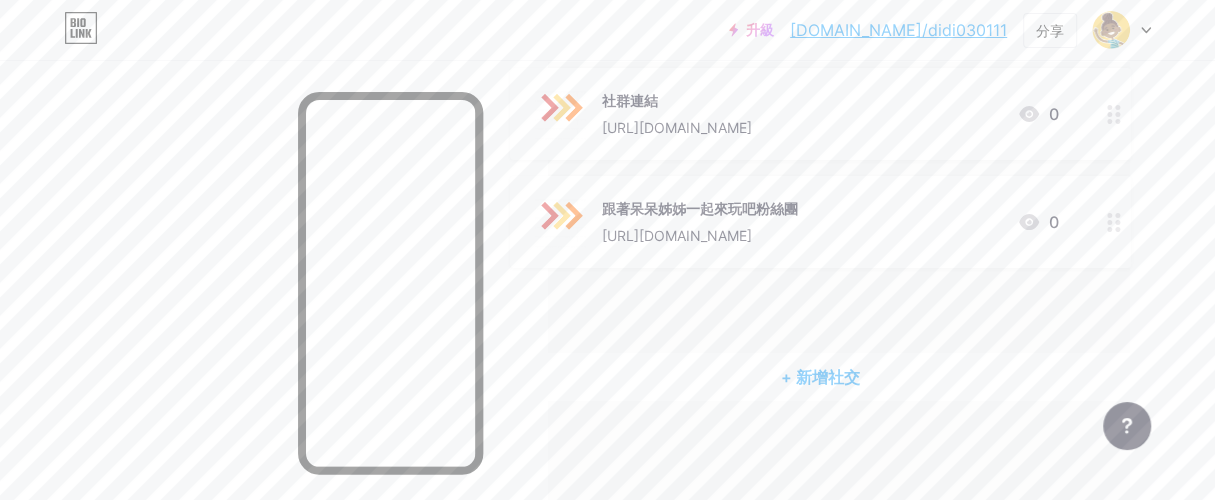 drag, startPoint x: 805, startPoint y: 221, endPoint x: 809, endPoint y: 143, distance: 78.10249 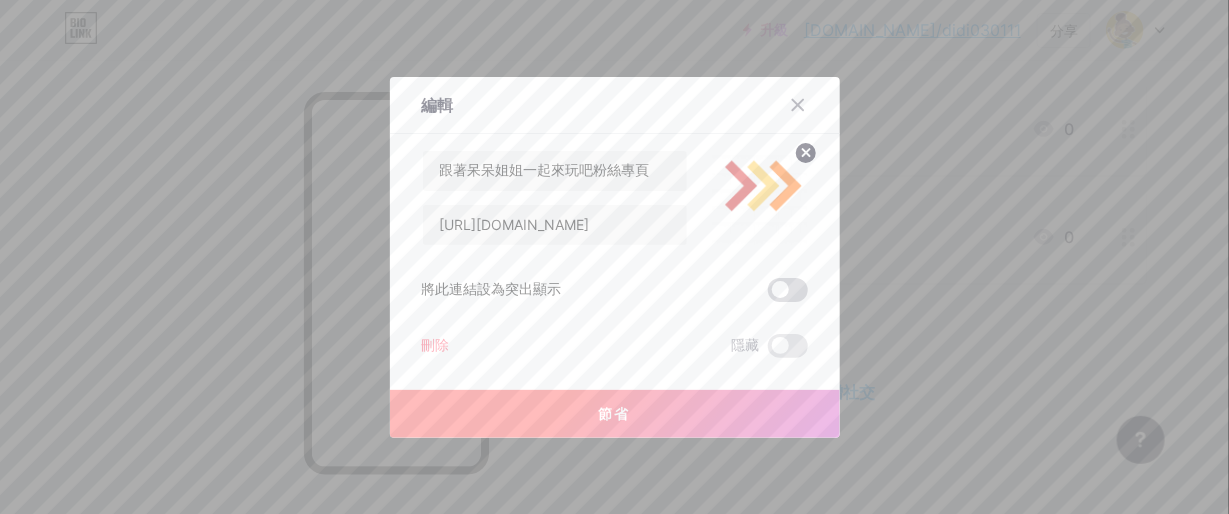 click at bounding box center (788, 290) 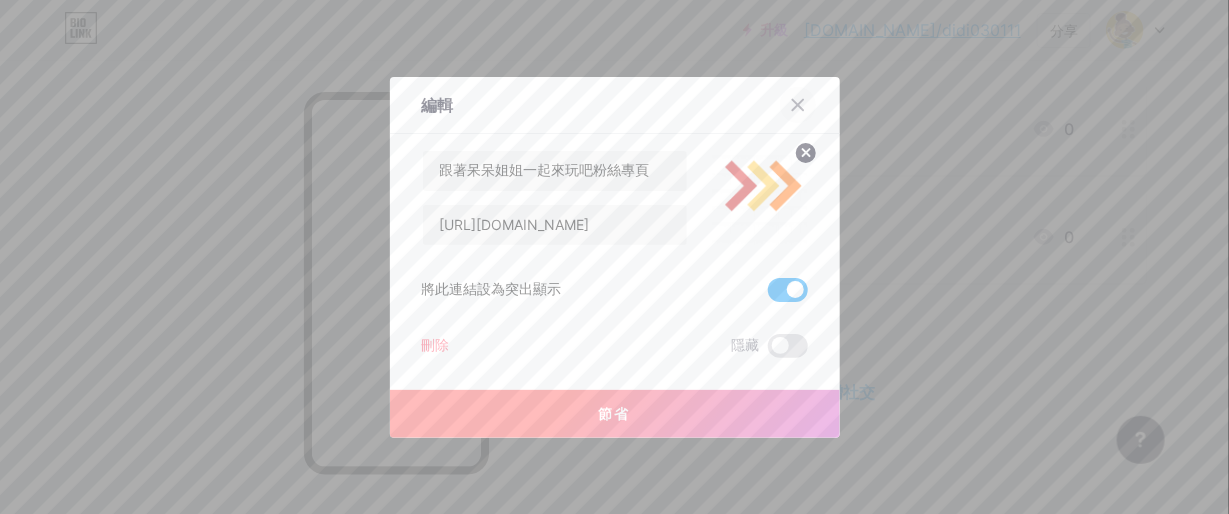 click 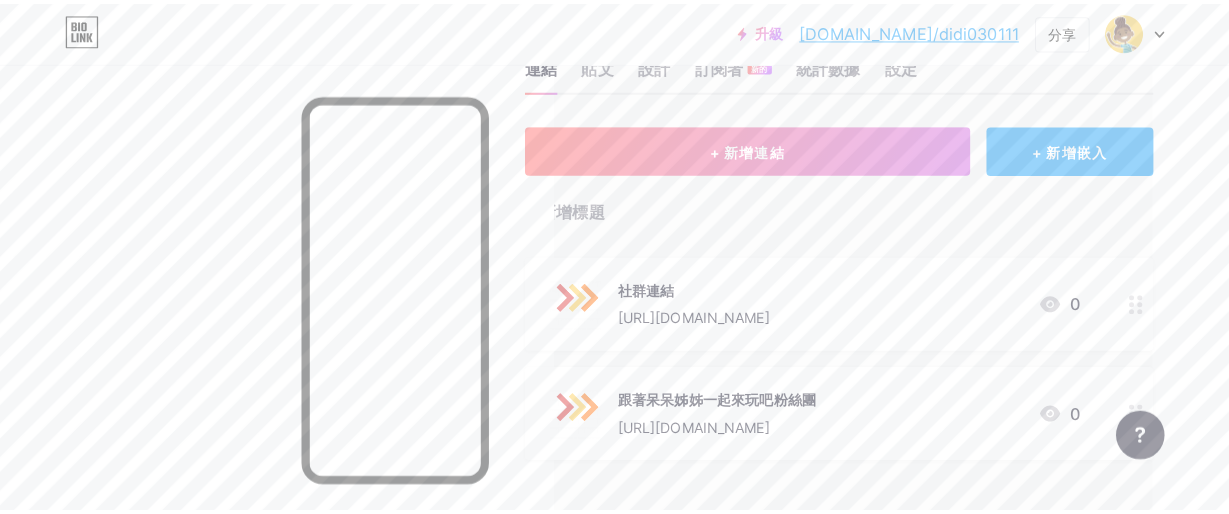 scroll, scrollTop: 0, scrollLeft: 76, axis: horizontal 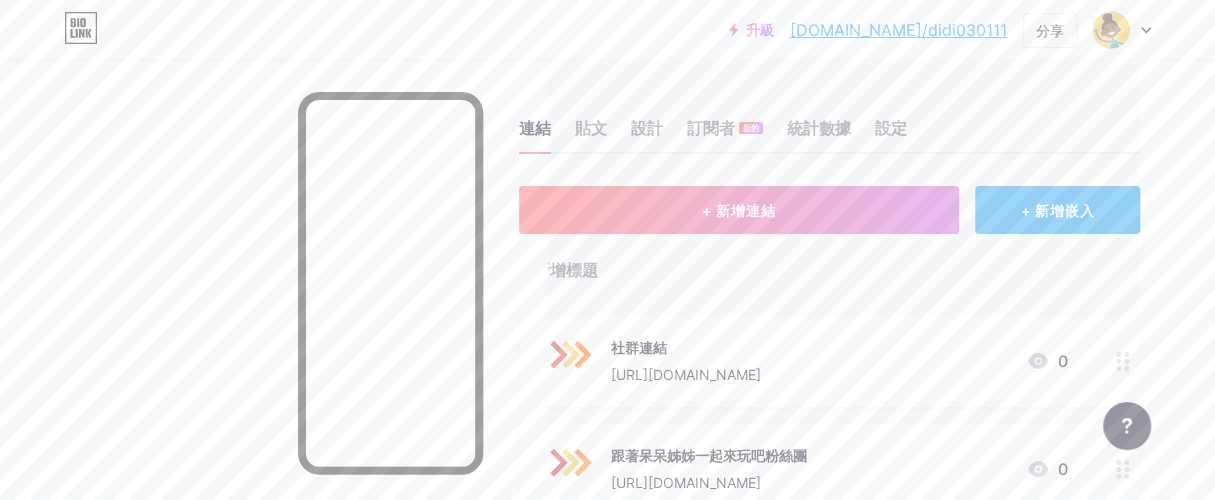 click on "+ 新增嵌入" at bounding box center [1057, 210] 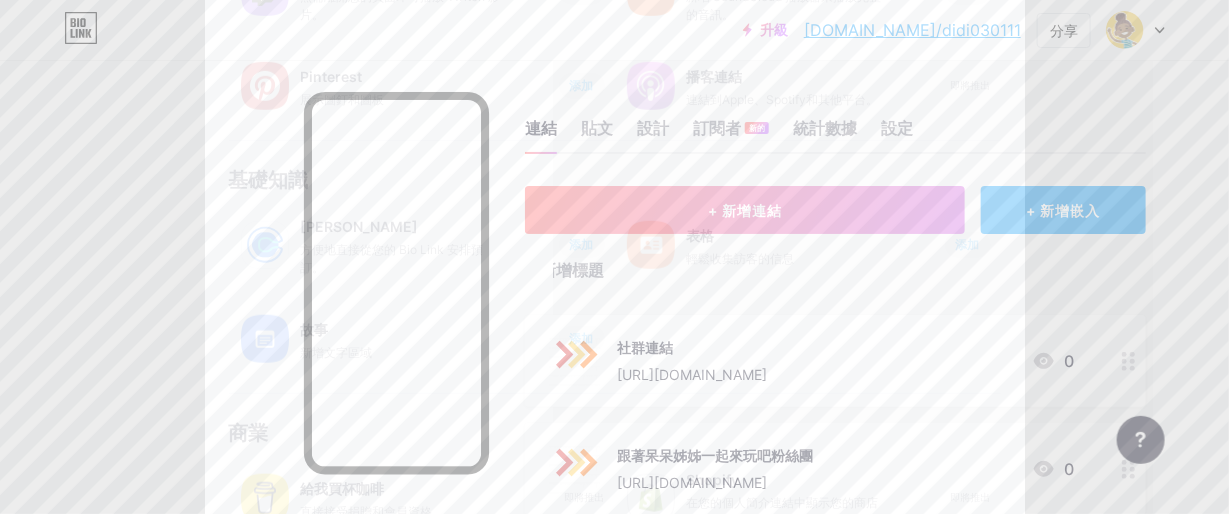 scroll, scrollTop: 485, scrollLeft: 0, axis: vertical 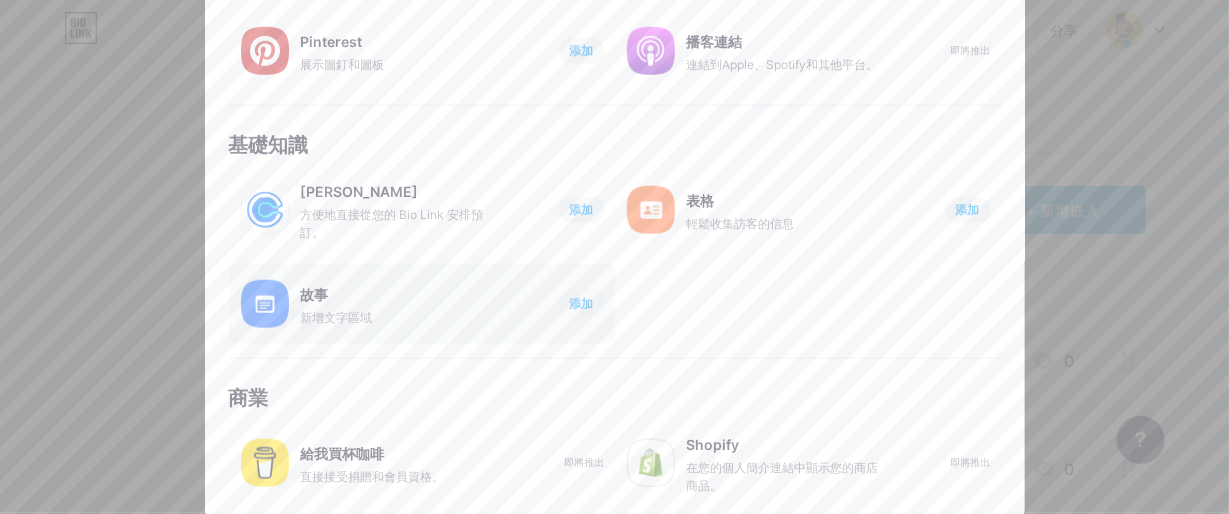 click on "故事" at bounding box center [401, 295] 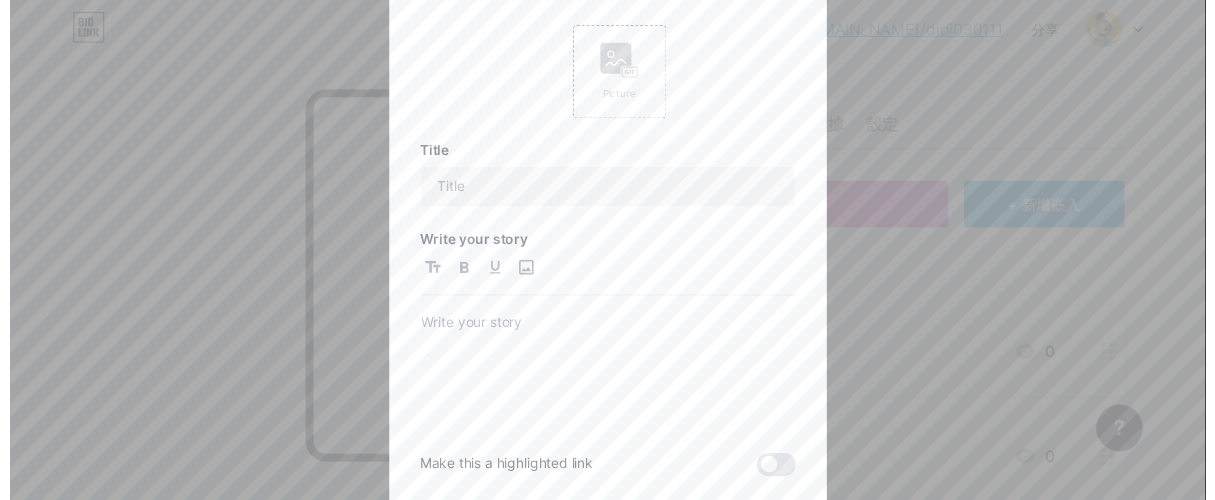 scroll, scrollTop: 0, scrollLeft: 0, axis: both 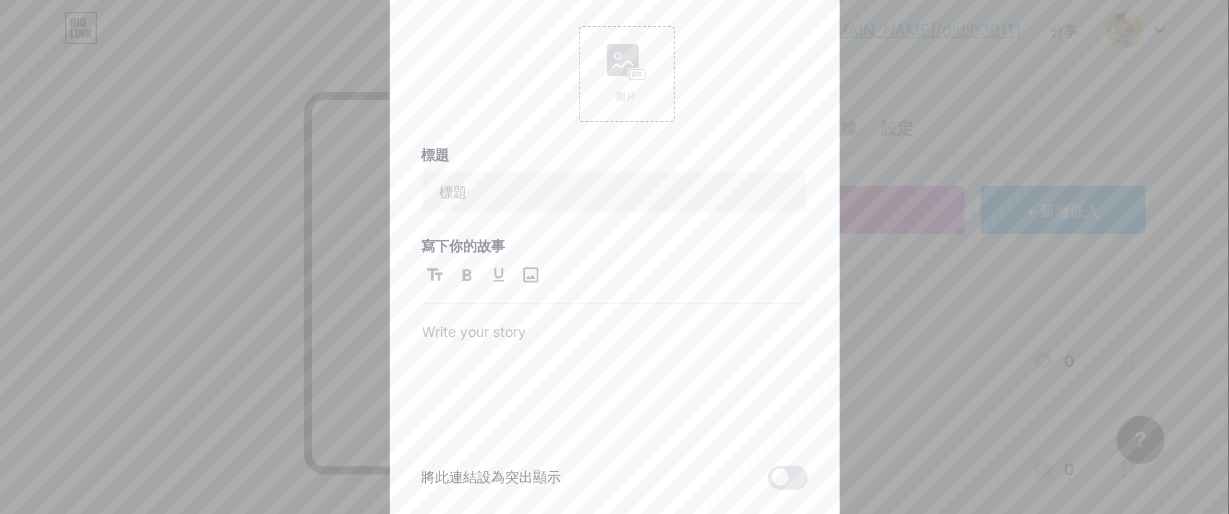 click at bounding box center (614, 249) 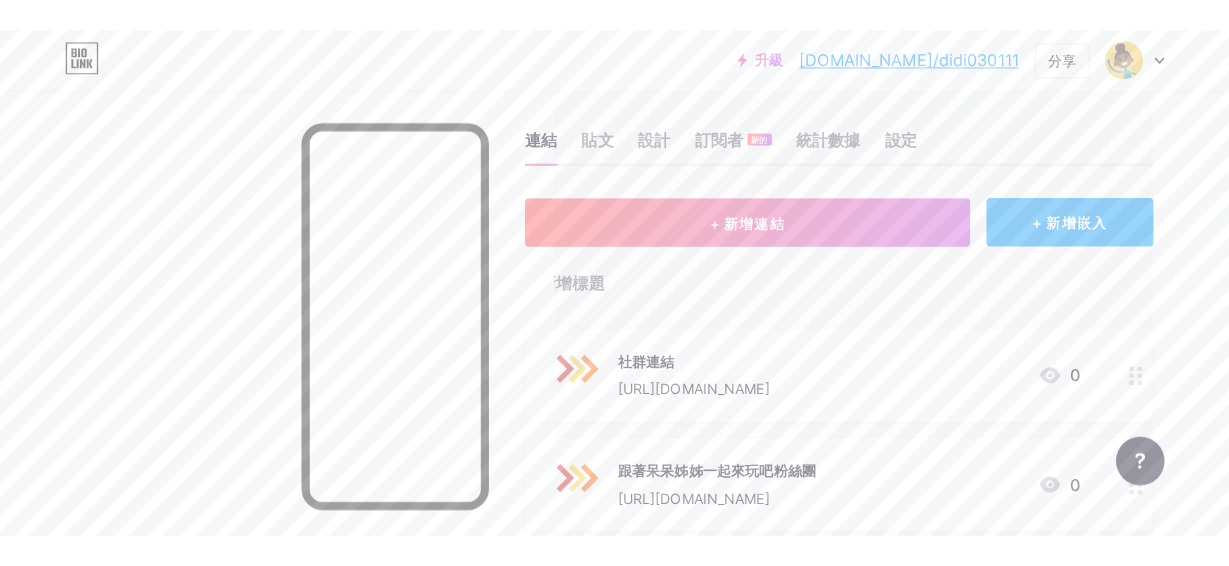 scroll, scrollTop: 0, scrollLeft: 76, axis: horizontal 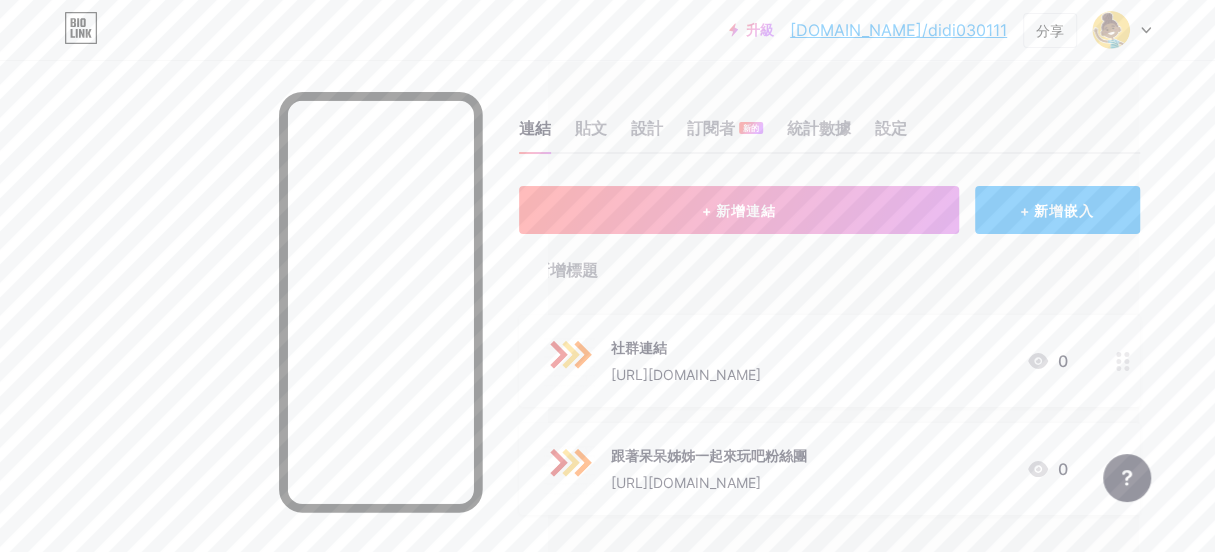 click on "升級   [DOMAIN_NAME]/didi03...   [DOMAIN_NAME]/didi030111   分享               切換帳戶     跟著呆呆姐姐一起來玩吧   [DOMAIN_NAME]/didi030111       + 新增頁面       帳戶設定   登出" at bounding box center [607, 30] 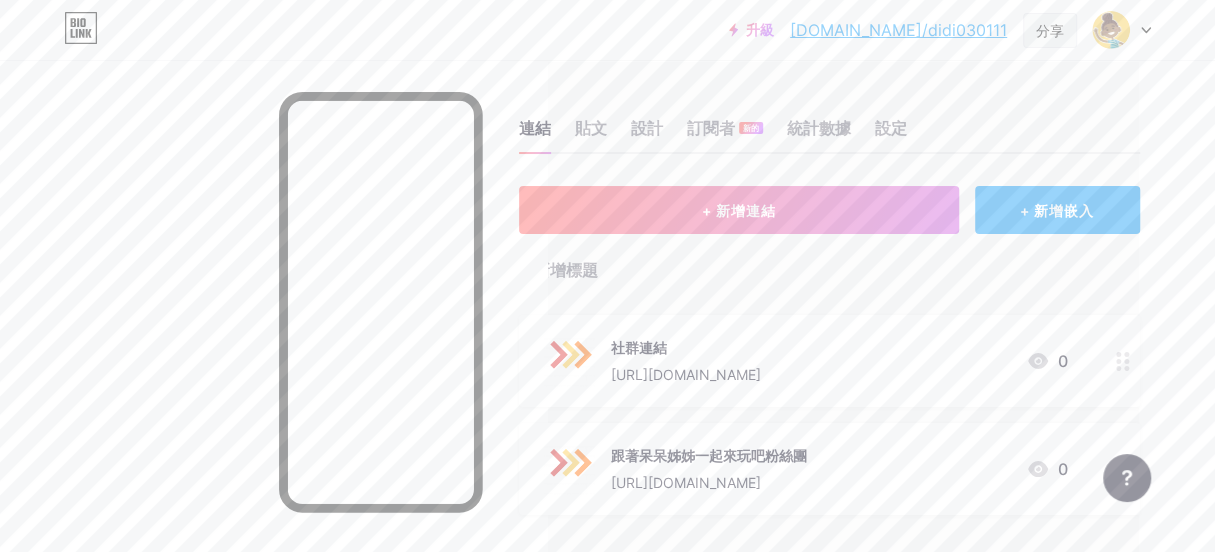 click on "分享" at bounding box center [1050, 30] 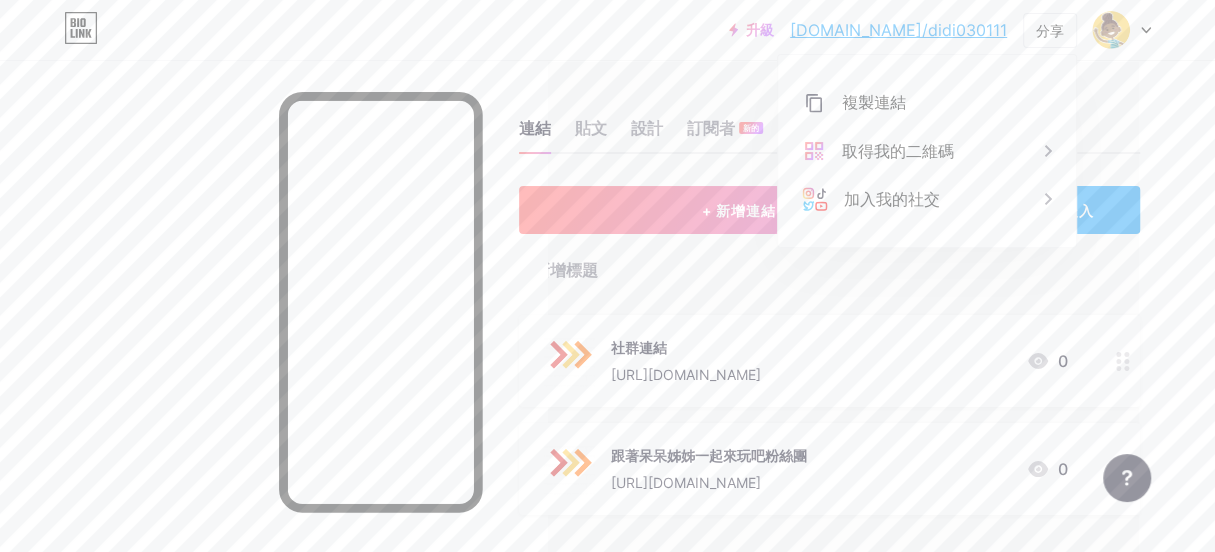 click at bounding box center [273, 336] 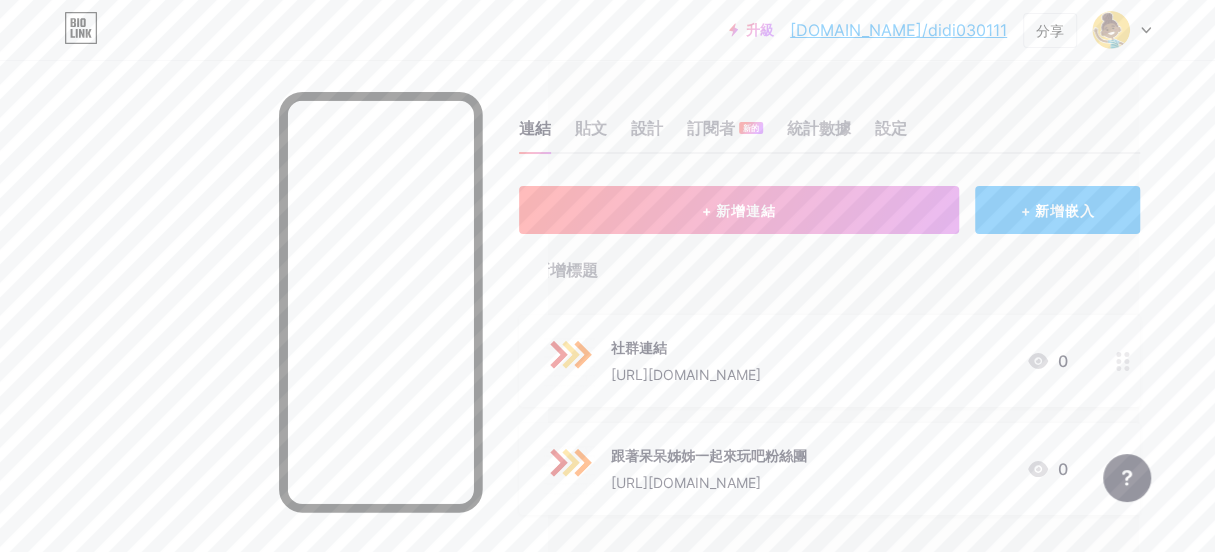 click on "+ 新增嵌入" at bounding box center [1057, 210] 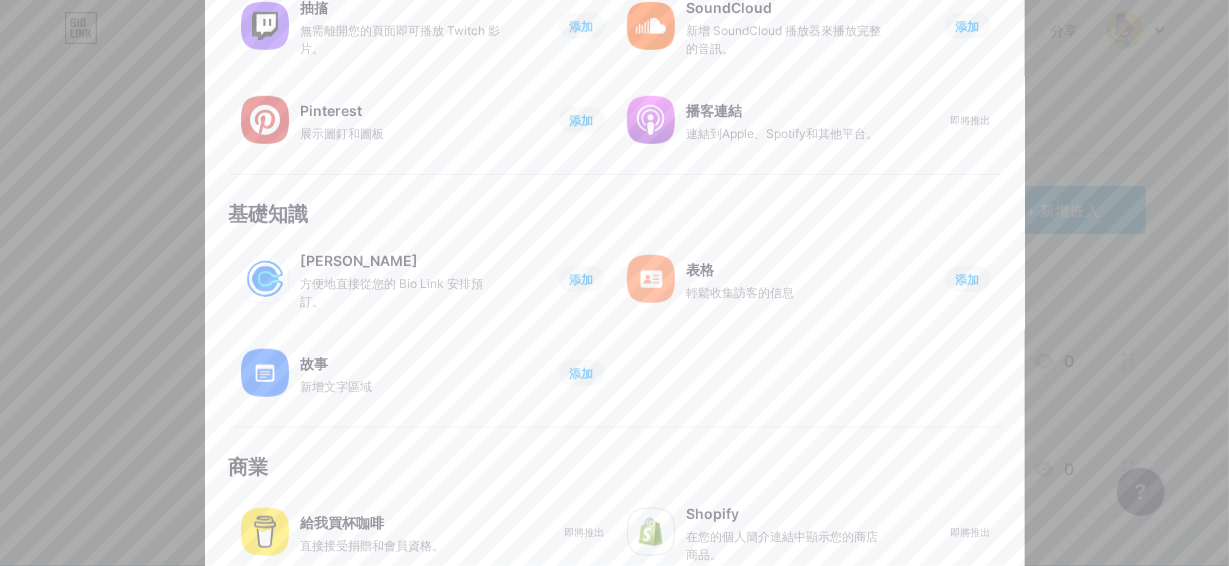 scroll, scrollTop: 444, scrollLeft: 0, axis: vertical 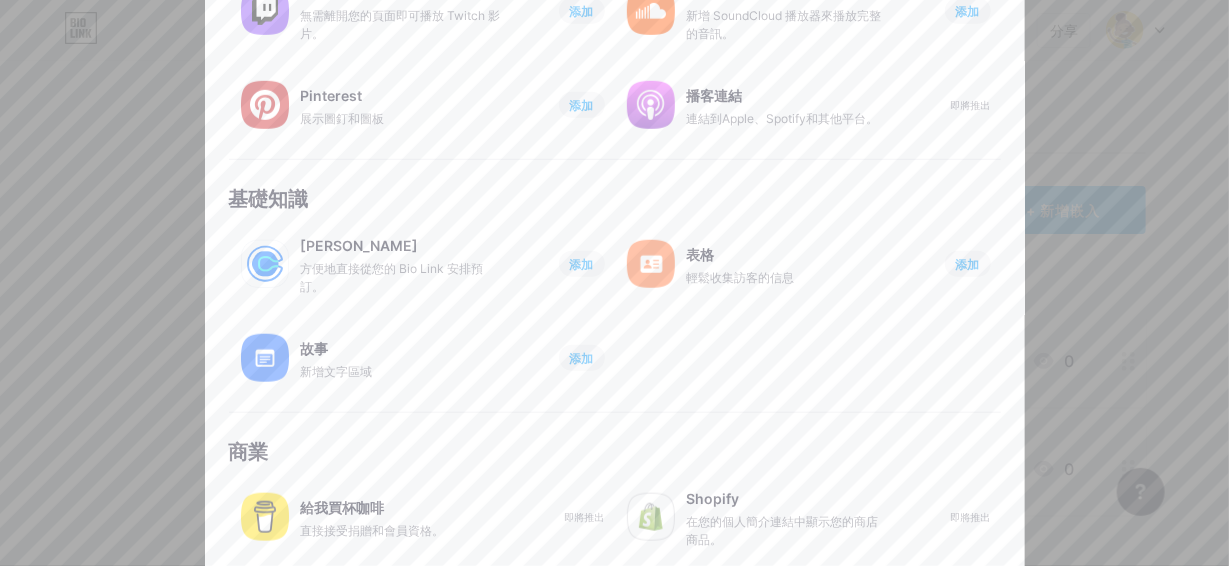 click at bounding box center [614, 283] 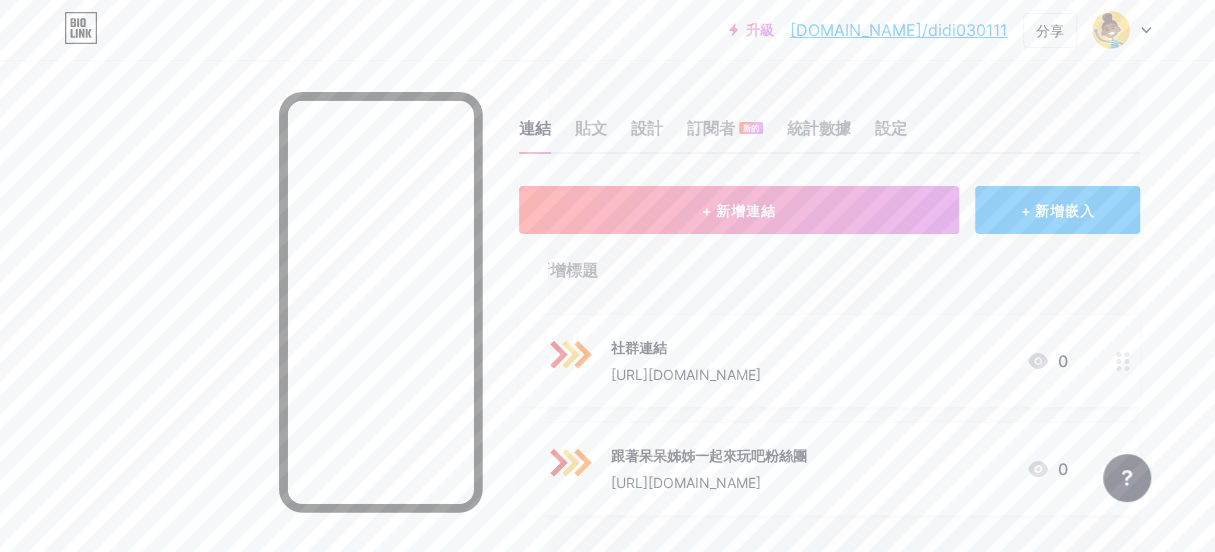 click on "+ 新增嵌入" at bounding box center (1057, 210) 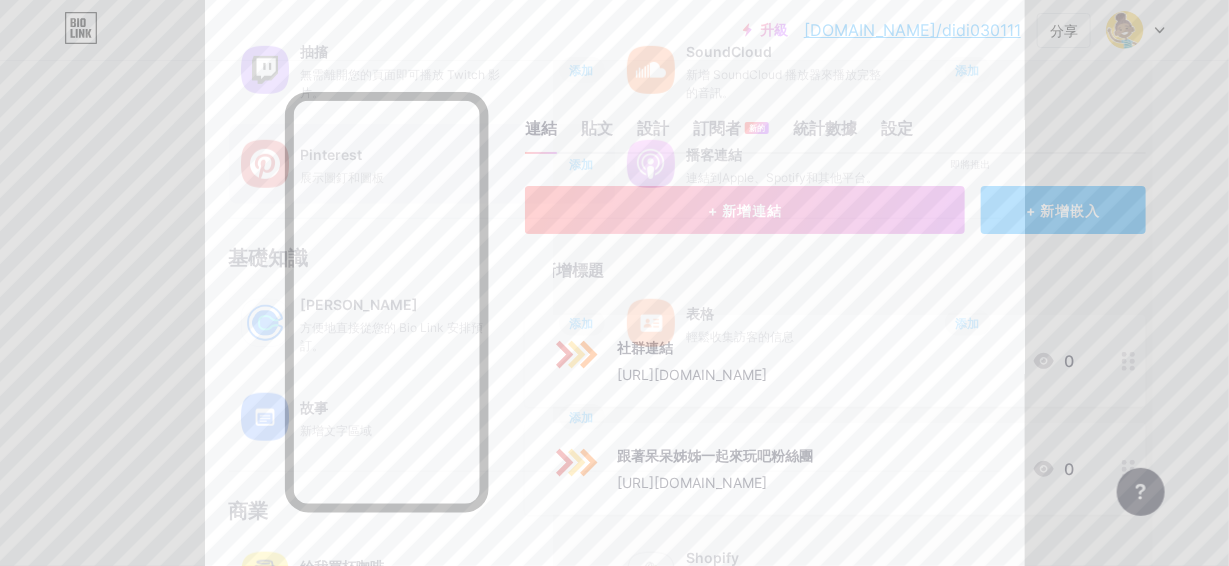scroll, scrollTop: 400, scrollLeft: 0, axis: vertical 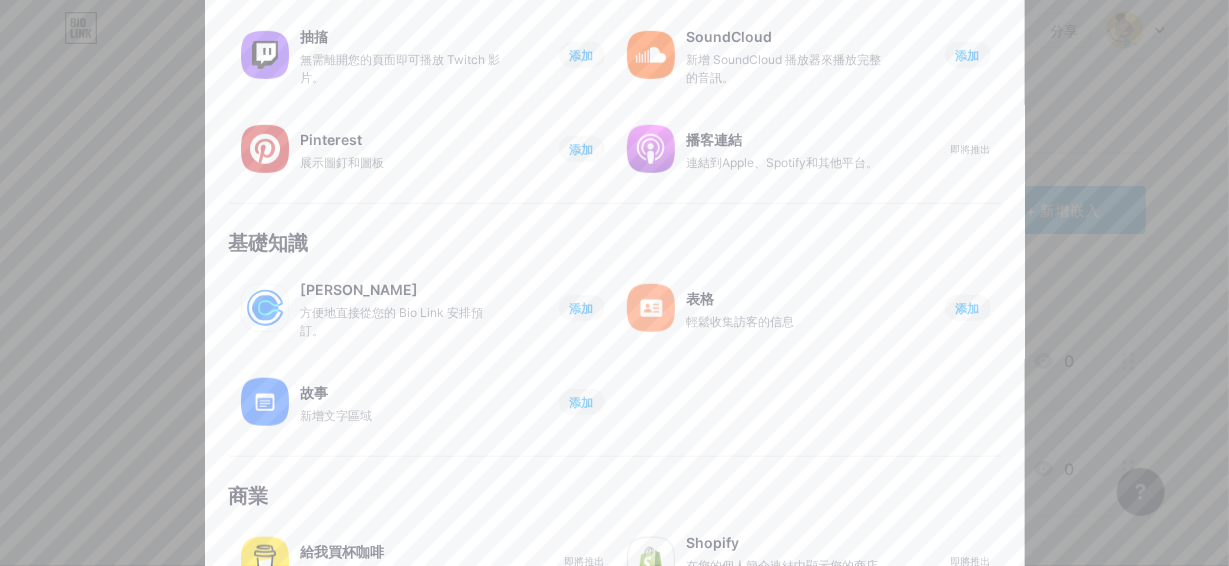 click at bounding box center (614, 283) 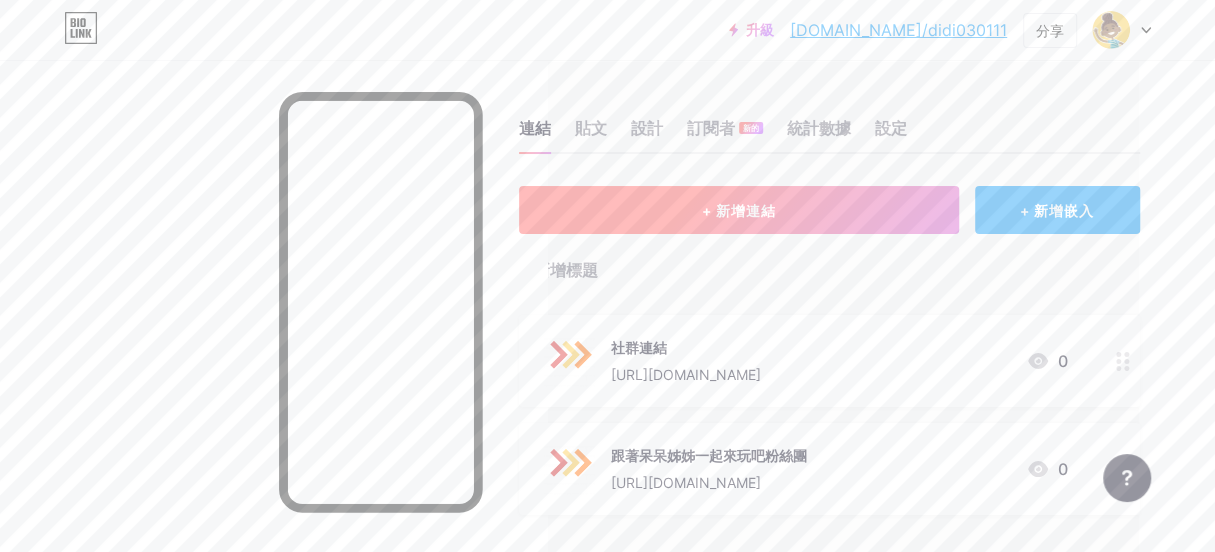 click on "+ 新增連結" at bounding box center (739, 210) 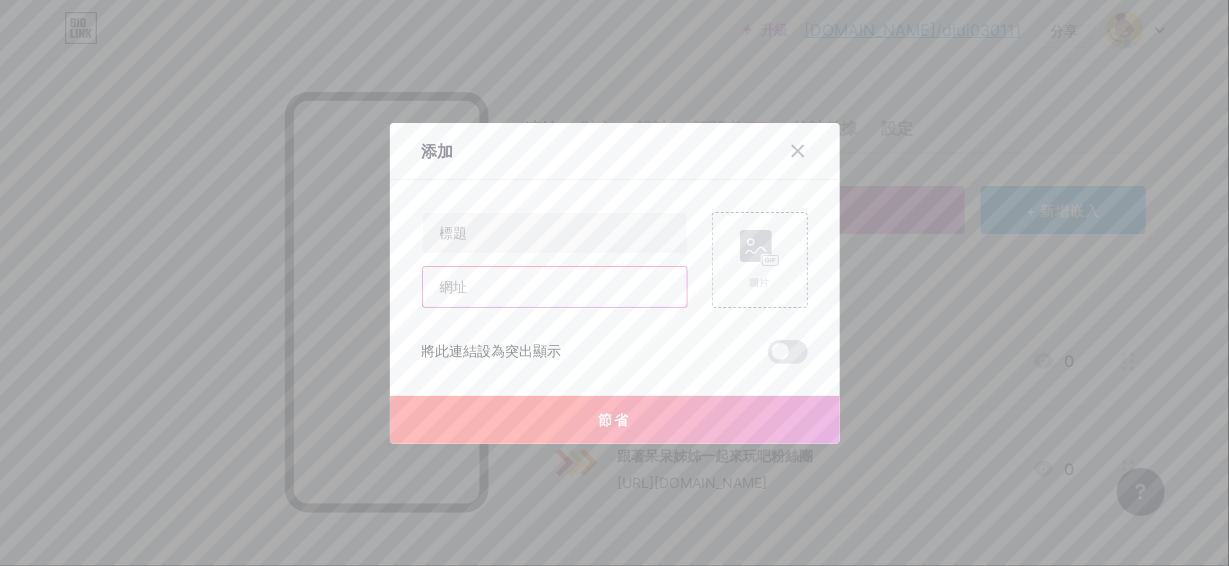 click at bounding box center [555, 287] 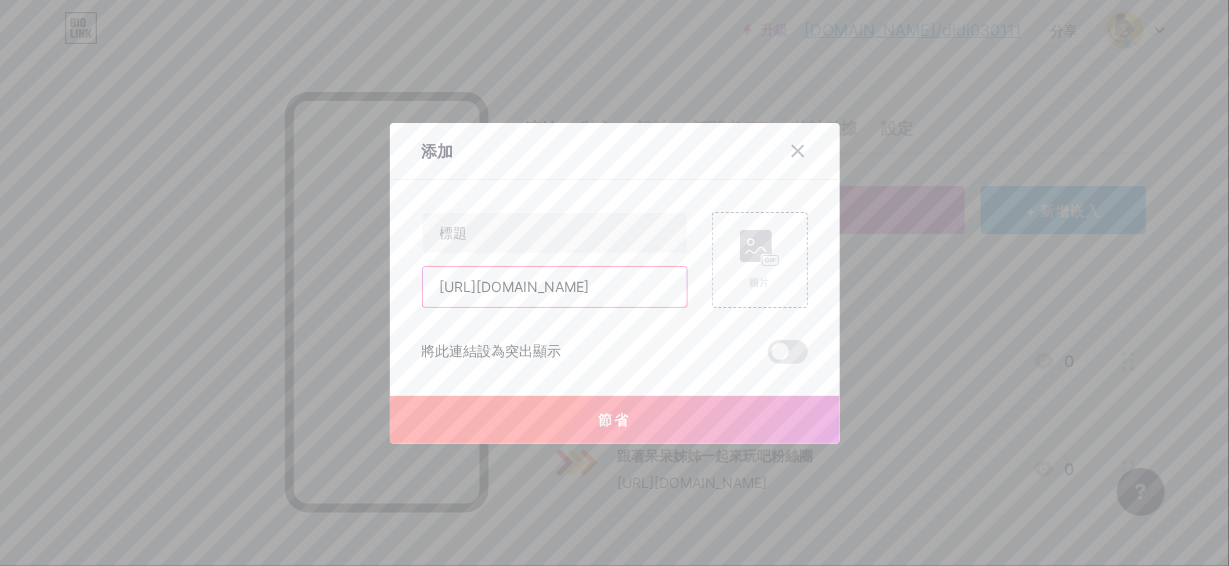 scroll, scrollTop: 0, scrollLeft: 372, axis: horizontal 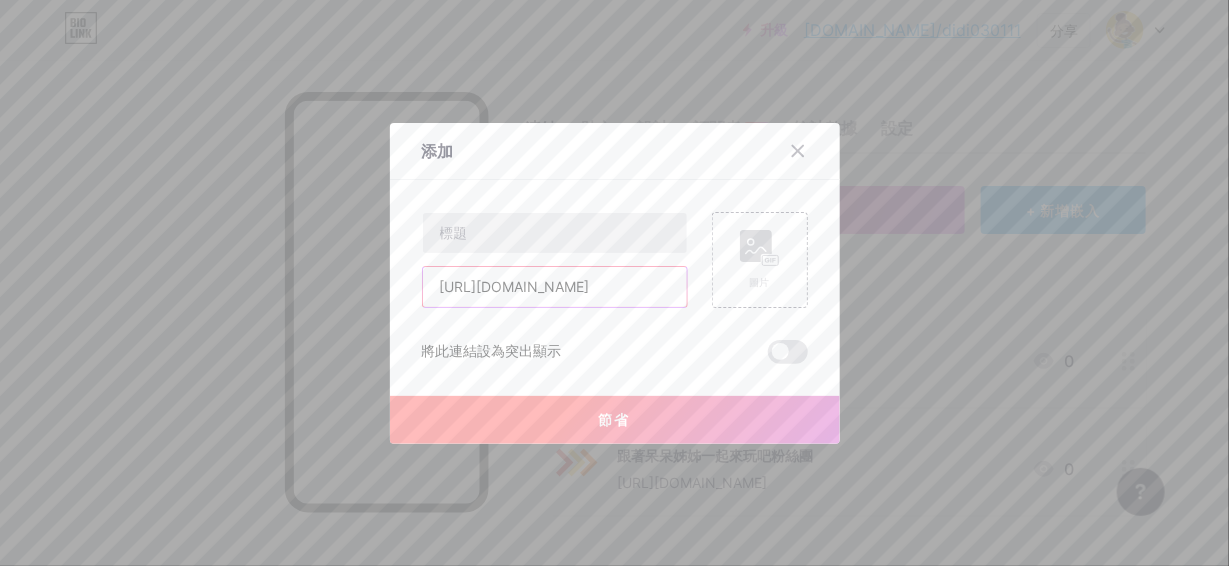type on "[URL][DOMAIN_NAME]" 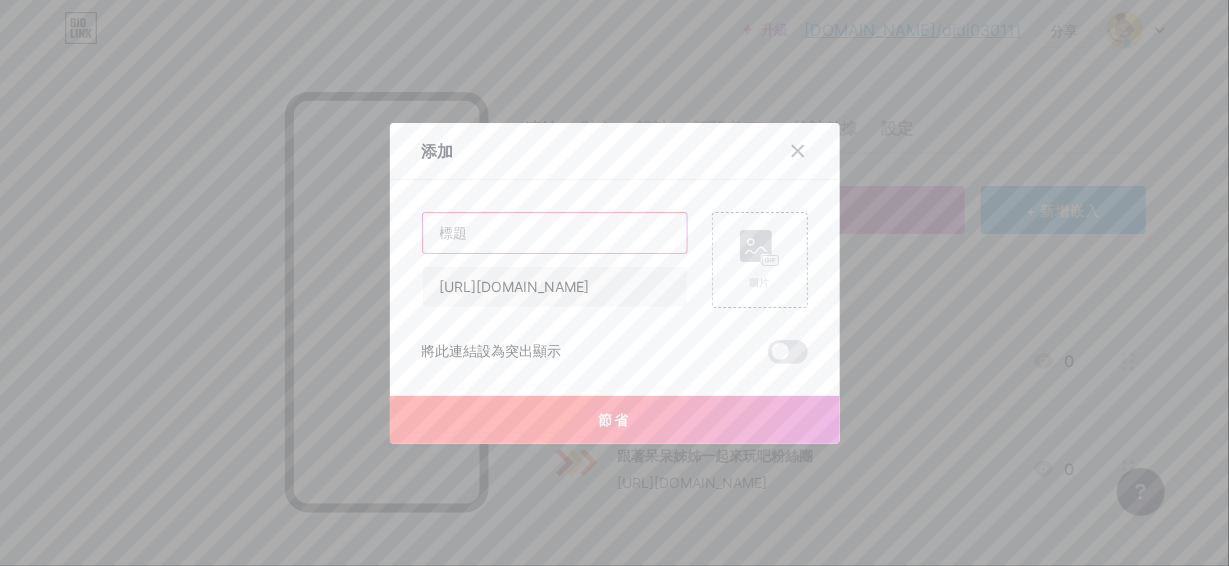 click at bounding box center [555, 233] 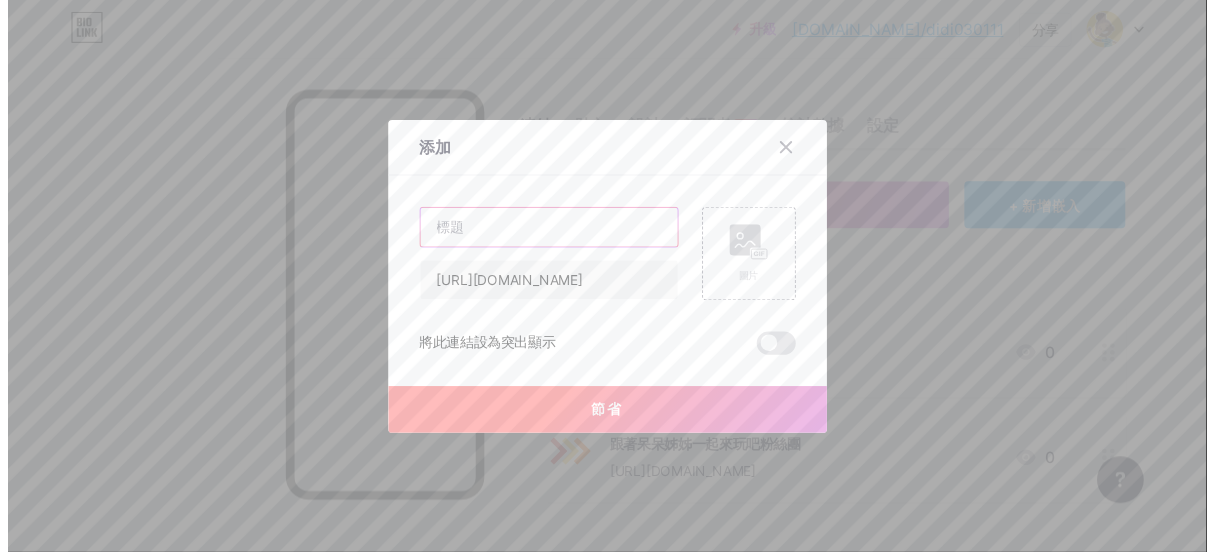 scroll, scrollTop: 0, scrollLeft: 0, axis: both 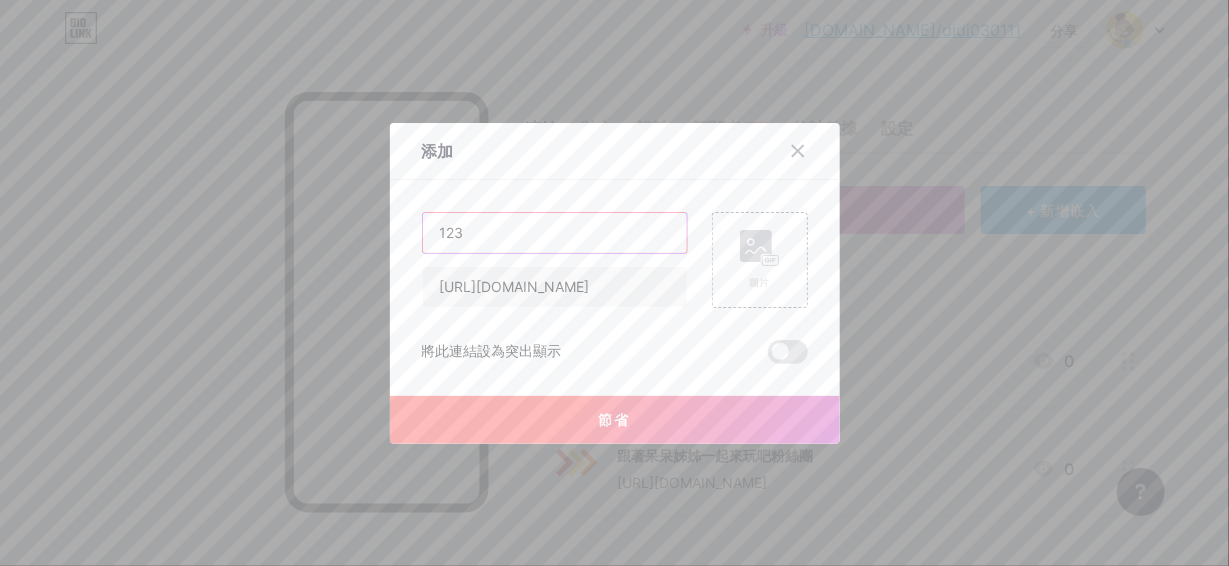 type on "123" 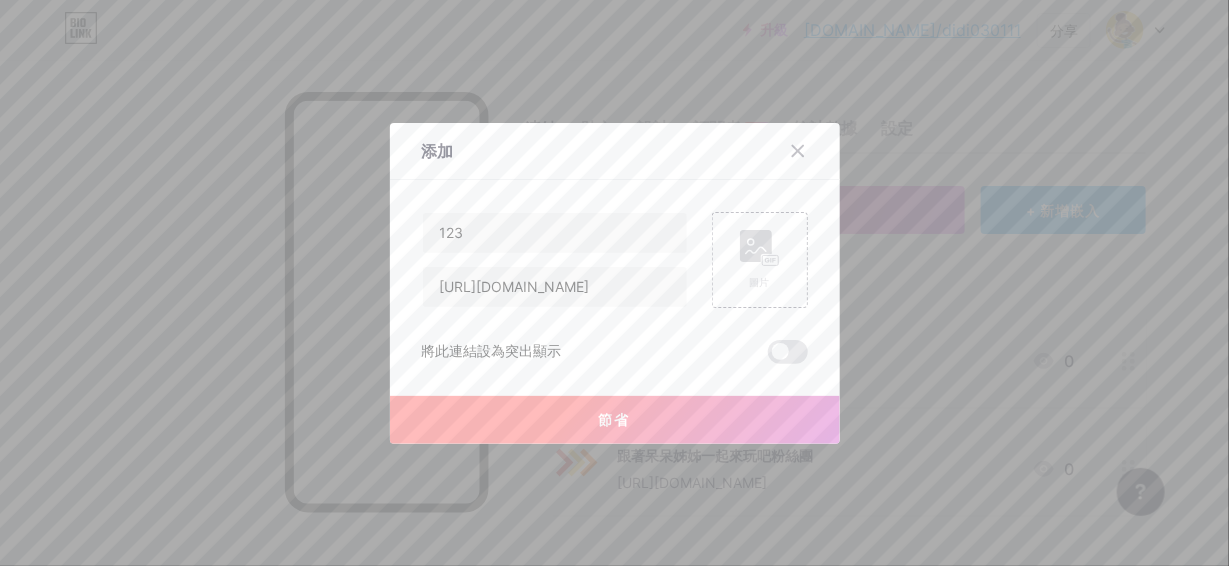 click on "節省" at bounding box center (615, 420) 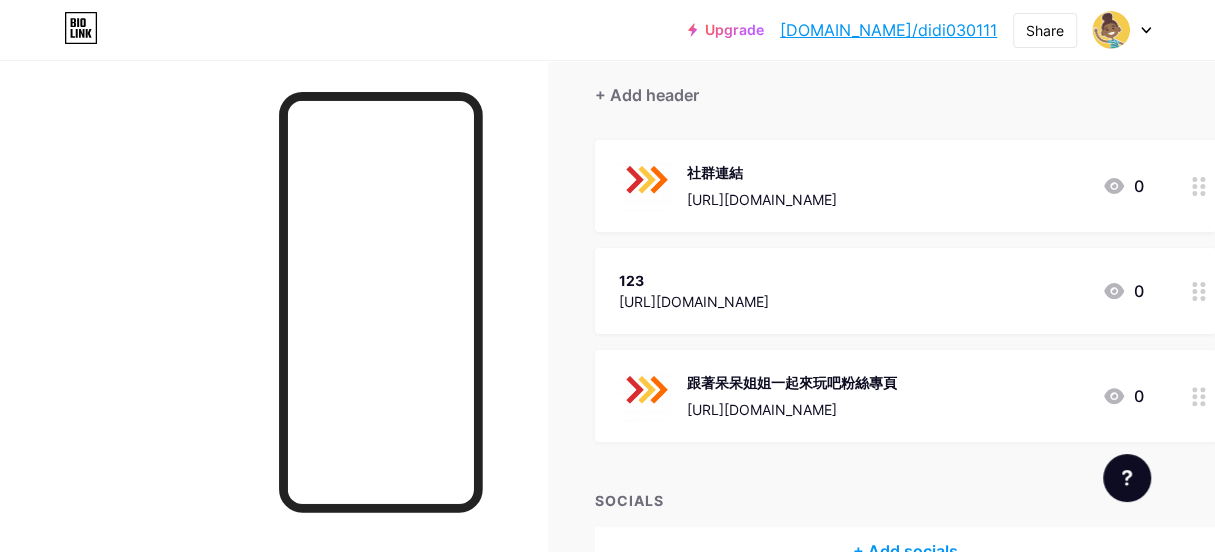 scroll, scrollTop: 200, scrollLeft: 0, axis: vertical 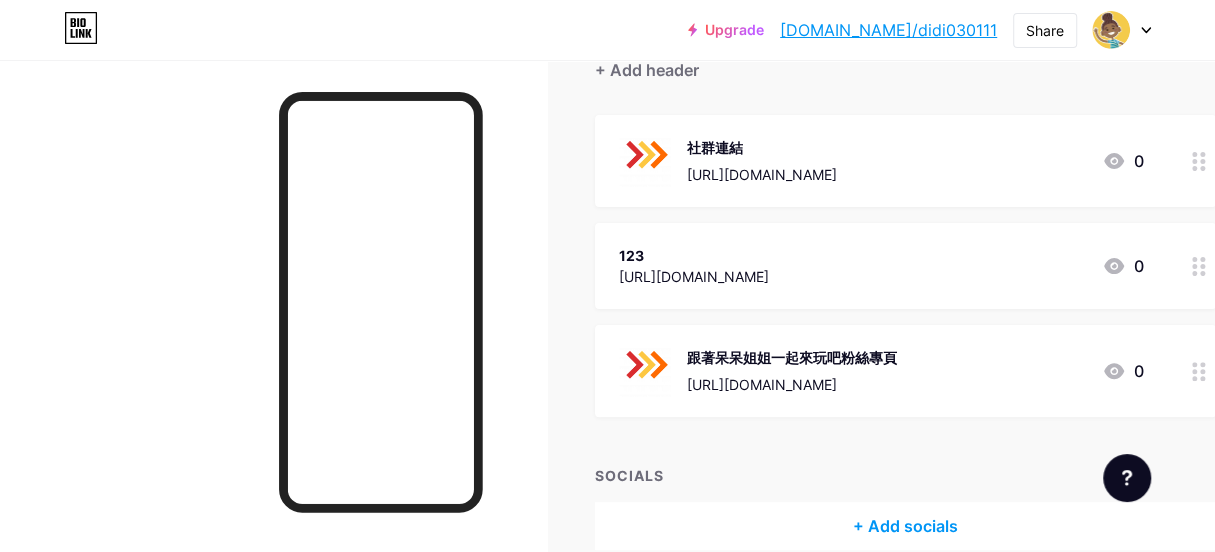click at bounding box center (1199, 266) 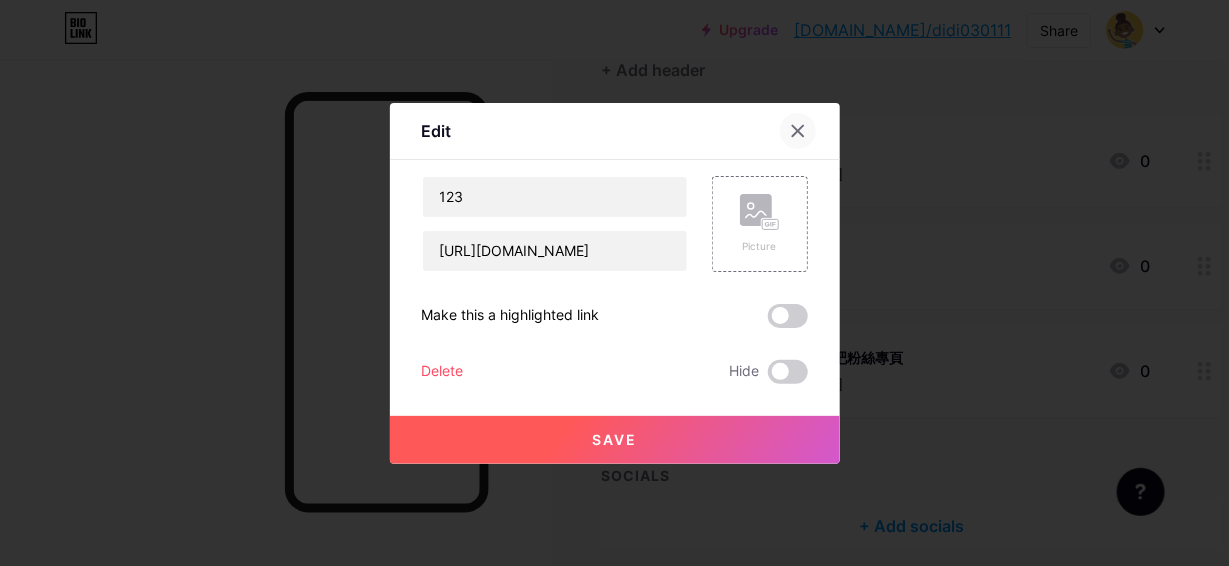click 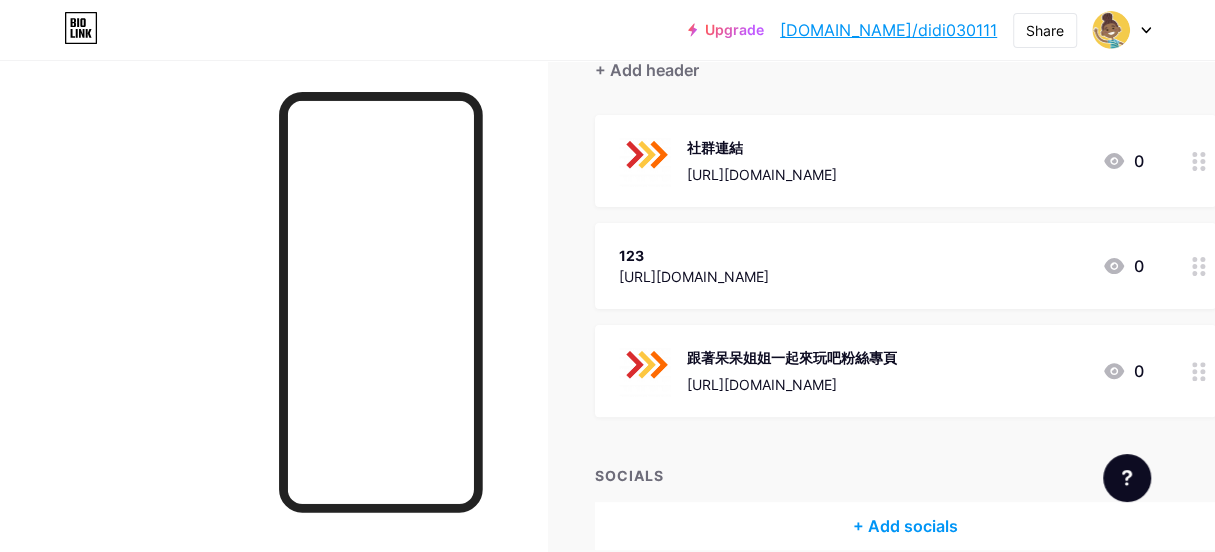 drag, startPoint x: 839, startPoint y: 275, endPoint x: 562, endPoint y: 328, distance: 282.0248 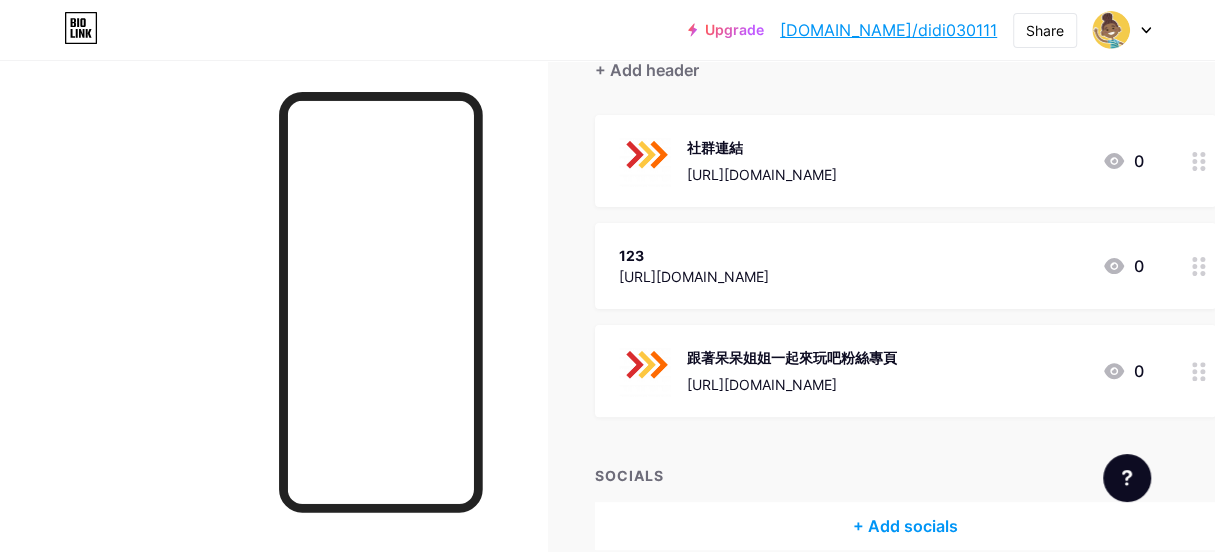 click on "Links
Posts
Design
Subscribers
NEW
Stats
Settings       + ADD LINK     + ADD EMBED
+ Add header
社群連結
https://line.me/ti/g2/xpBhprd-B0T80LnTHnHe1SSEU8LqBK6NnLYgtQ?utm_source=invitation&utm_medium=link_copy&utm_campaign=default
0
123
https://drive.google.com/file/d/1EmgdEWFYu_IbEPg1GLMnlTTVS8yjqhb7/view?usp=sharing
0
跟著呆呆姐姐一起來玩吧粉絲專頁
https://www.facebook.com/profile.php?id=100093153822908
0
SOCIALS     + Add socials                       Feature requests             Help center         Contact support" at bounding box center [650, 255] 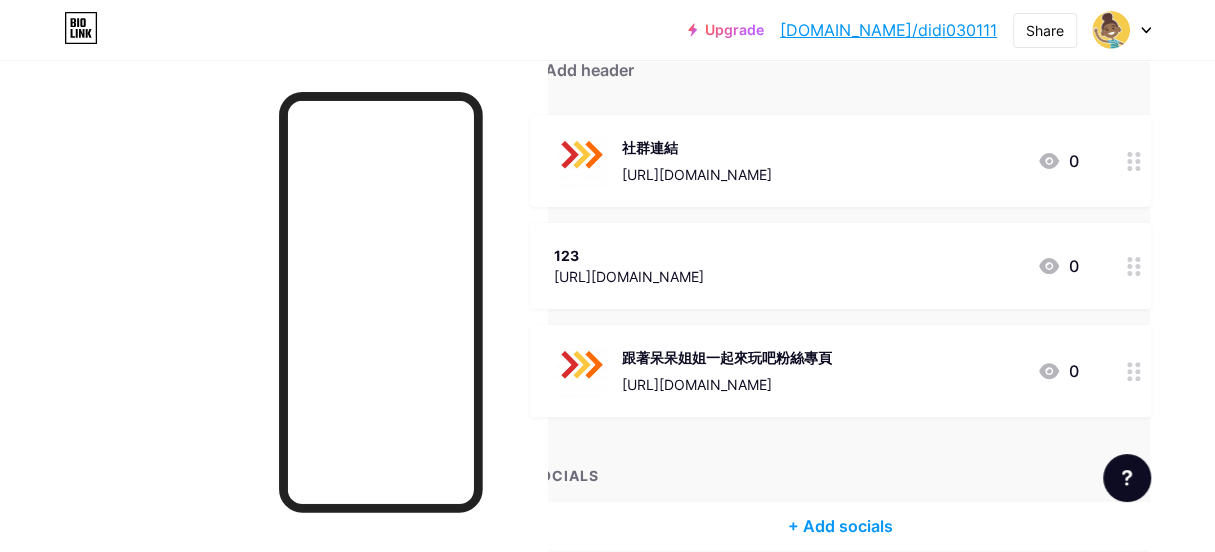 scroll, scrollTop: 200, scrollLeft: 91, axis: both 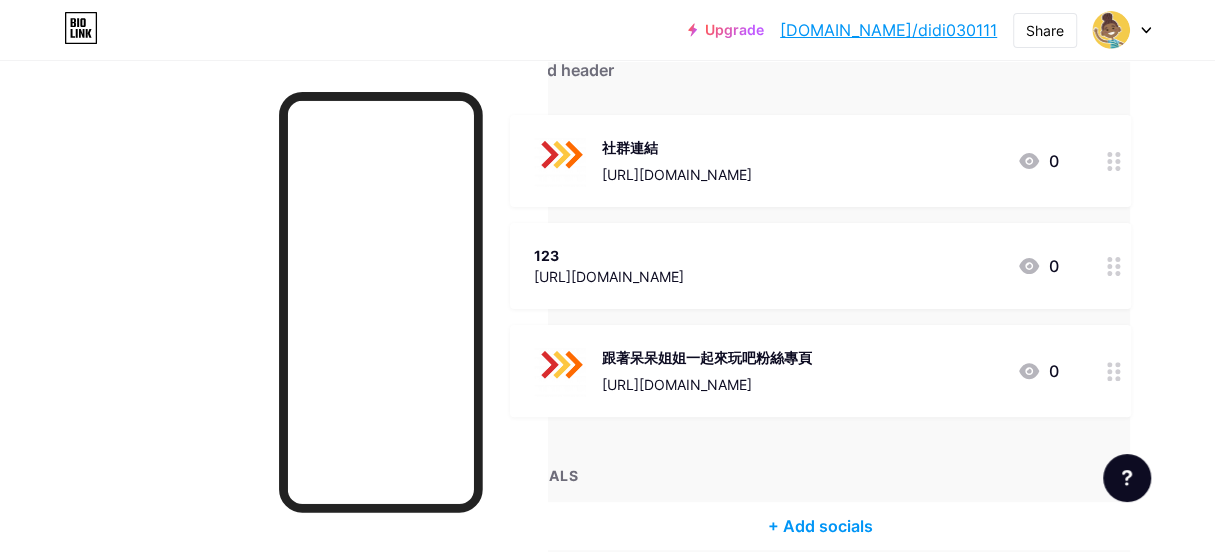 click 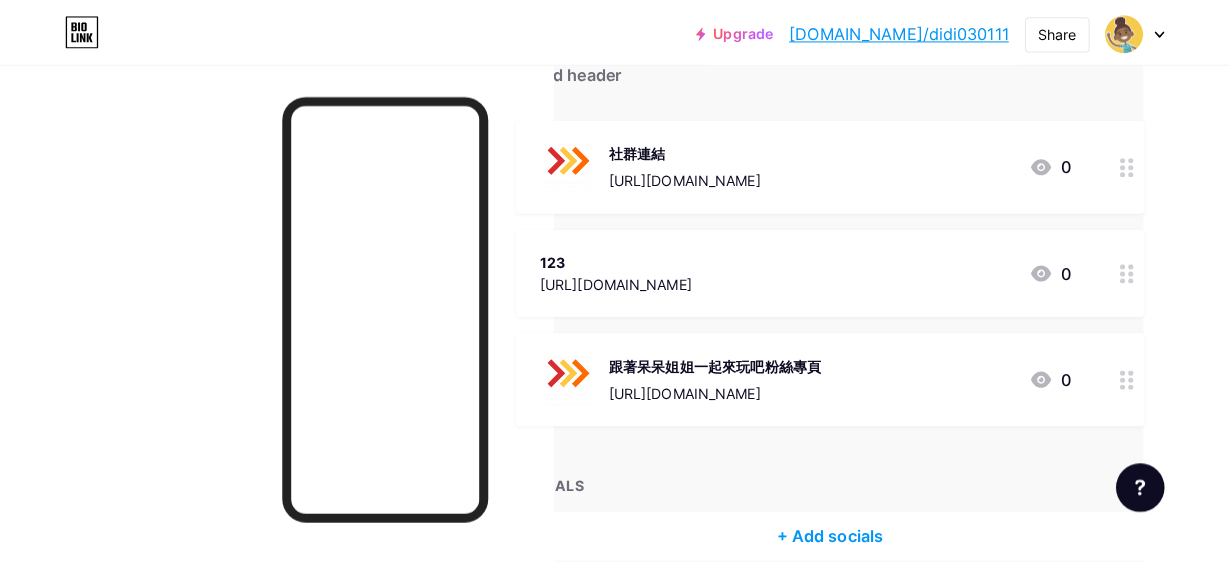 scroll, scrollTop: 200, scrollLeft: 76, axis: both 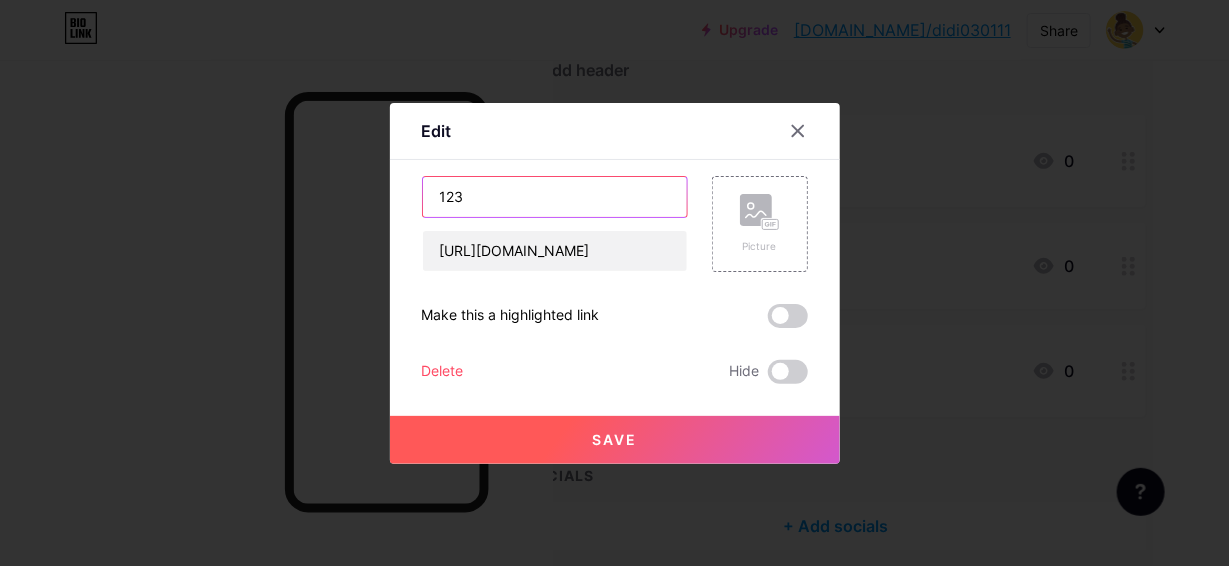 drag, startPoint x: 606, startPoint y: 200, endPoint x: 251, endPoint y: 203, distance: 355.01266 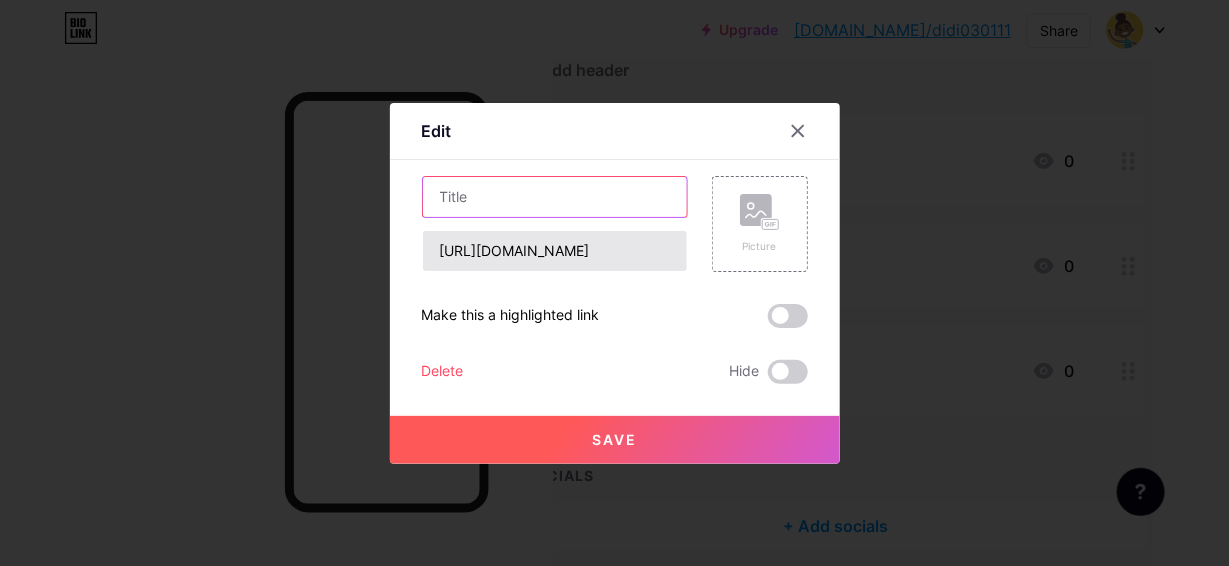 type 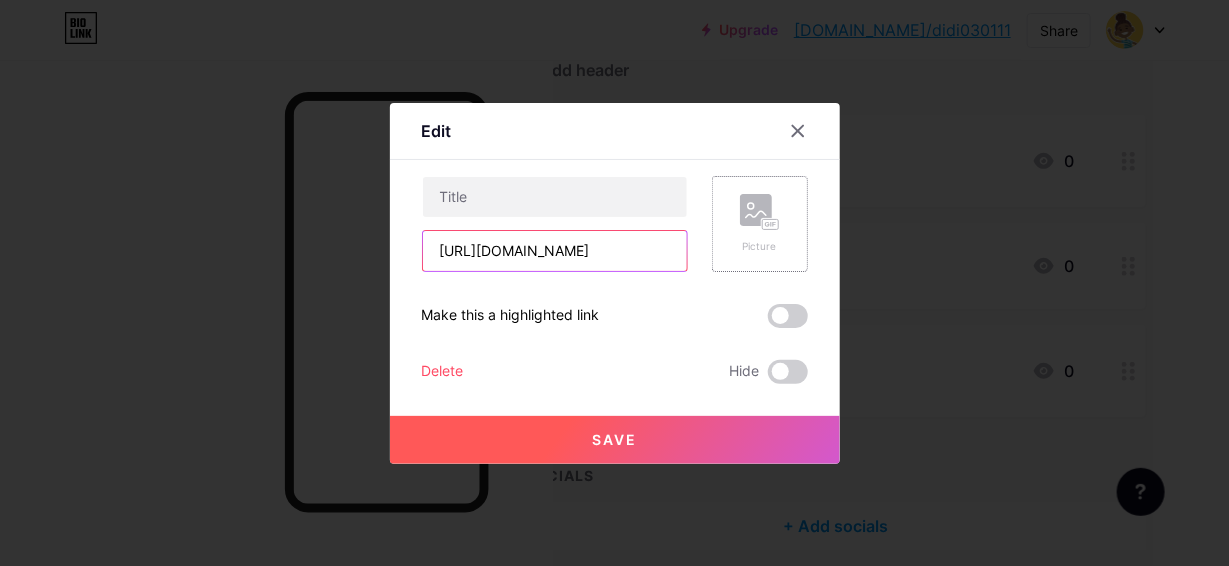 scroll, scrollTop: 0, scrollLeft: 372, axis: horizontal 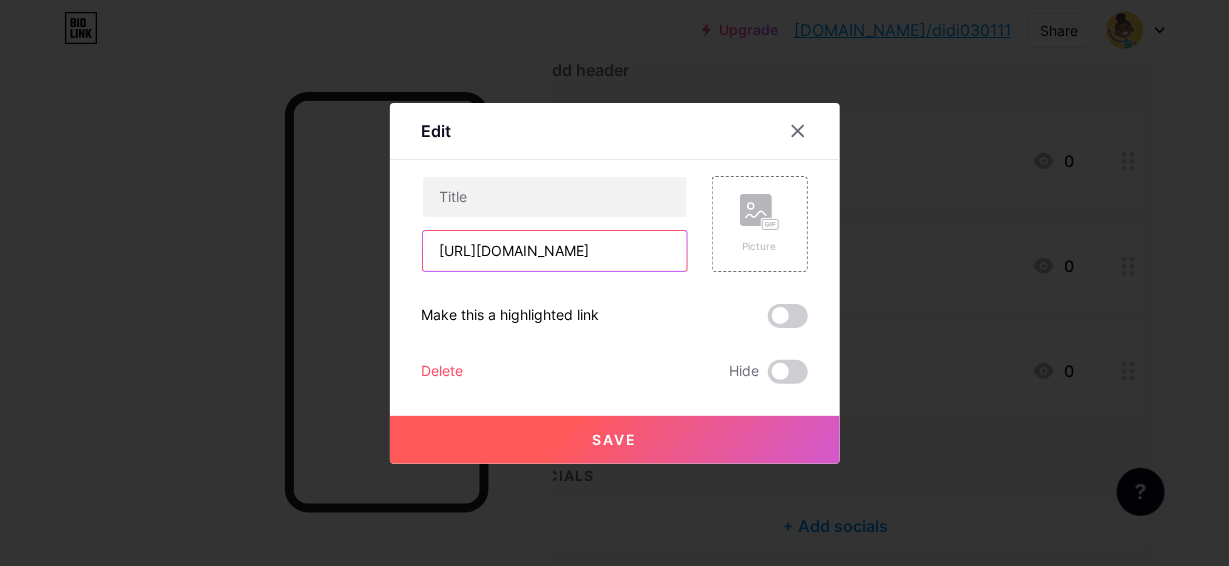 drag, startPoint x: 419, startPoint y: 252, endPoint x: 908, endPoint y: 233, distance: 489.369 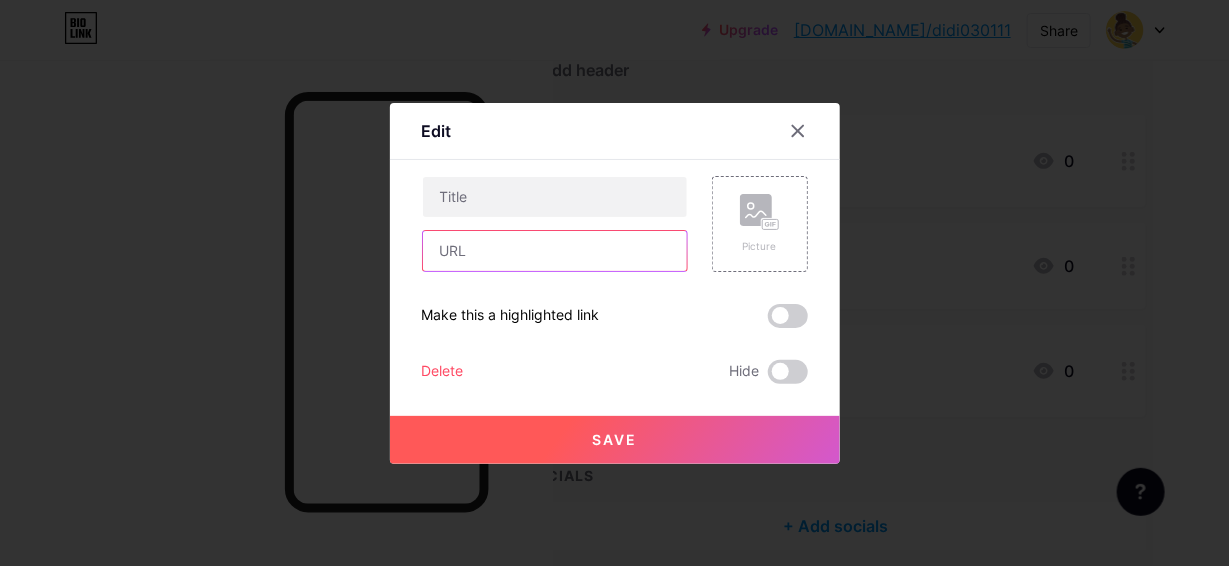 scroll, scrollTop: 0, scrollLeft: 0, axis: both 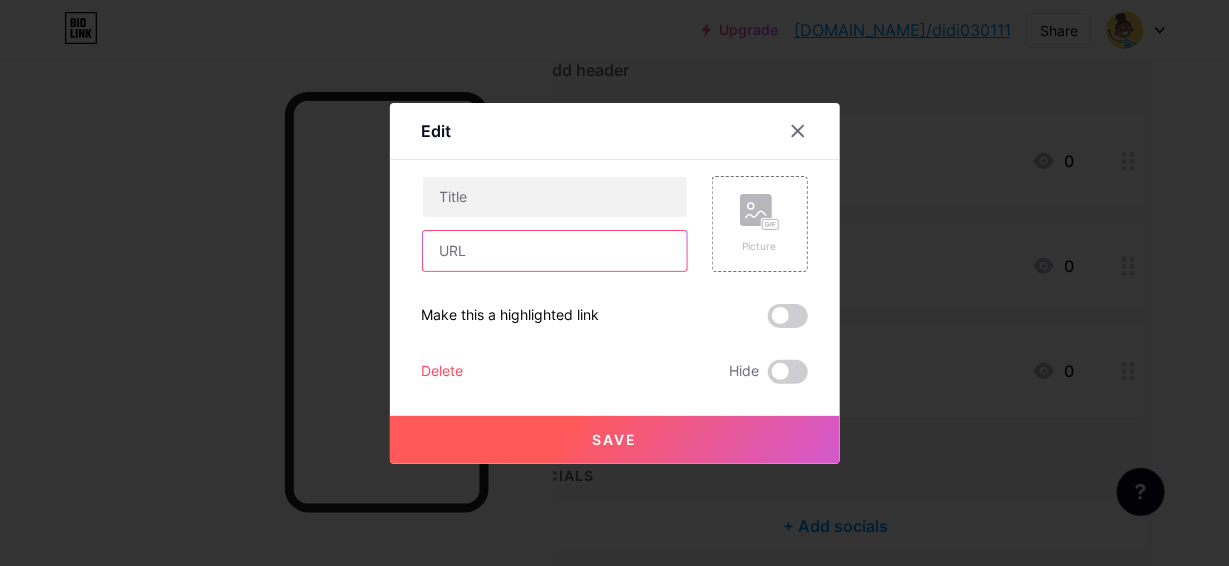 click at bounding box center [555, 251] 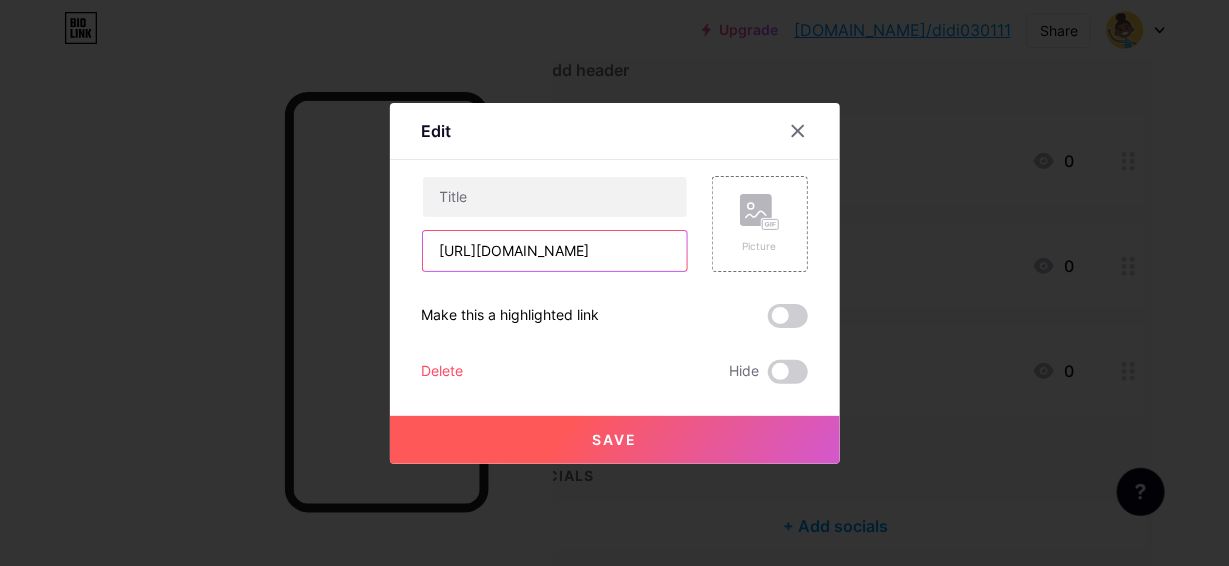 scroll, scrollTop: 0, scrollLeft: 372, axis: horizontal 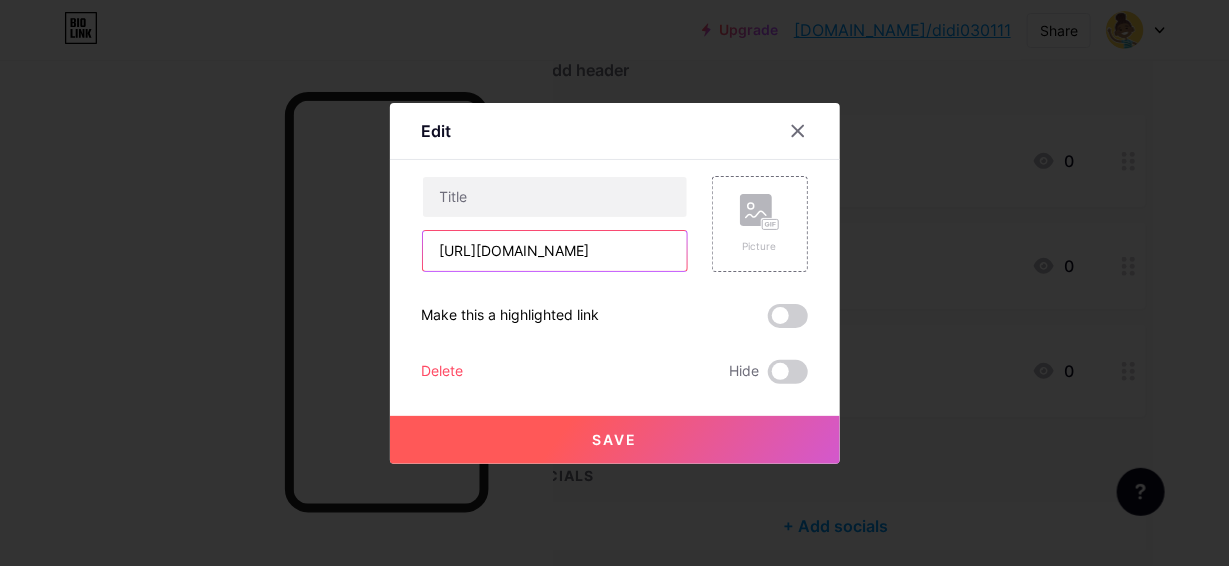 type on "[URL][DOMAIN_NAME]" 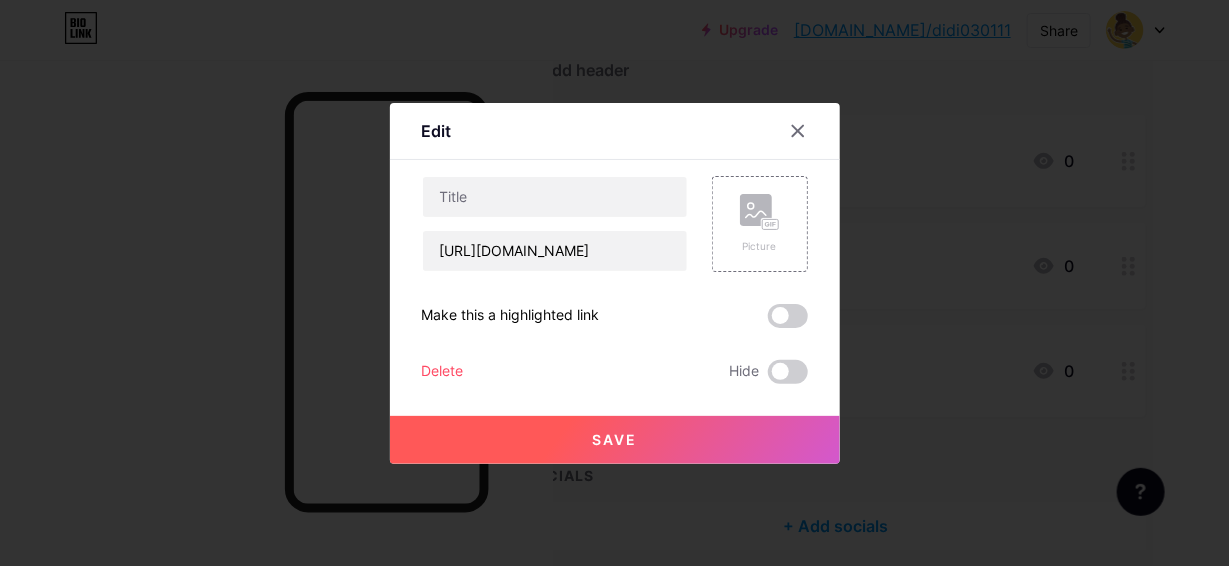 click on "Save" at bounding box center (615, 440) 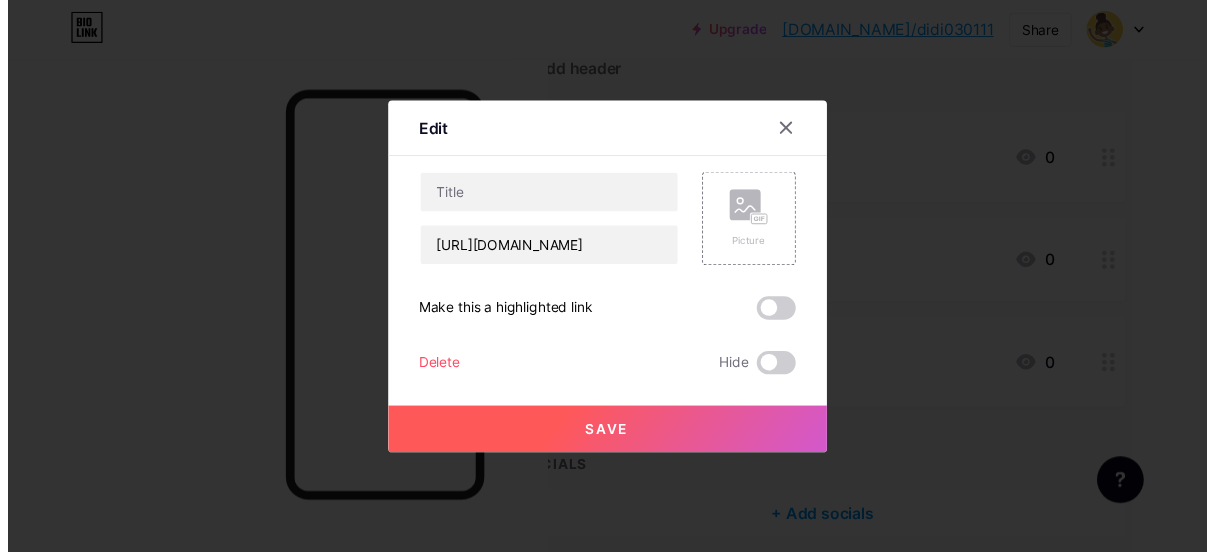 scroll, scrollTop: 0, scrollLeft: 0, axis: both 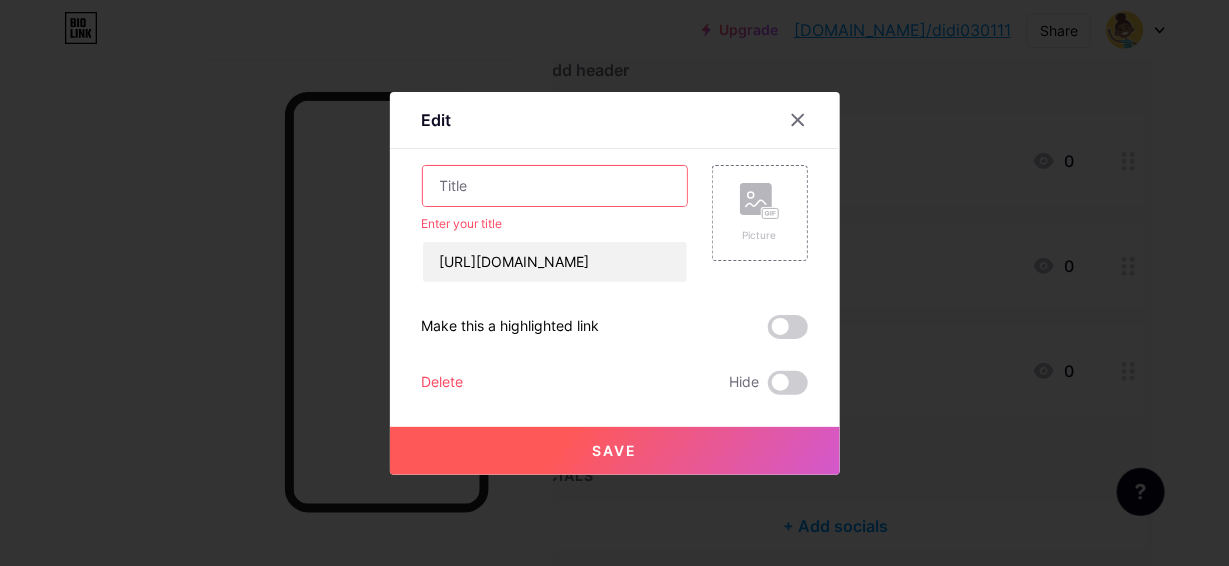 click at bounding box center [555, 186] 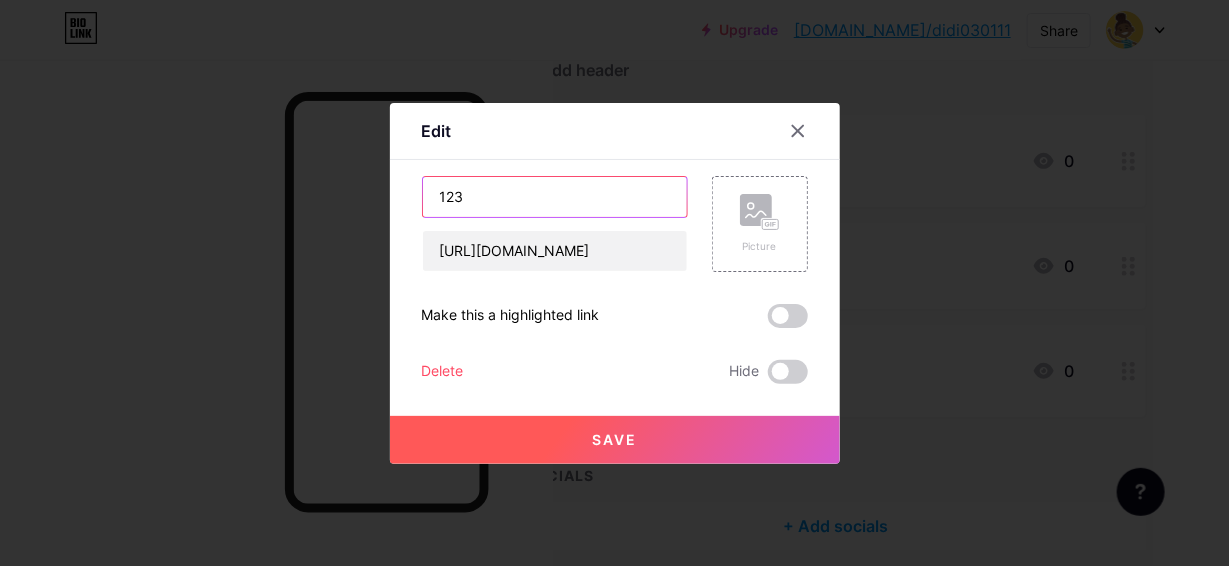 type on "123" 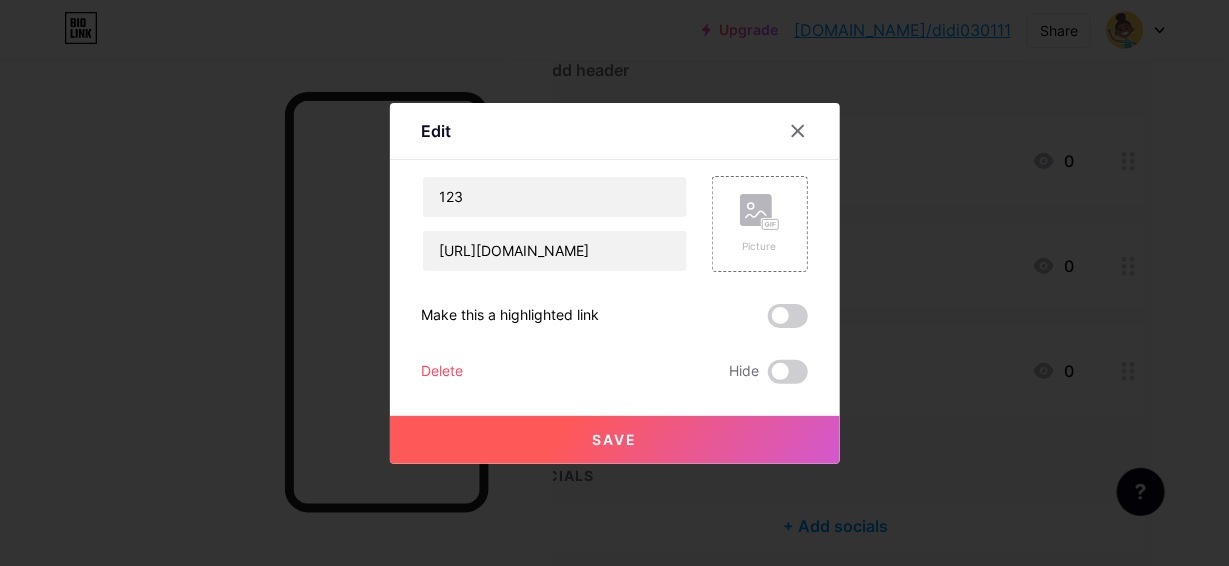 click on "Save" at bounding box center (615, 440) 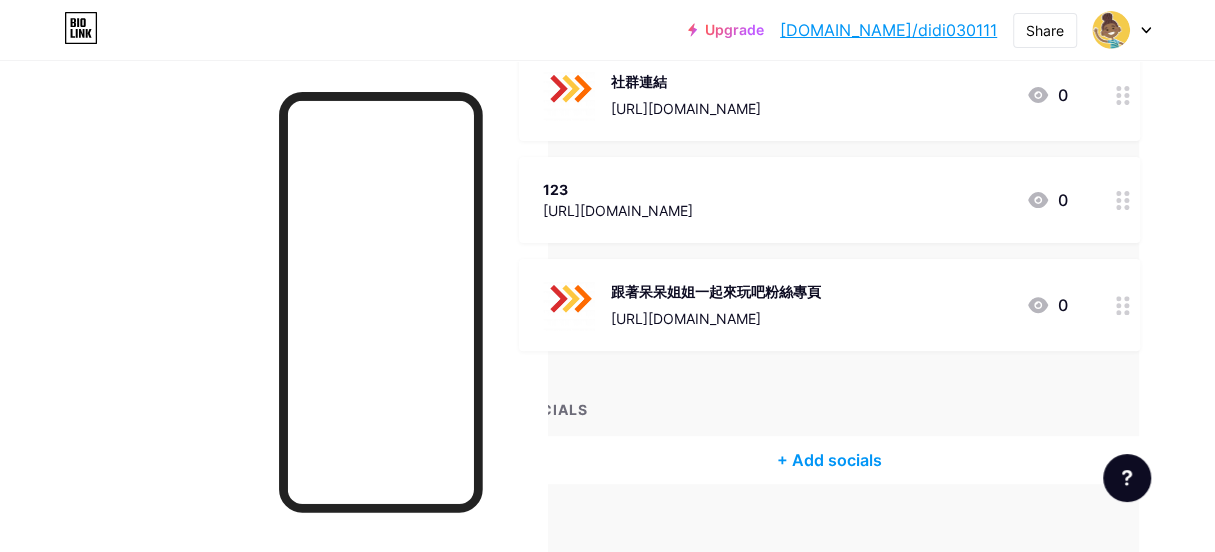 scroll, scrollTop: 296, scrollLeft: 76, axis: both 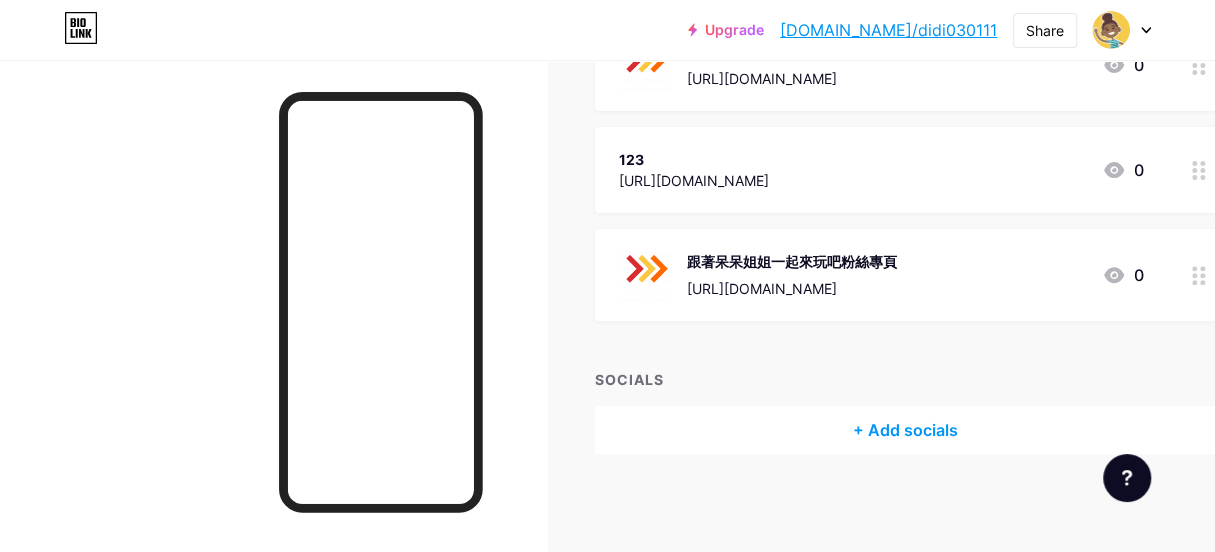 click on "+ Add socials" at bounding box center (905, 430) 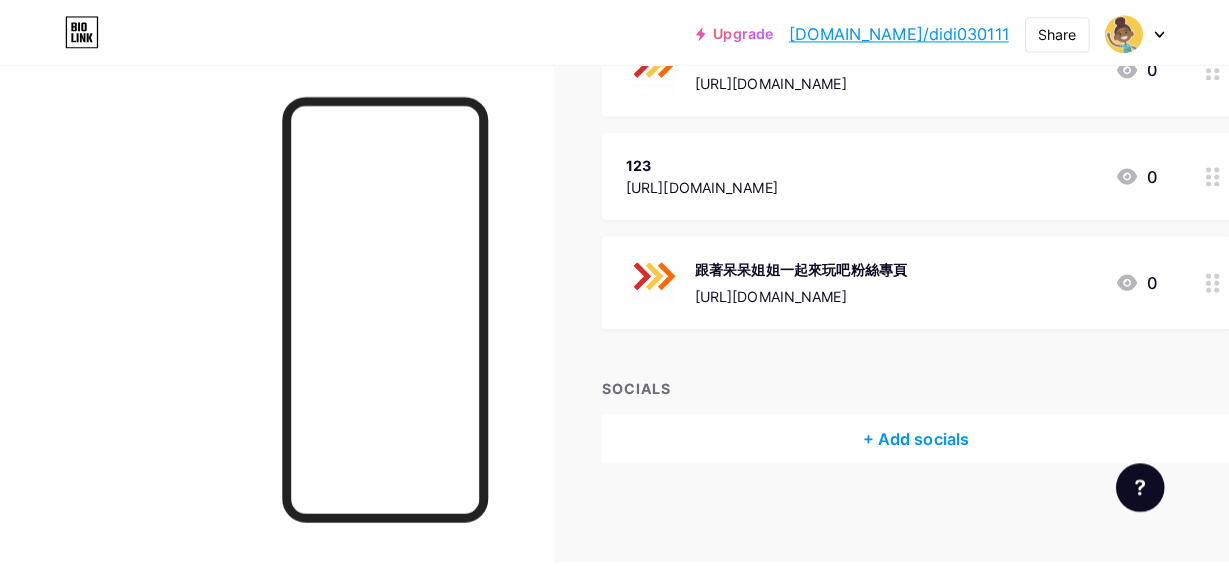 scroll, scrollTop: 282, scrollLeft: 0, axis: vertical 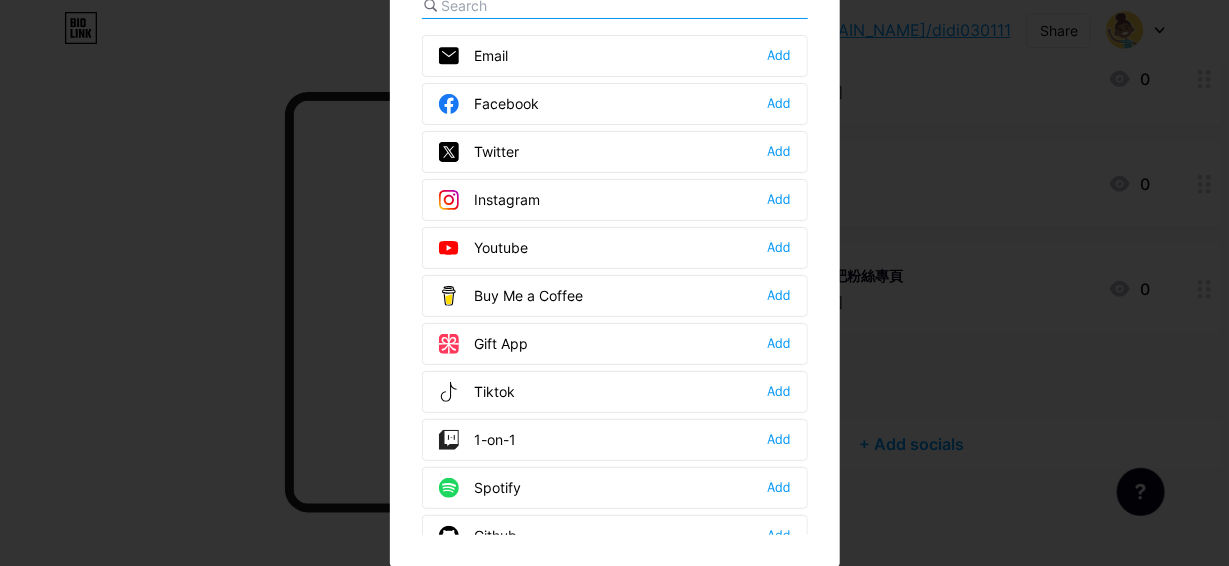 click on "Instagram" at bounding box center (490, 200) 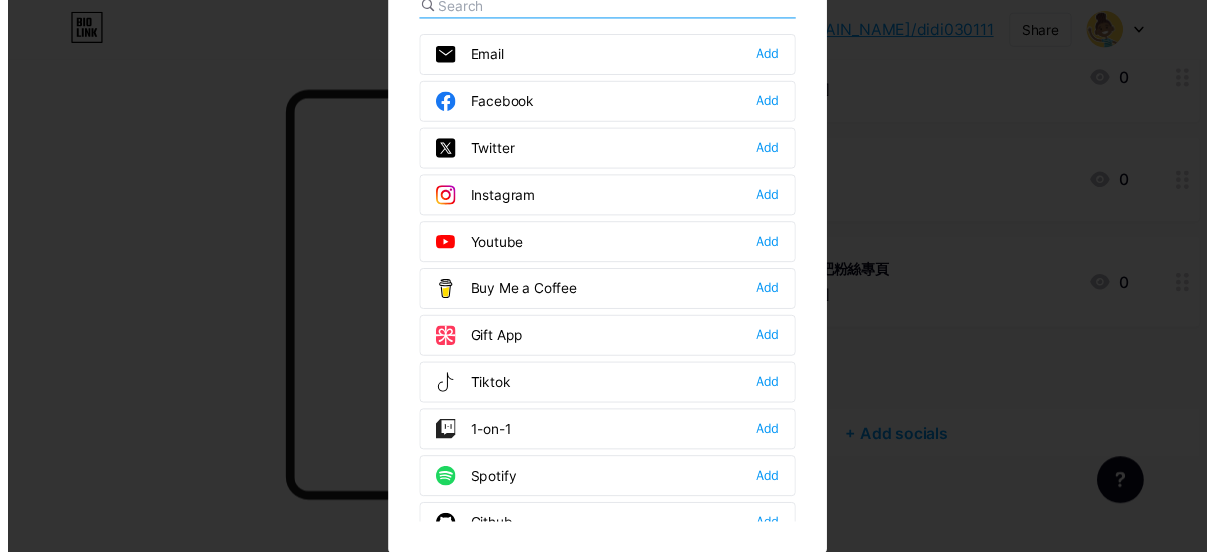 scroll, scrollTop: 0, scrollLeft: 0, axis: both 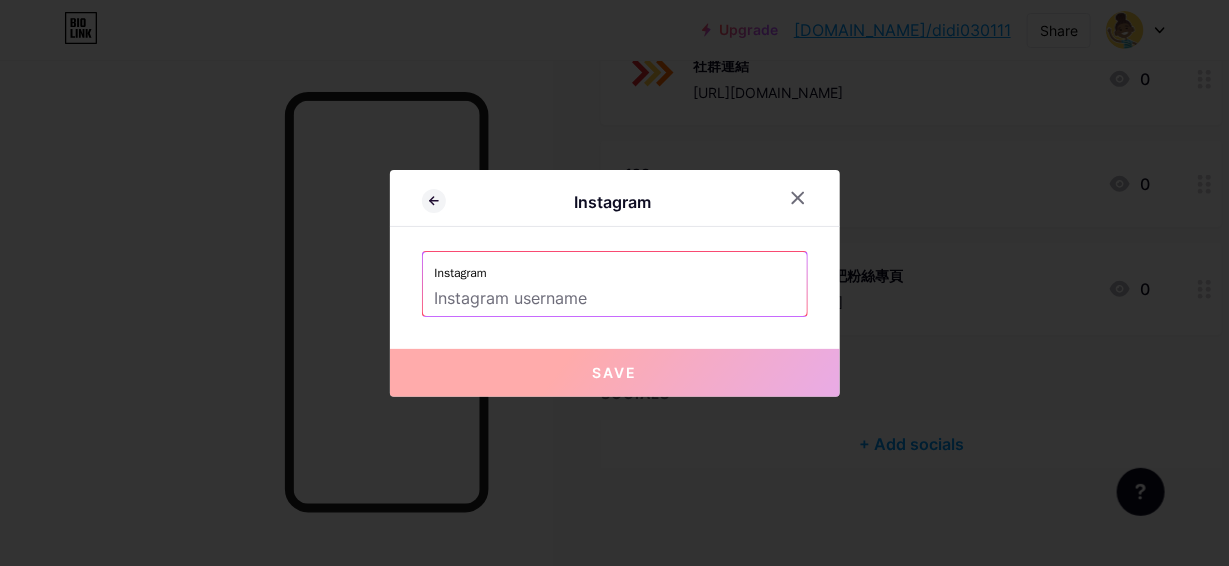 click at bounding box center (615, 299) 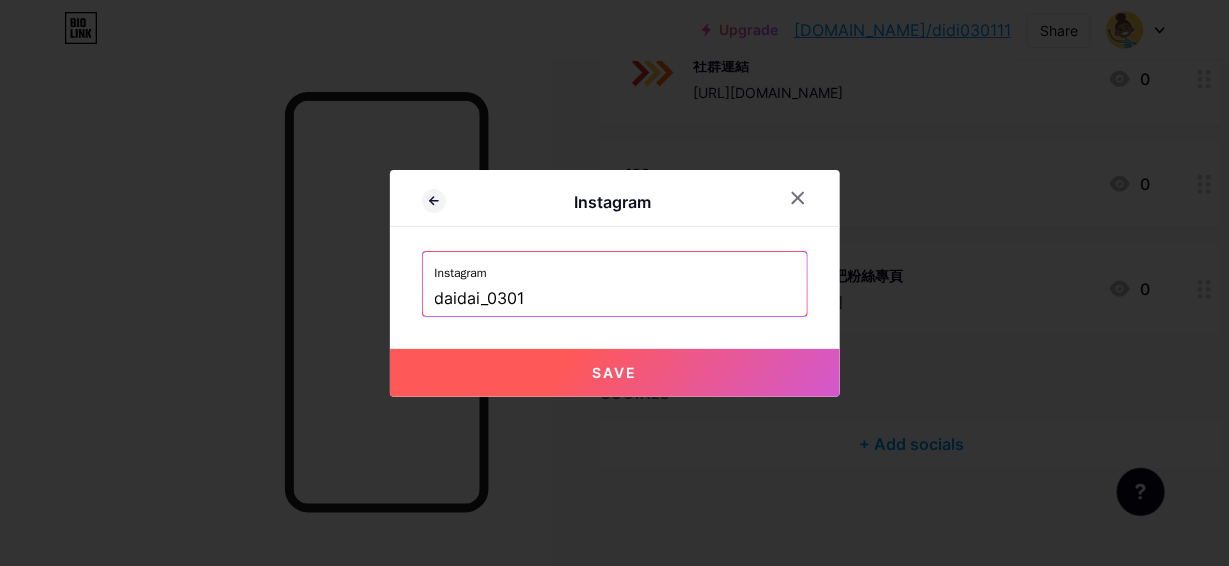 click on "Save" at bounding box center (615, 373) 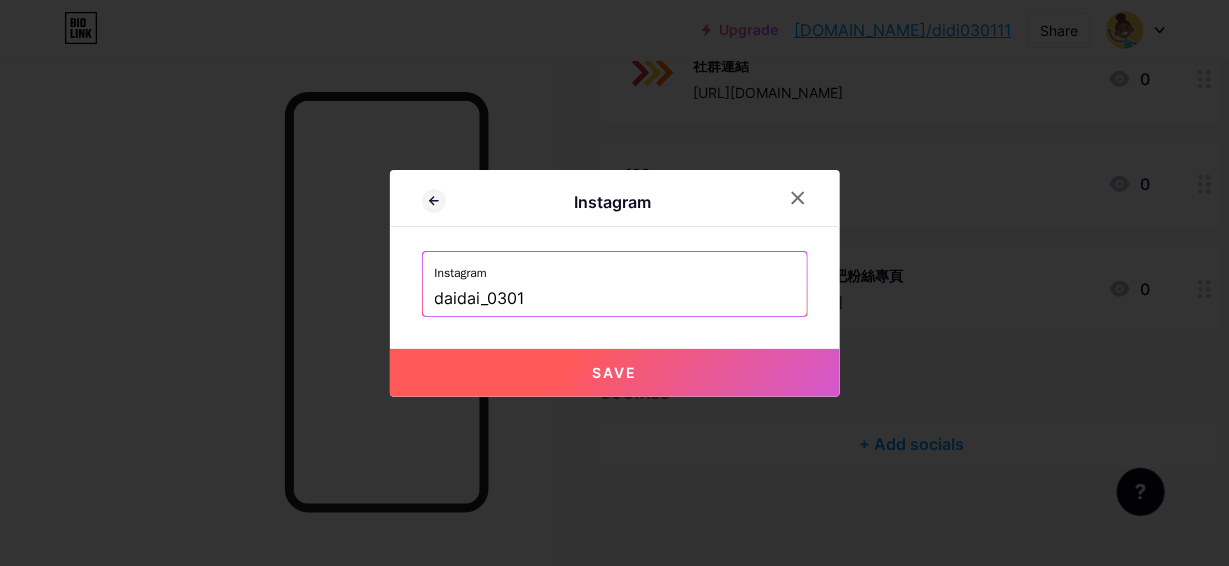 type on "https://instagram.com/daidai_0301" 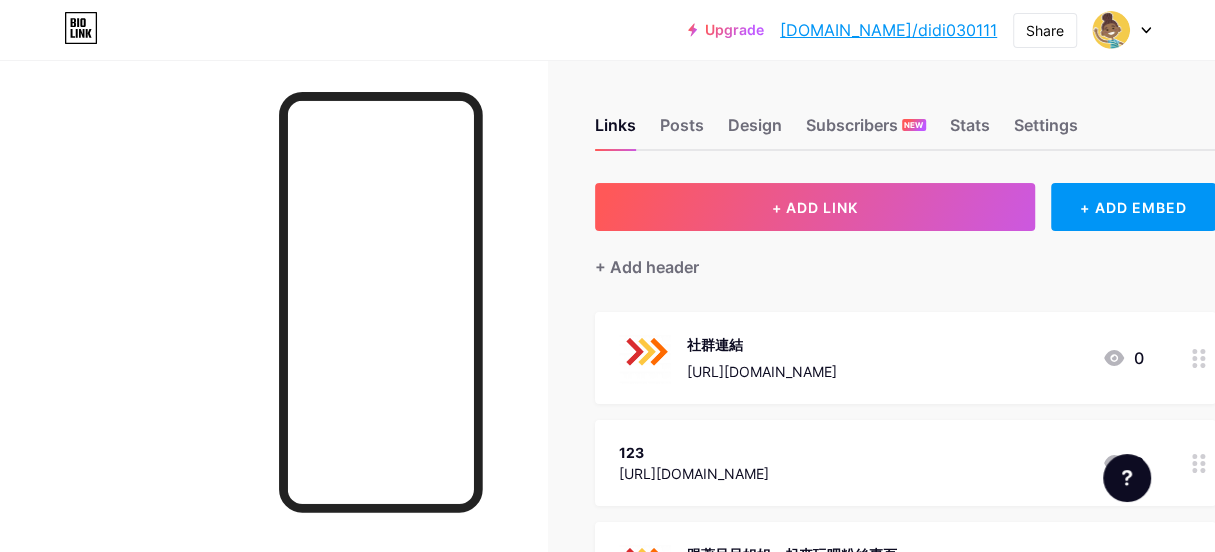 scroll, scrollTop: 0, scrollLeft: 0, axis: both 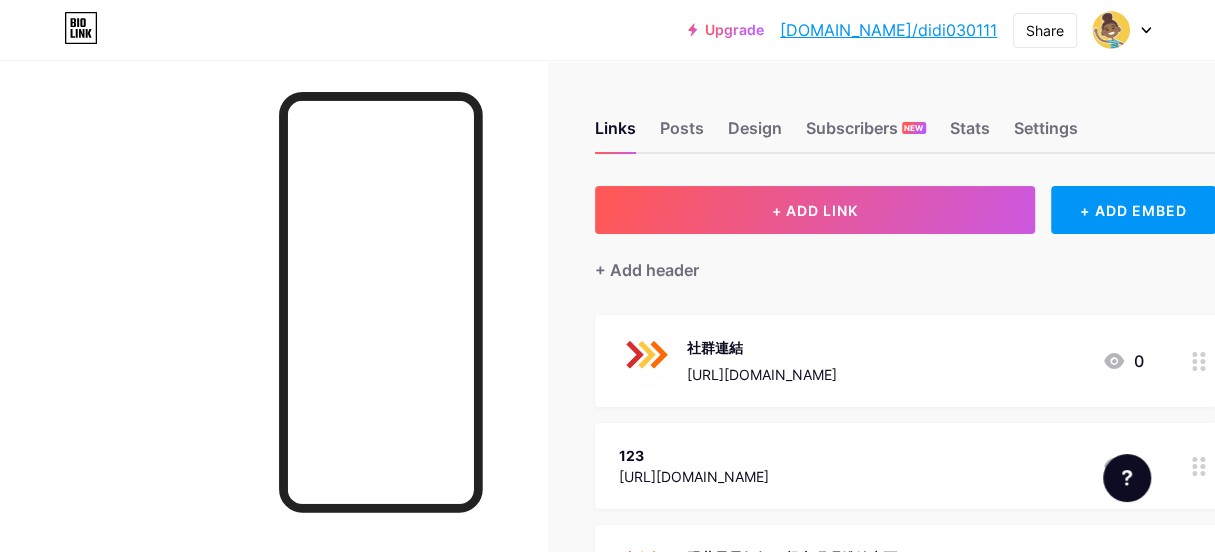 click at bounding box center (1122, 30) 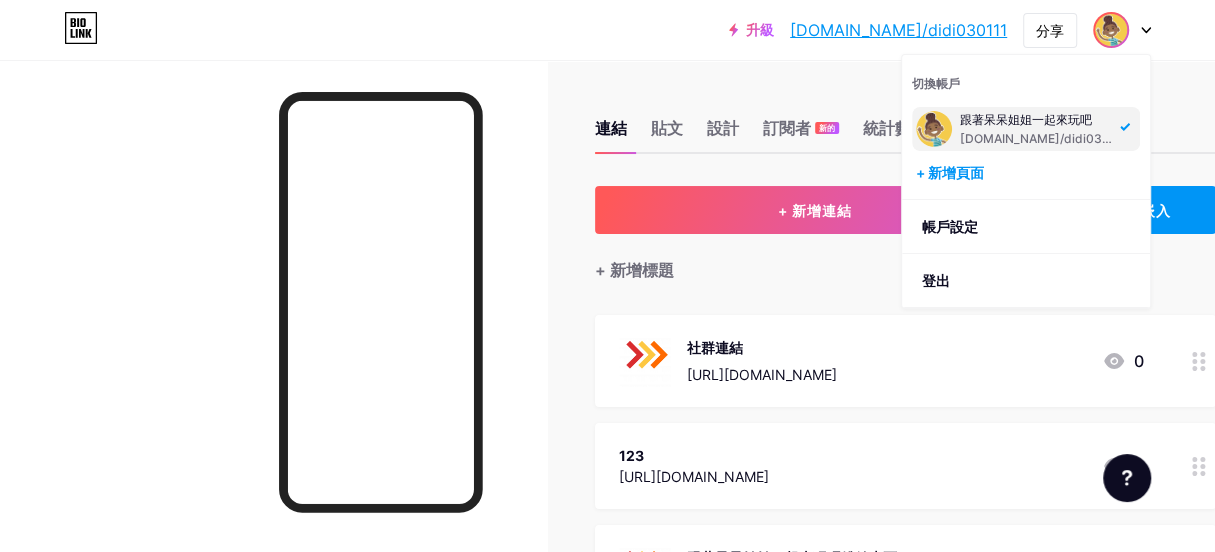 click on "升級   [DOMAIN_NAME]/didi03...   [DOMAIN_NAME]/didi030111   分享               切換帳戶     跟著呆呆姐姐一起來玩吧   [DOMAIN_NAME]/didi030111       + 新增頁面       帳戶設定   登出" at bounding box center (607, 30) 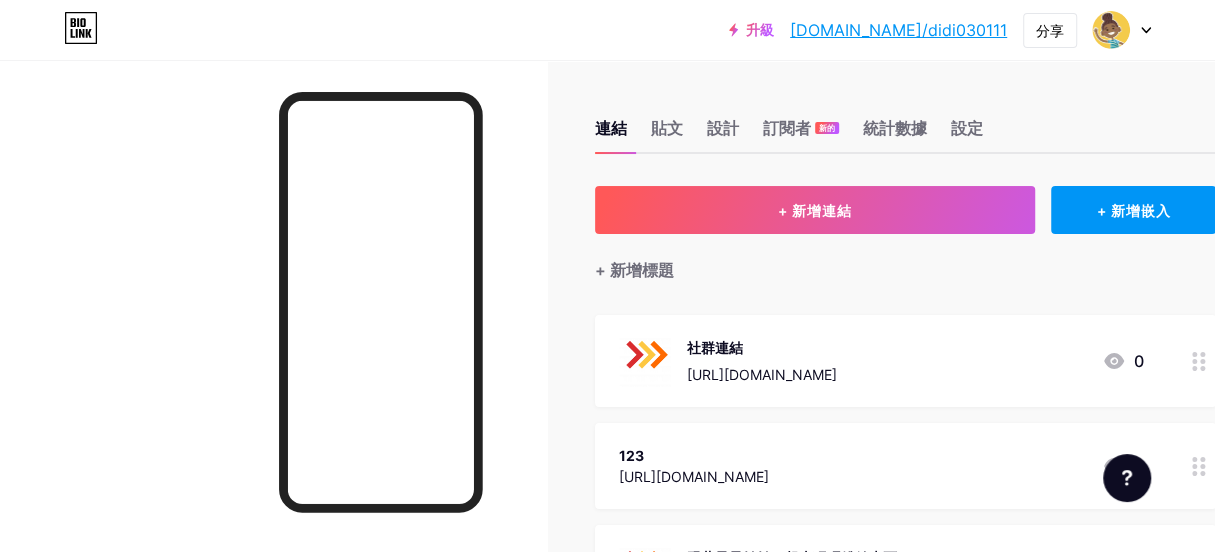 click 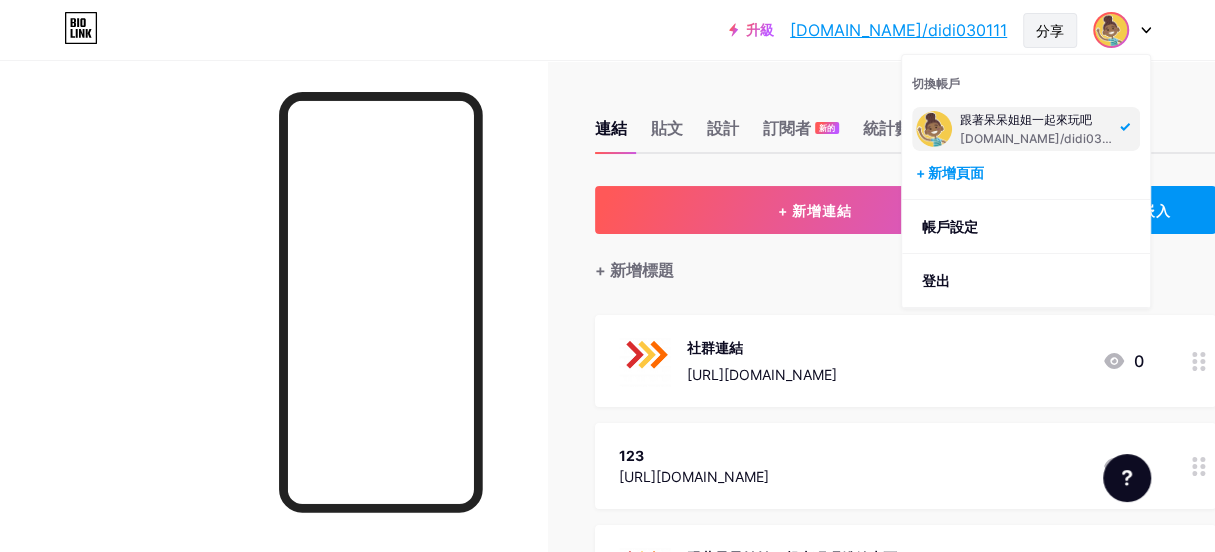 click on "分享" at bounding box center (1050, 30) 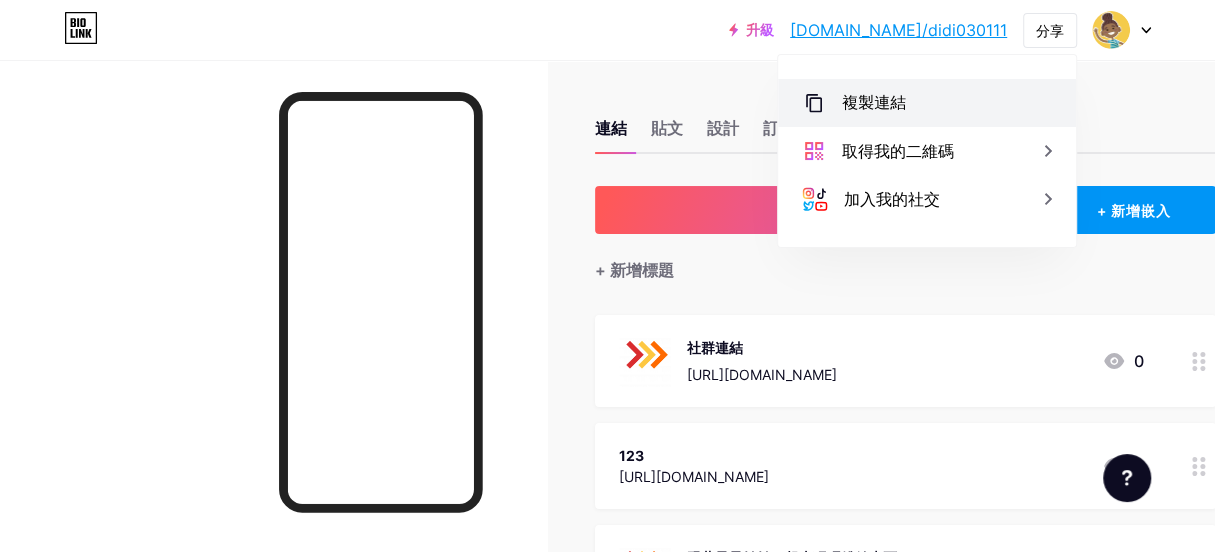click on "複製連結" at bounding box center (927, 103) 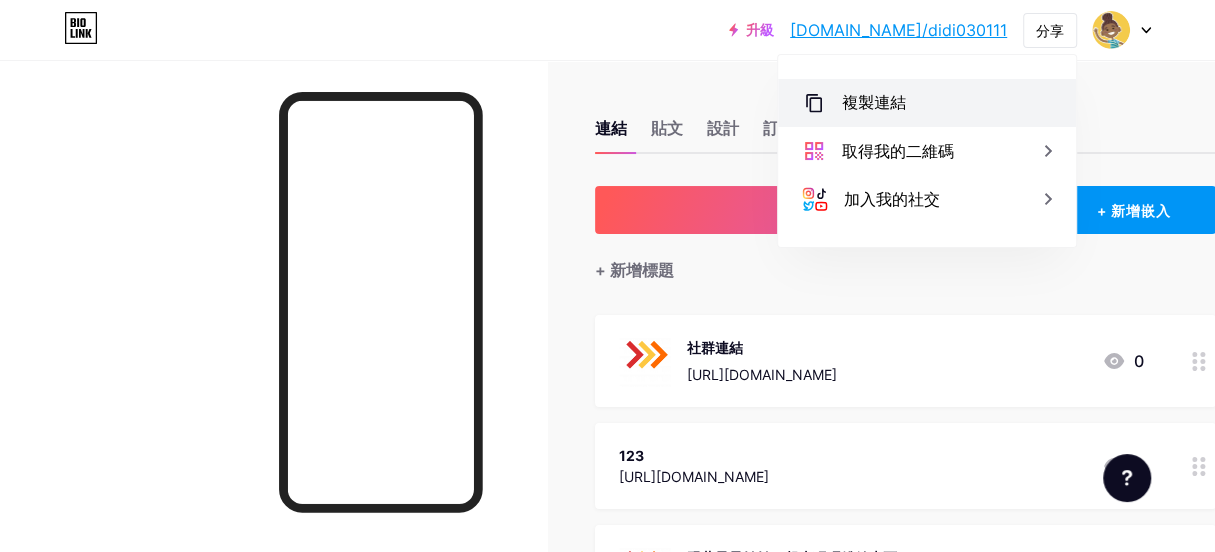 click on "複製連結" at bounding box center (874, 103) 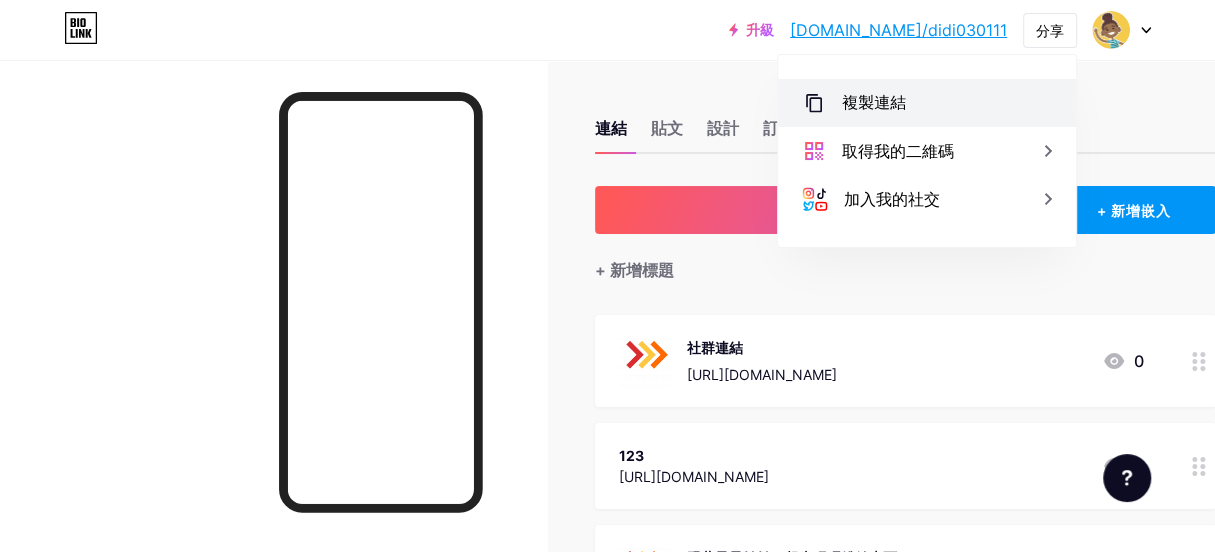 click on "複製連結" at bounding box center (874, 103) 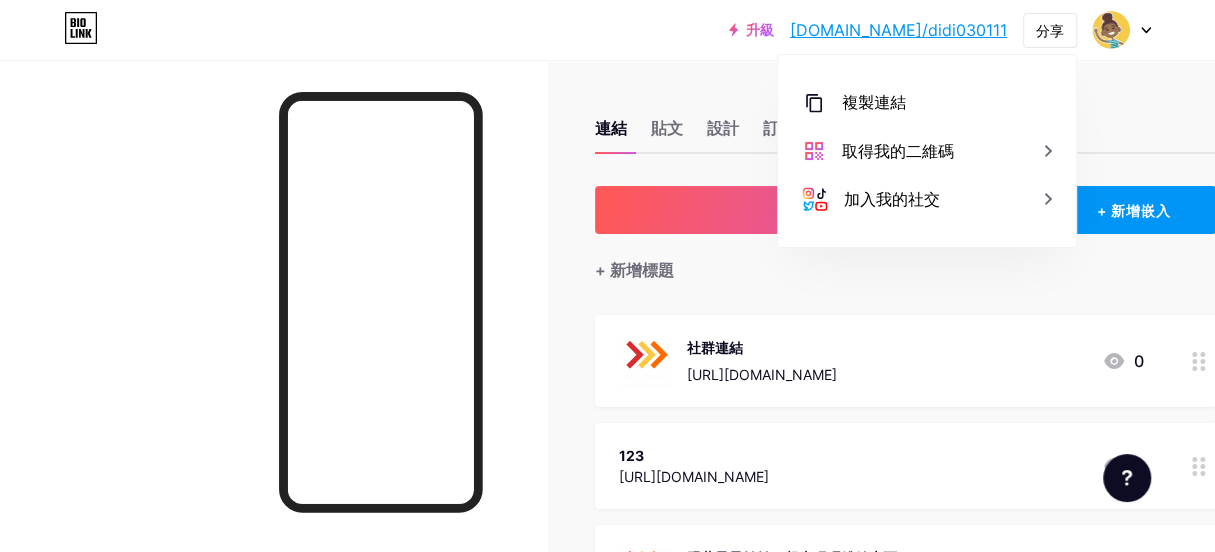 click at bounding box center [273, 336] 